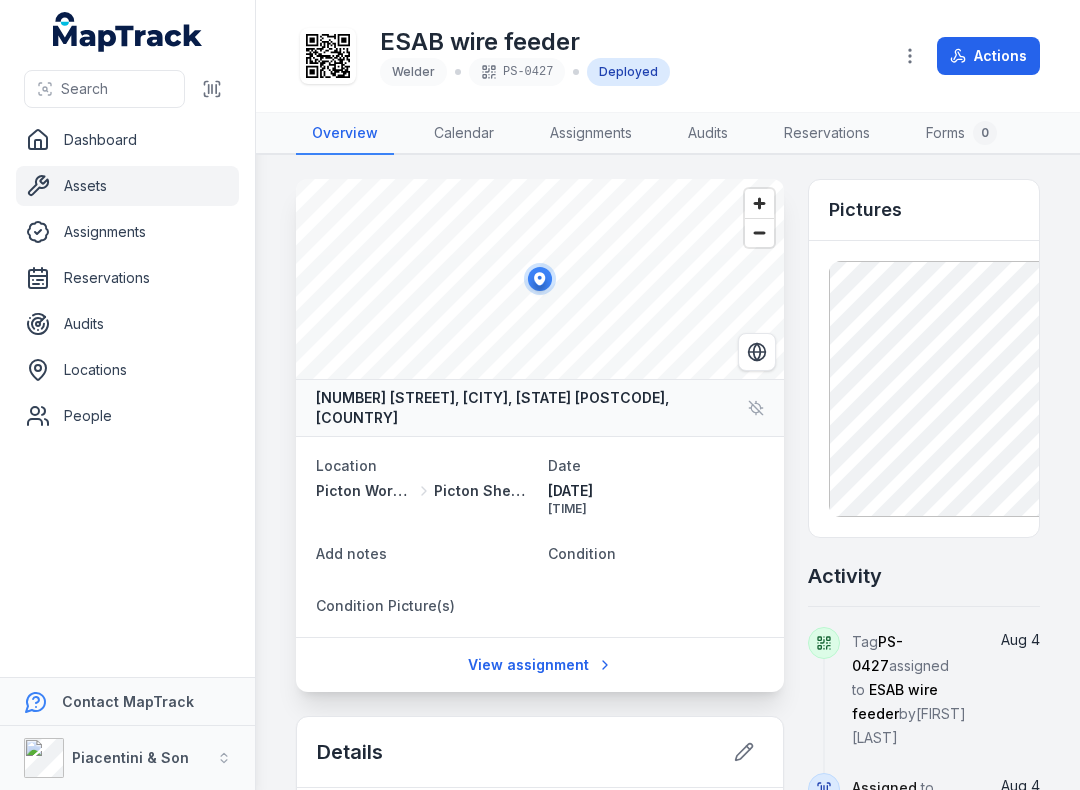 scroll, scrollTop: 0, scrollLeft: 0, axis: both 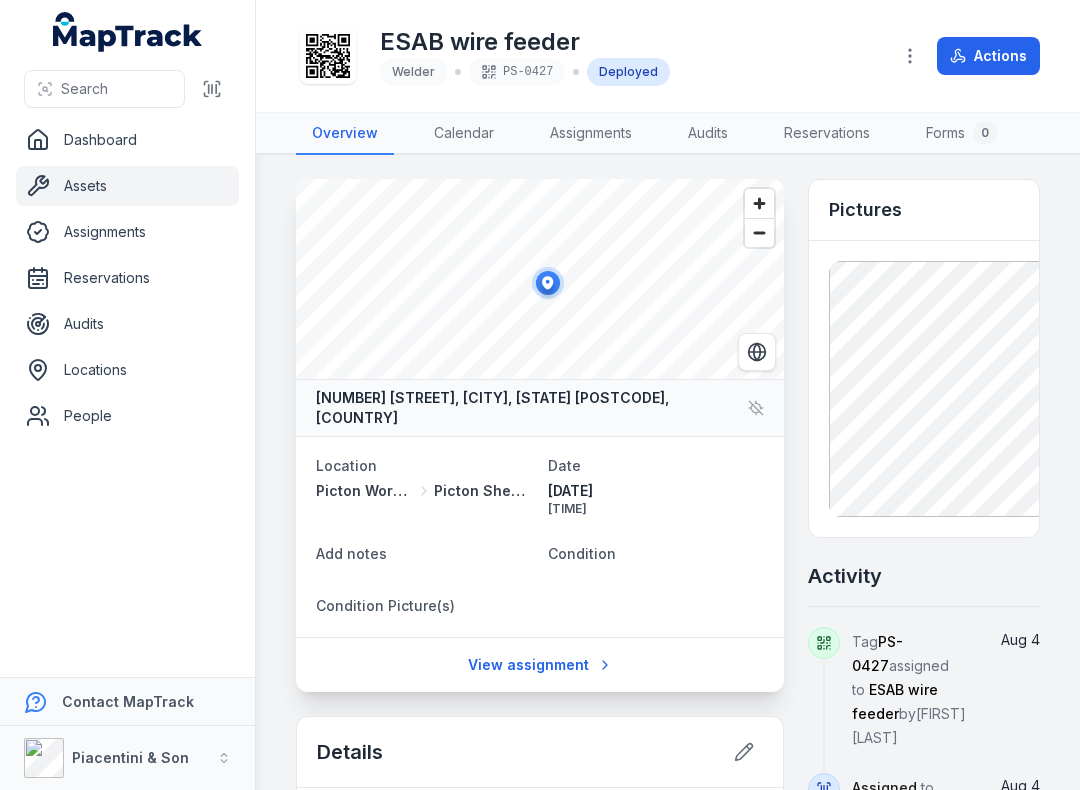 click 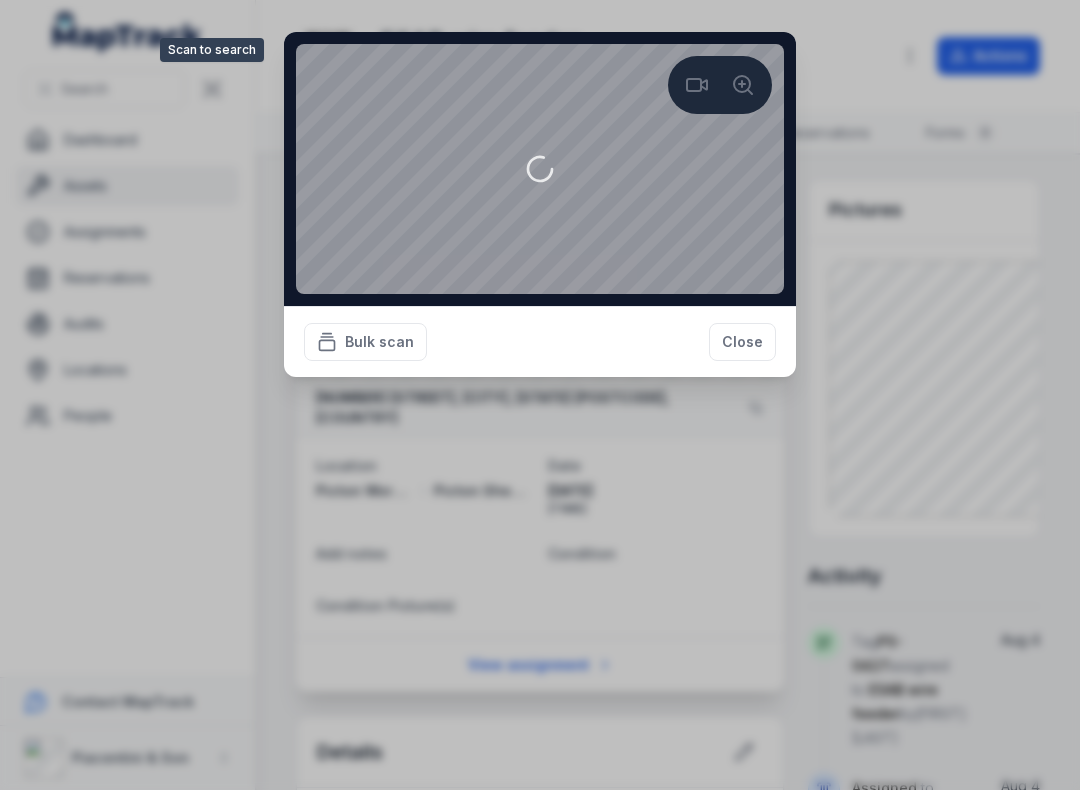 click on "Bulk scan" at bounding box center [365, 342] 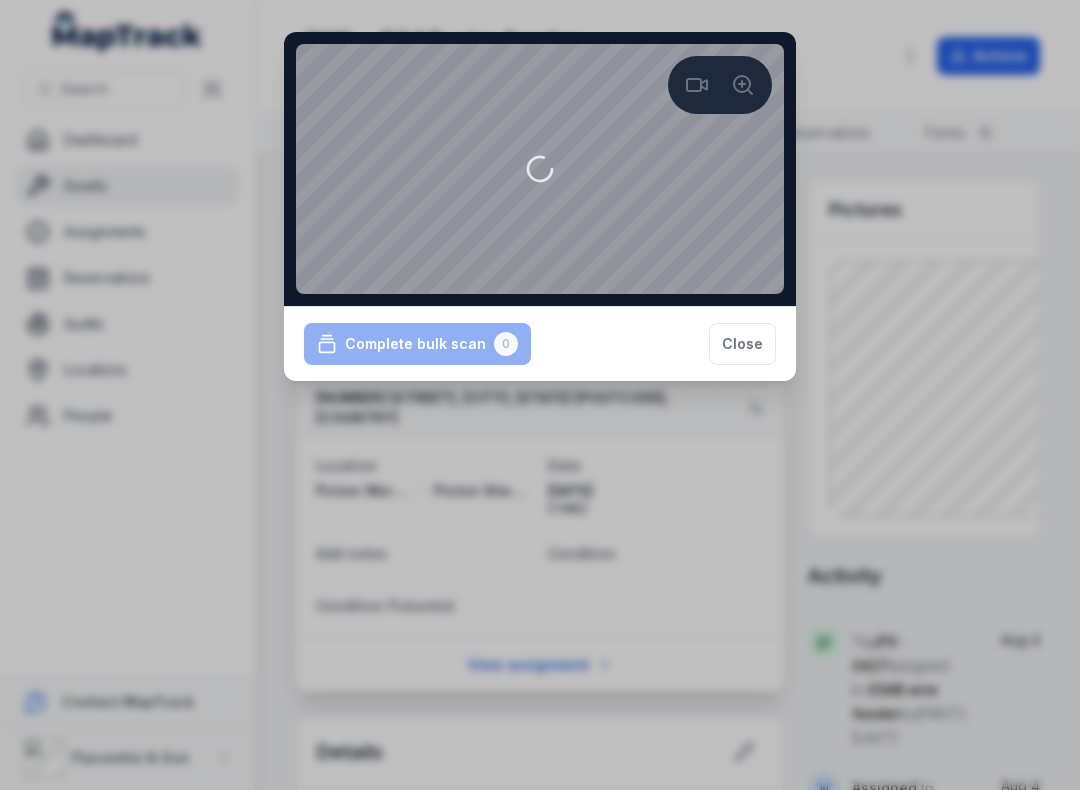 click on "Close" at bounding box center [742, 344] 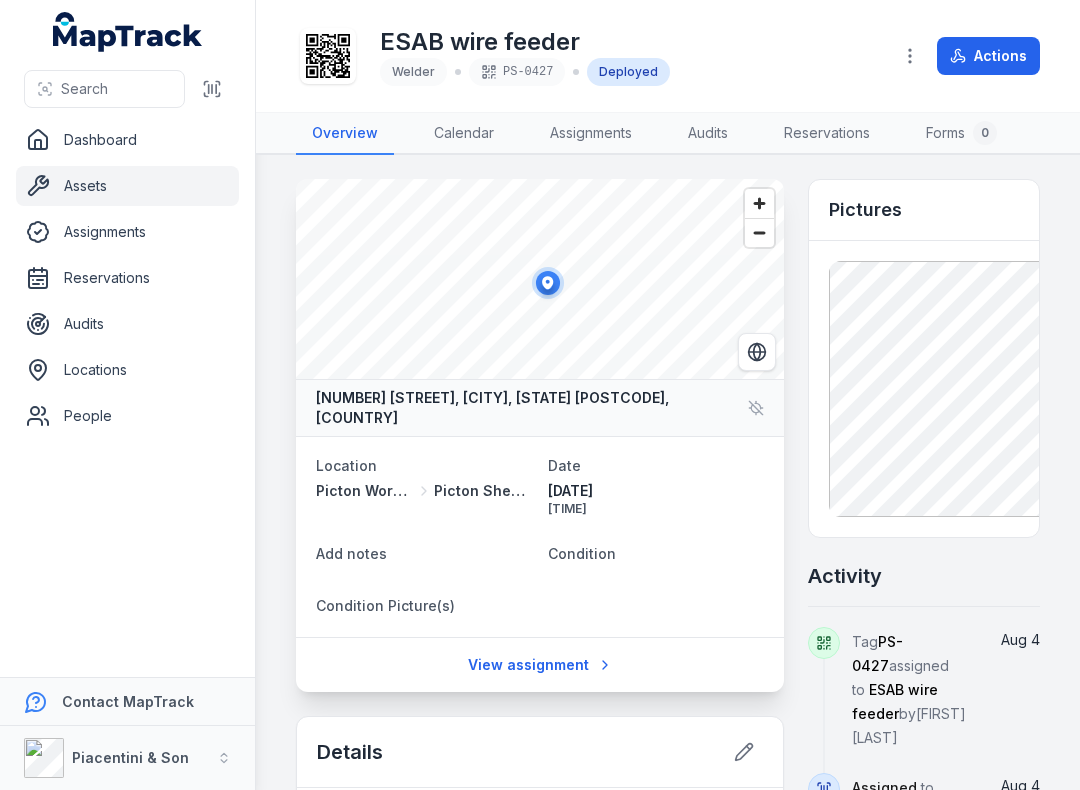 click 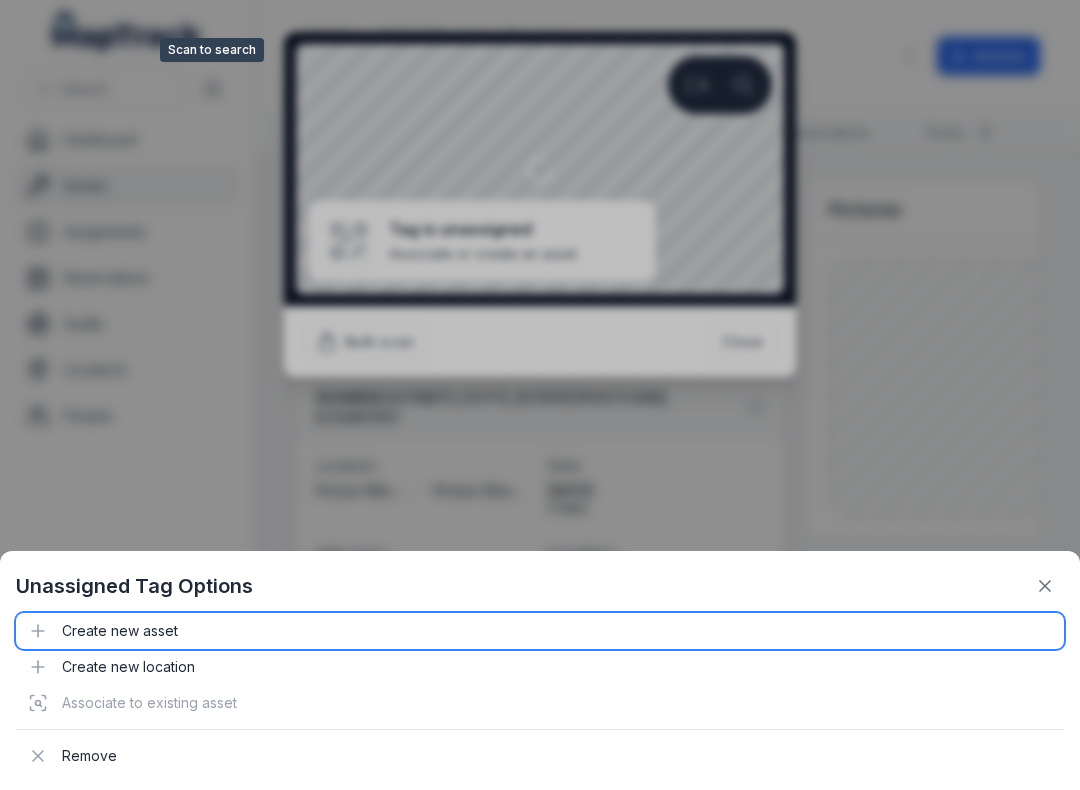 click on "Create new asset" at bounding box center [540, 631] 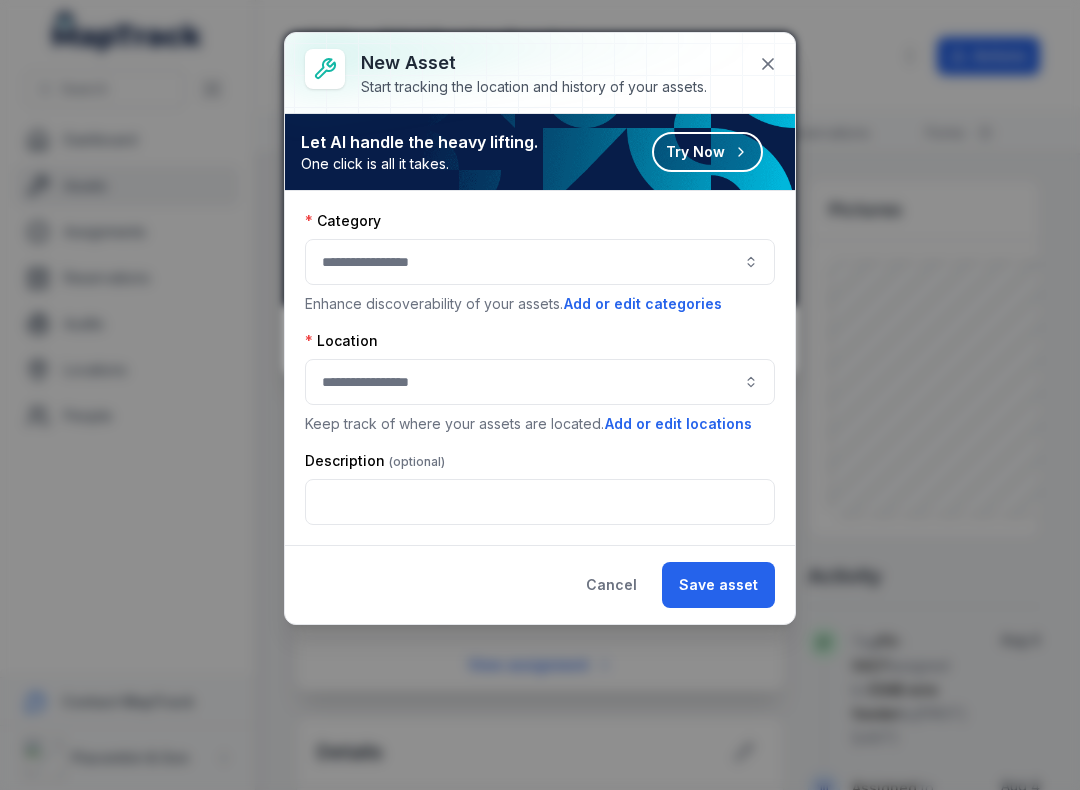 click at bounding box center (540, 262) 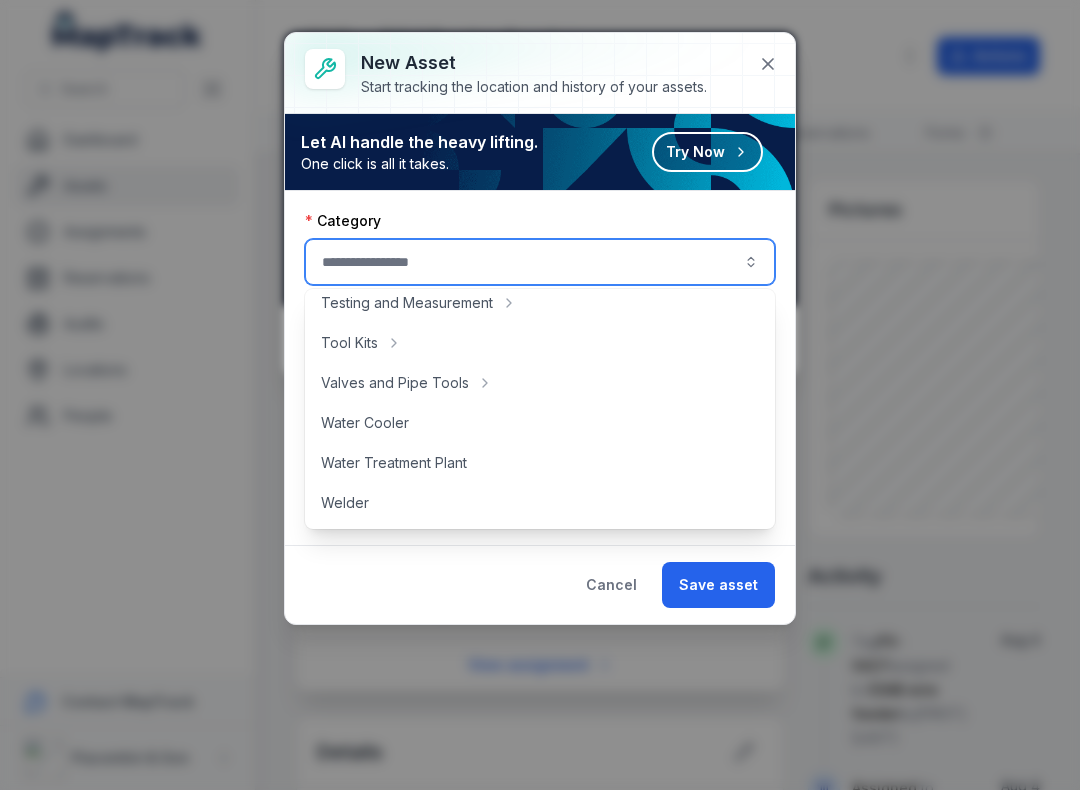 scroll, scrollTop: 892, scrollLeft: 0, axis: vertical 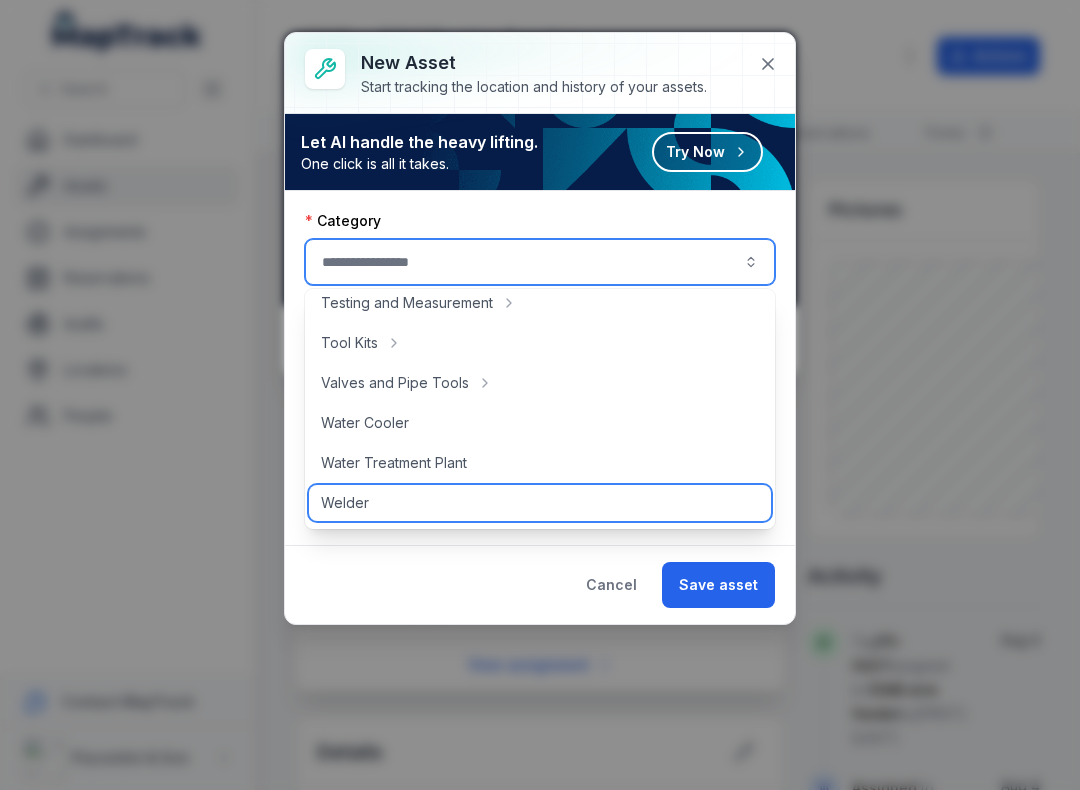click on "Welder" at bounding box center [345, 503] 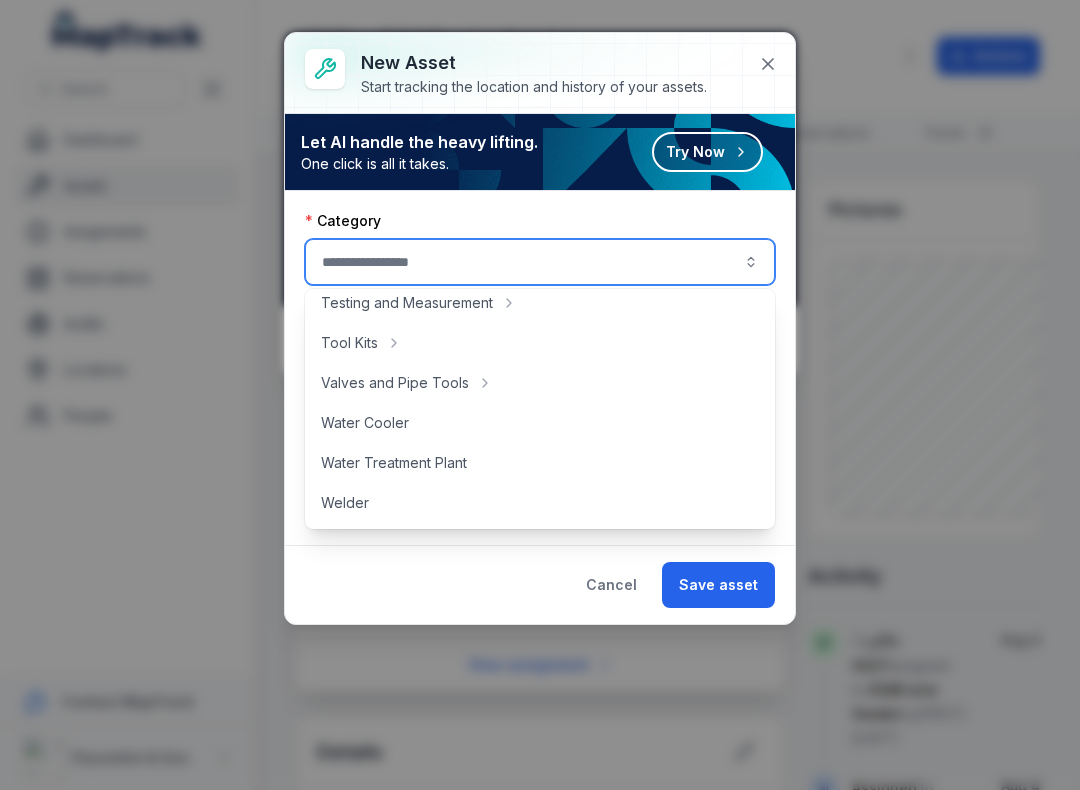 type on "******" 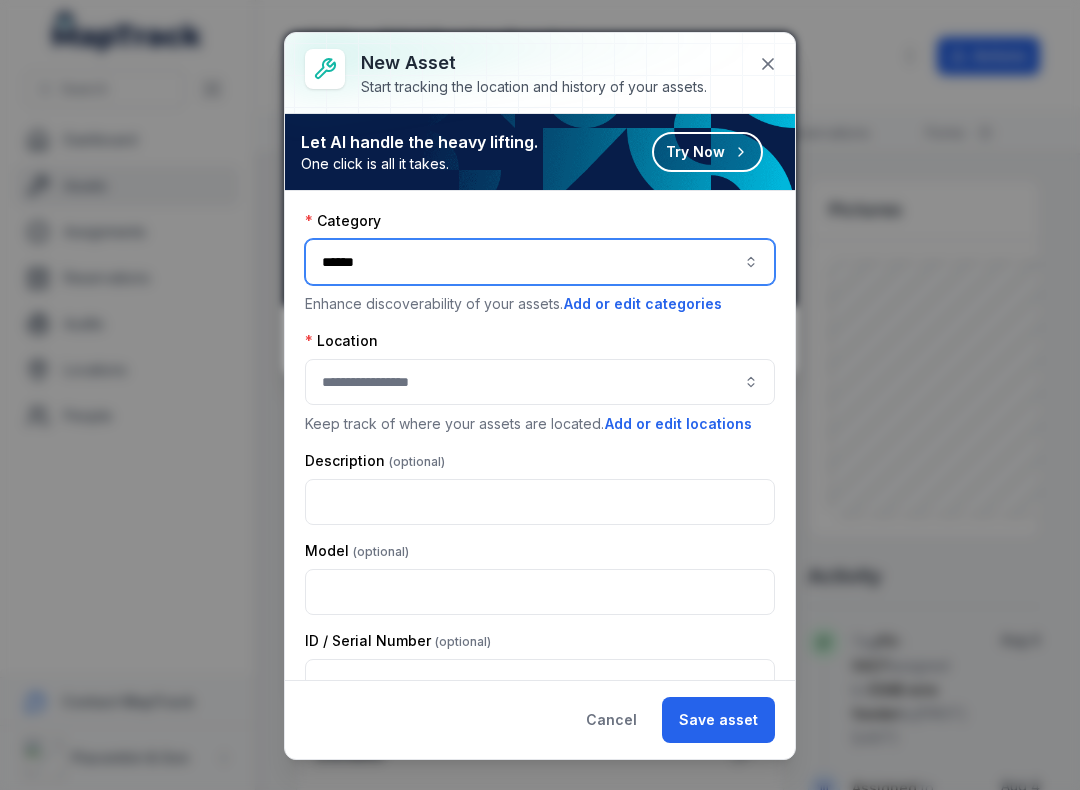 click at bounding box center (540, 382) 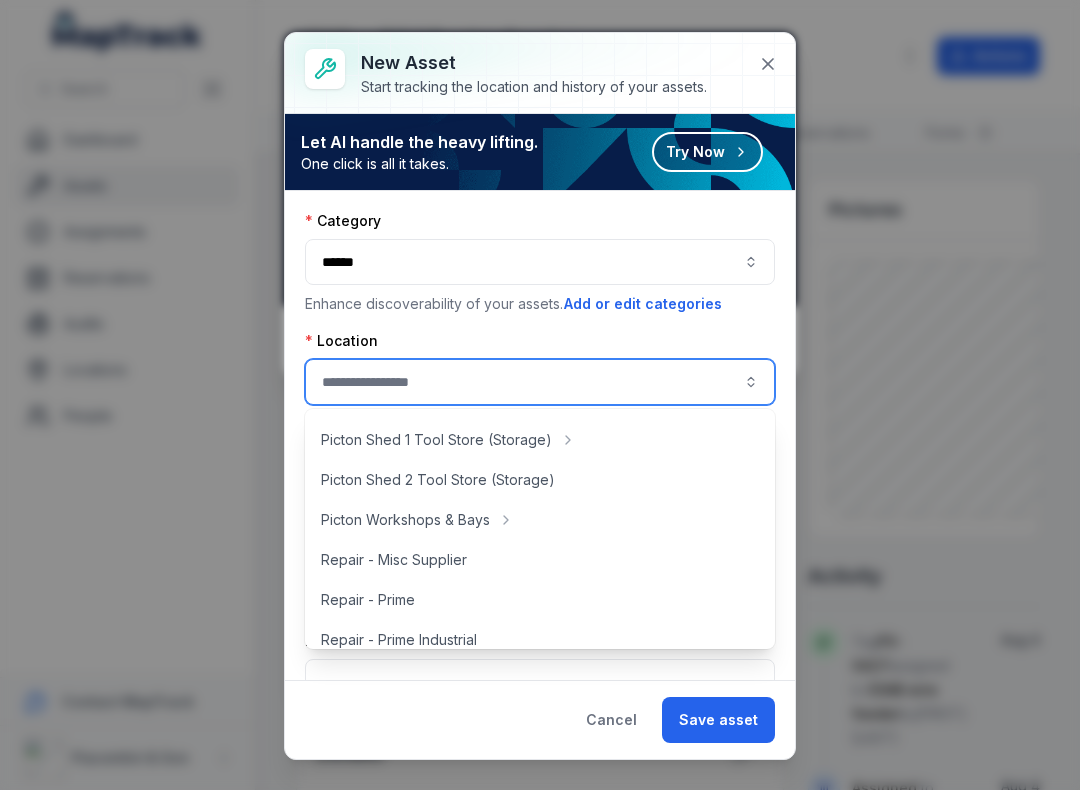 scroll, scrollTop: 399, scrollLeft: 0, axis: vertical 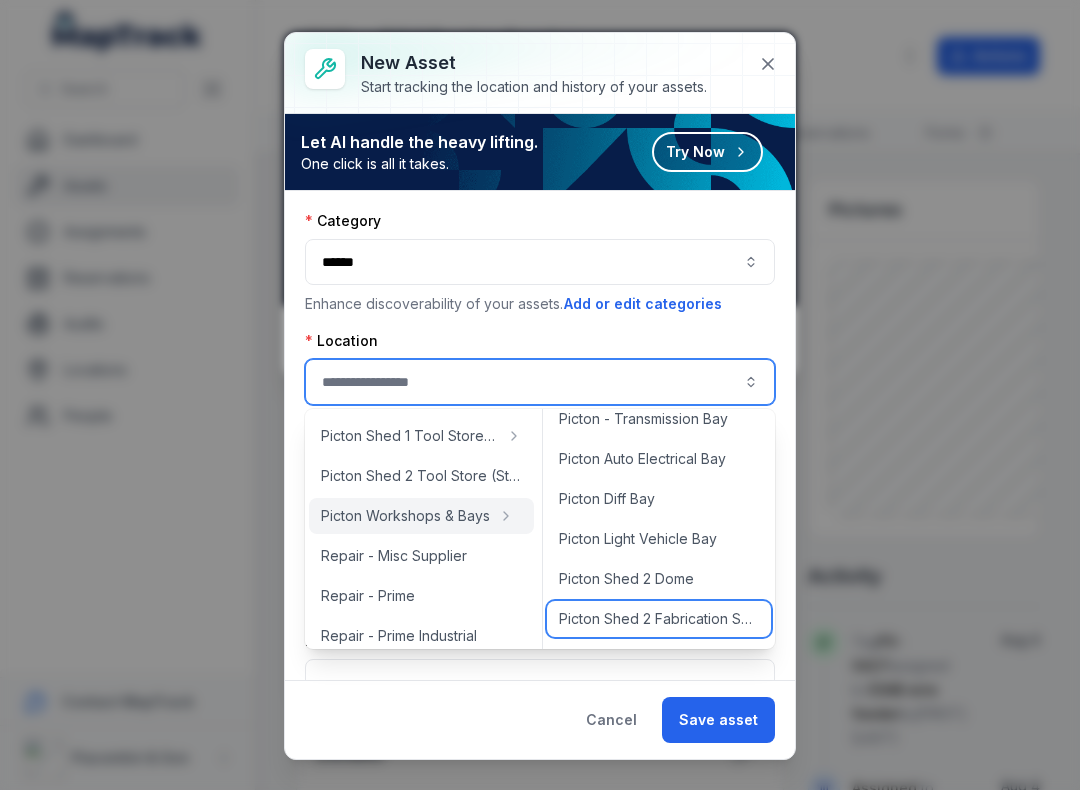 click on "Picton Shed 2 Fabrication Shop" at bounding box center (659, 619) 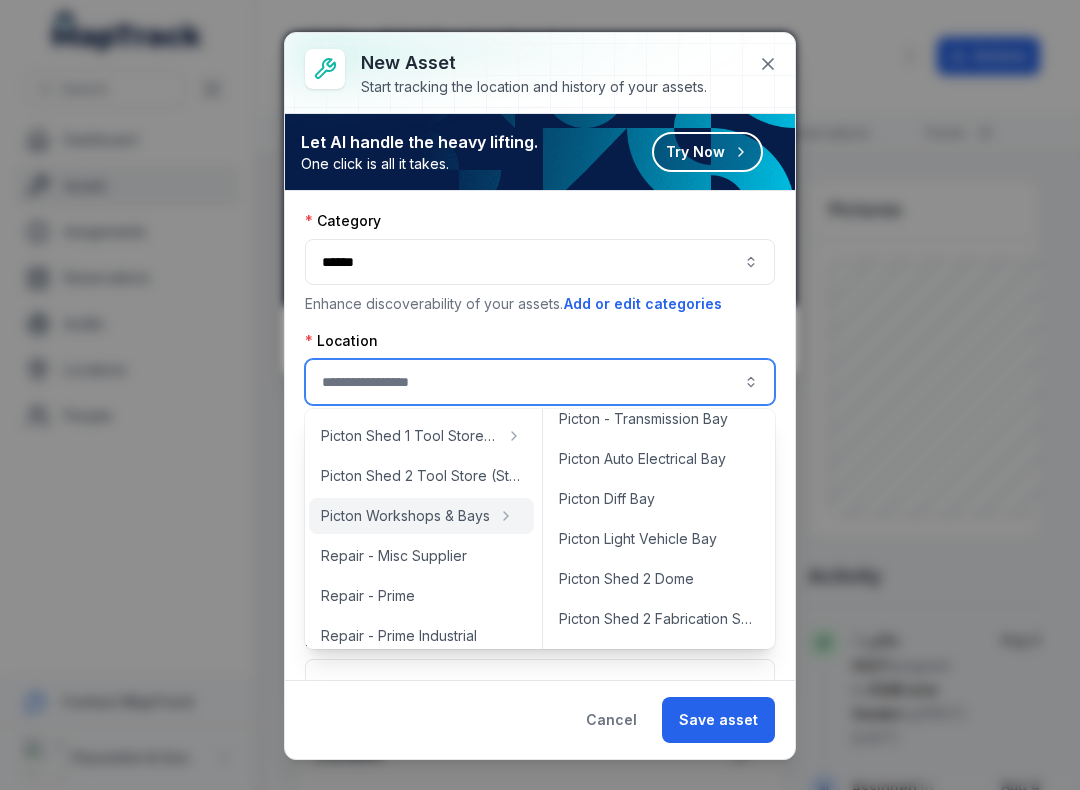 type on "**********" 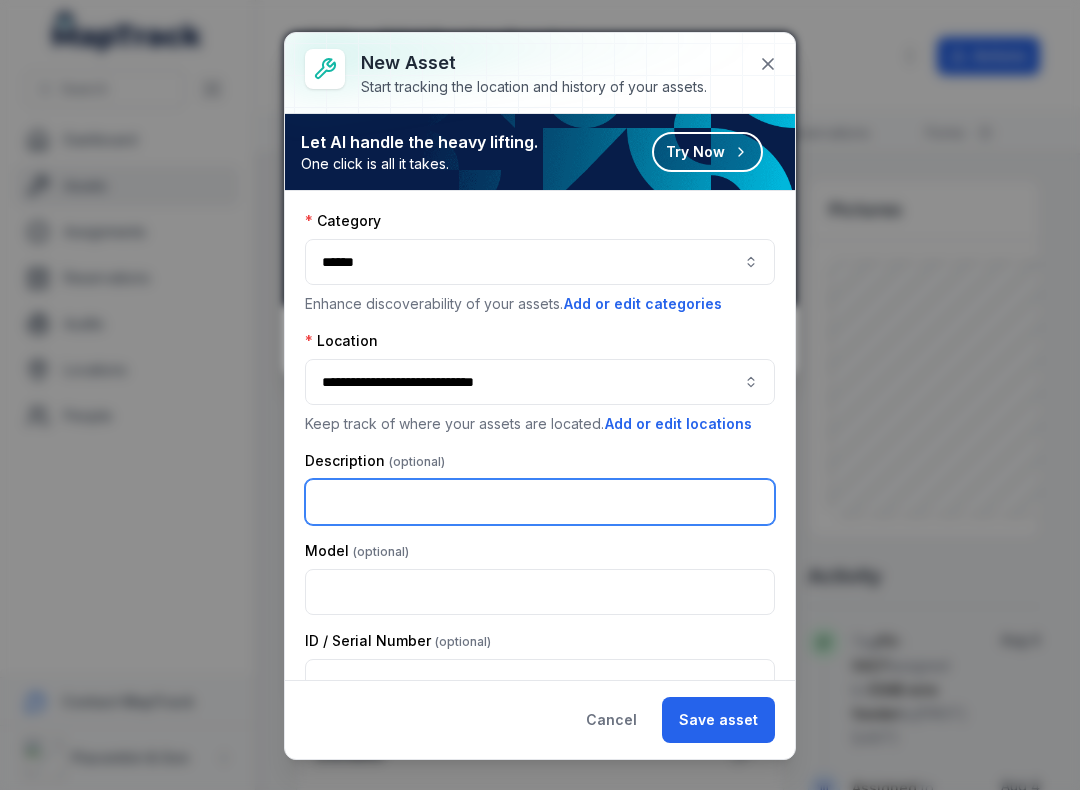 click at bounding box center [540, 502] 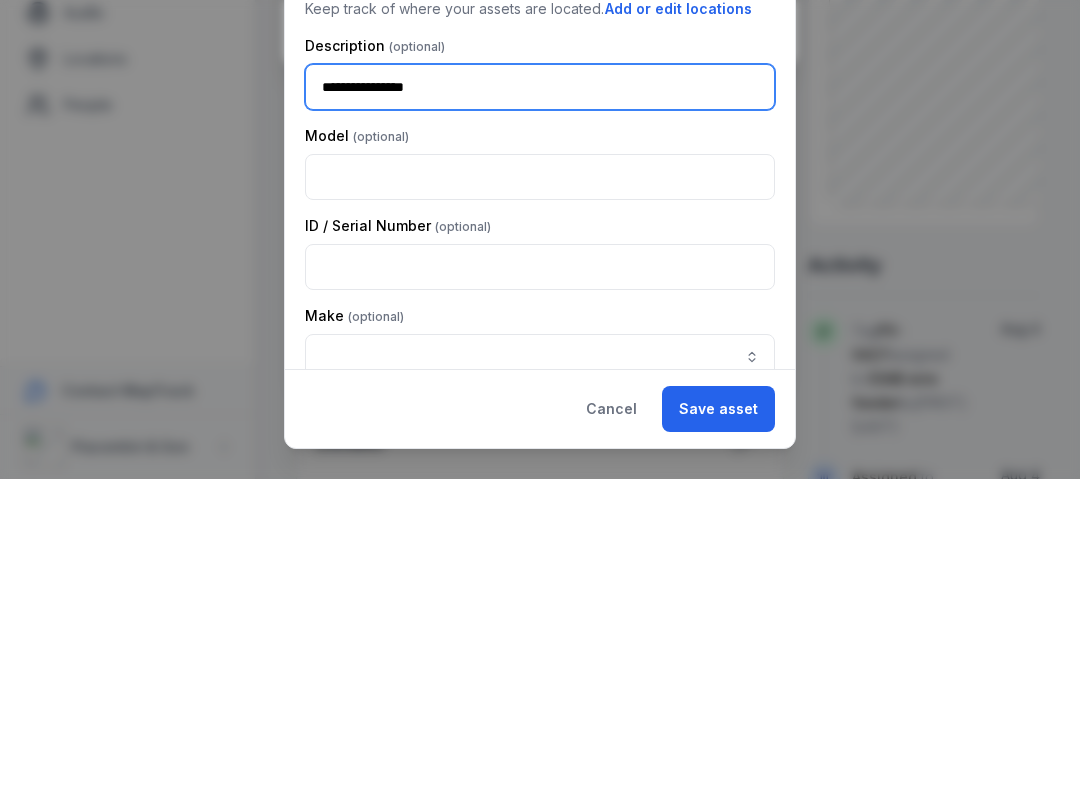 scroll, scrollTop: 105, scrollLeft: 0, axis: vertical 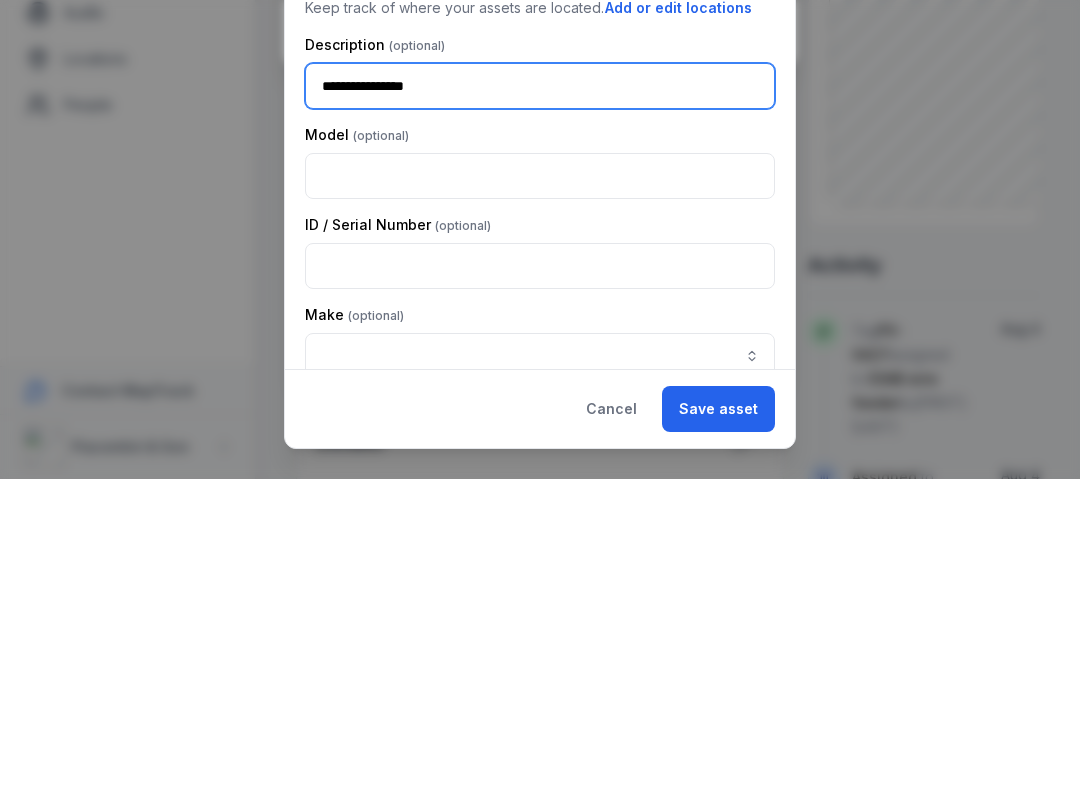 type on "**********" 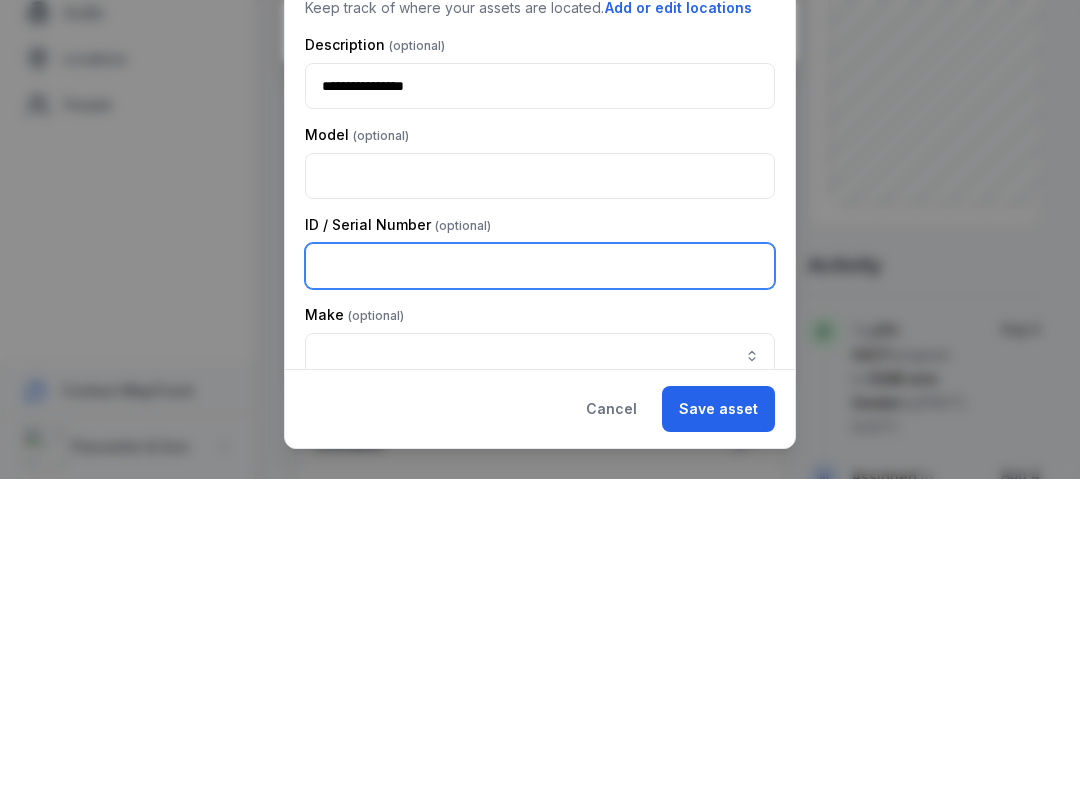 click at bounding box center (540, 577) 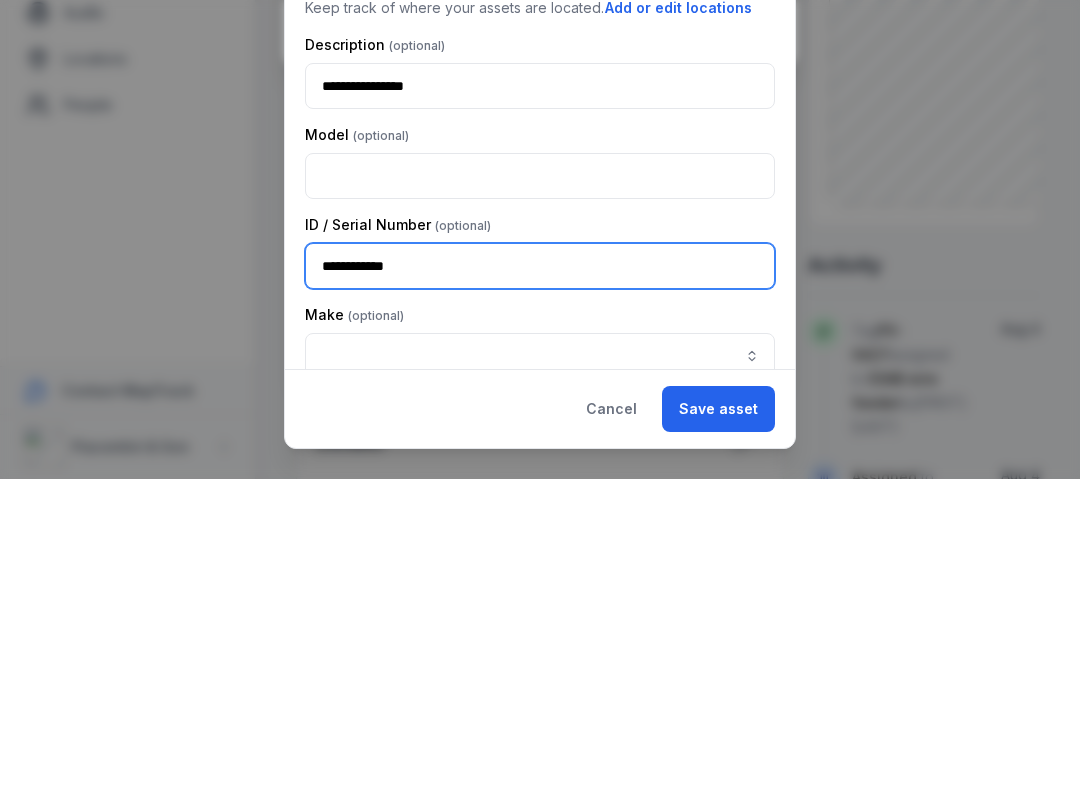 type on "**********" 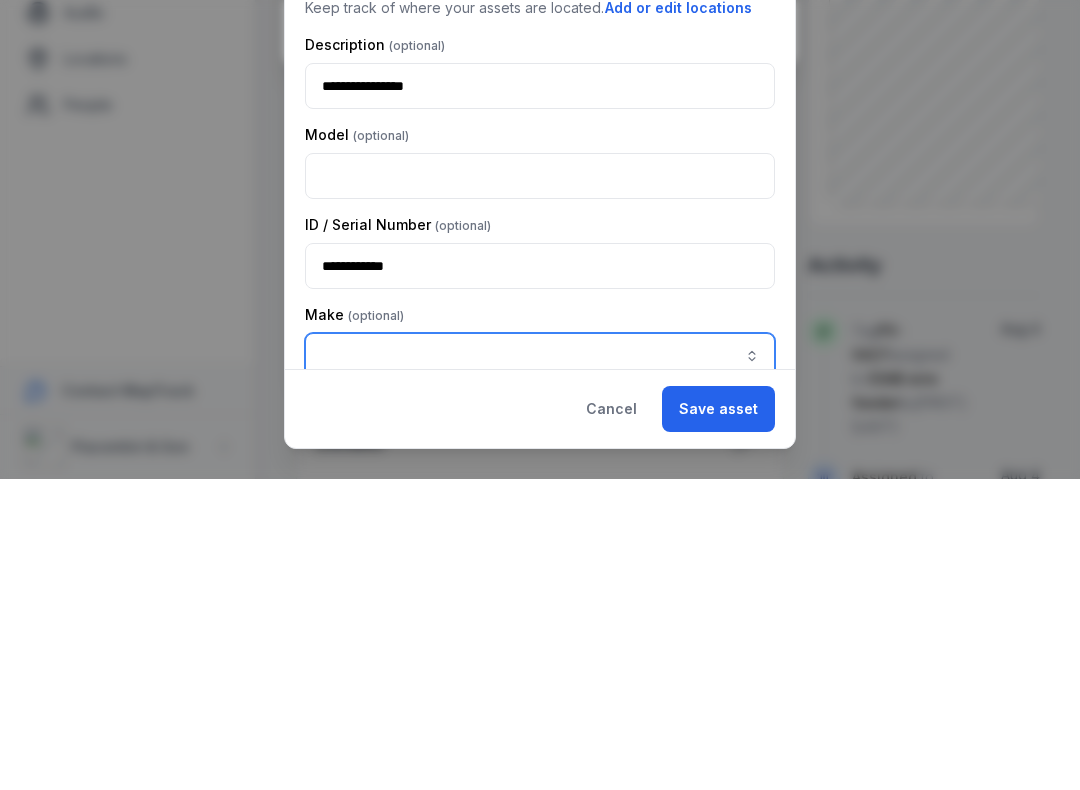 click at bounding box center [752, 667] 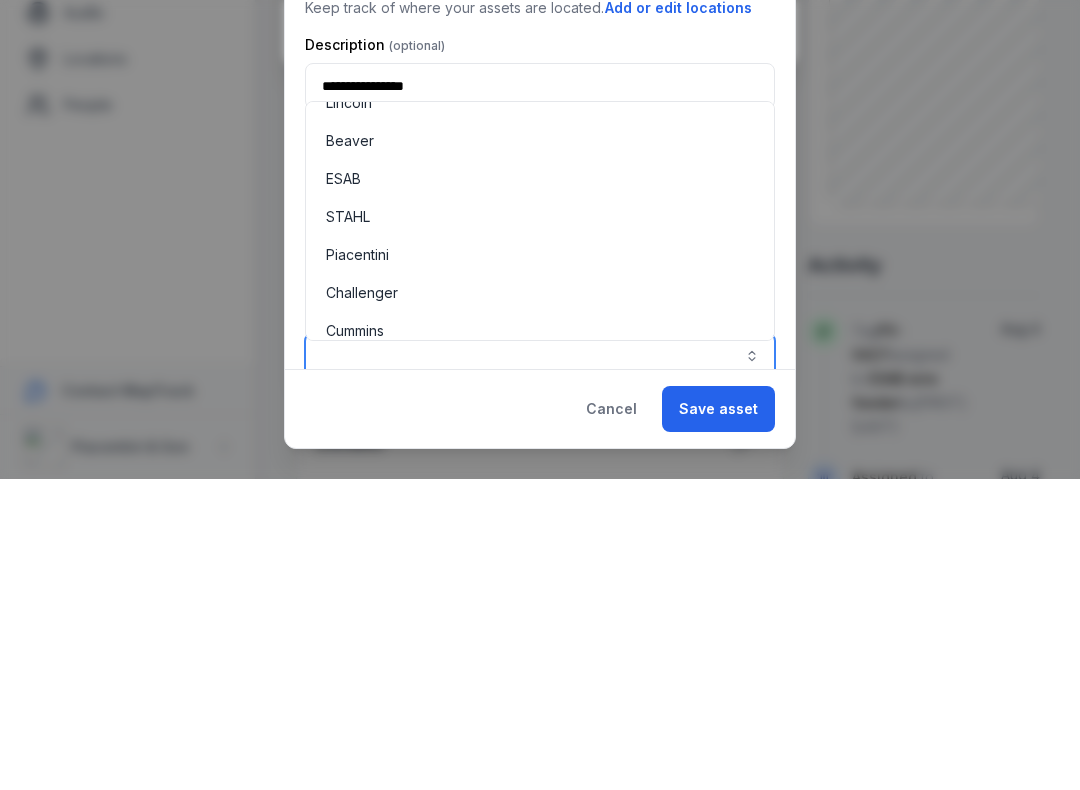 scroll, scrollTop: 364, scrollLeft: 0, axis: vertical 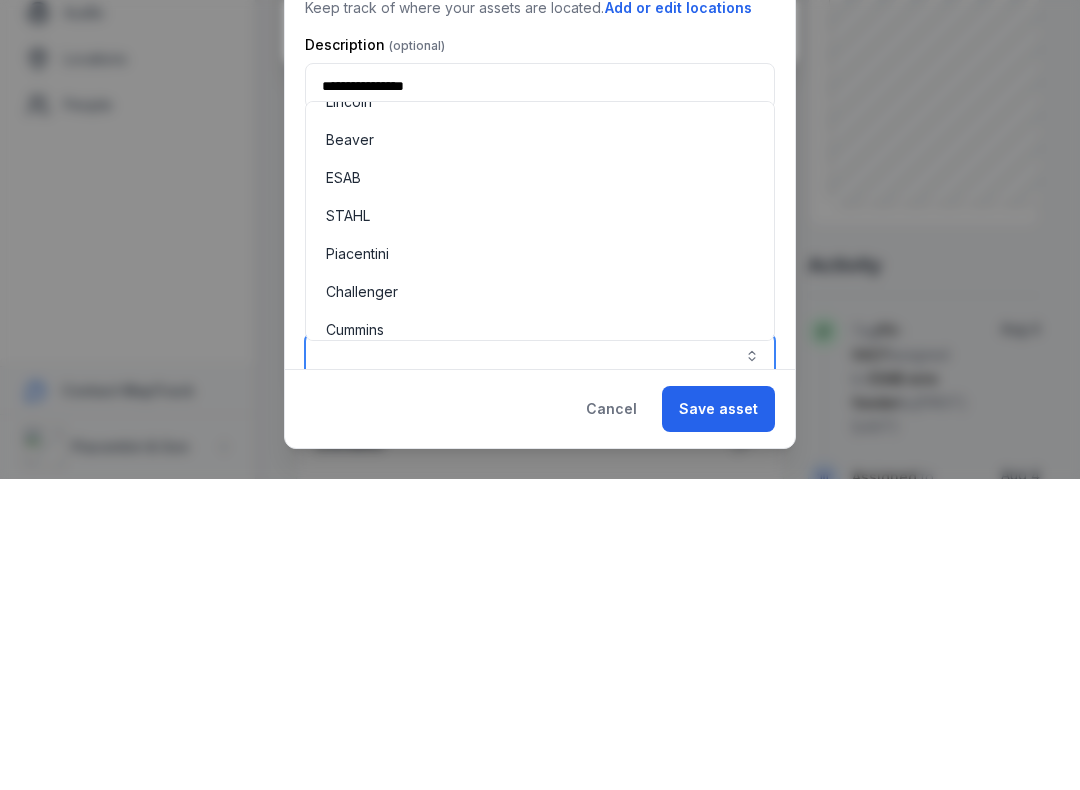 click on "ESAB" at bounding box center [540, 489] 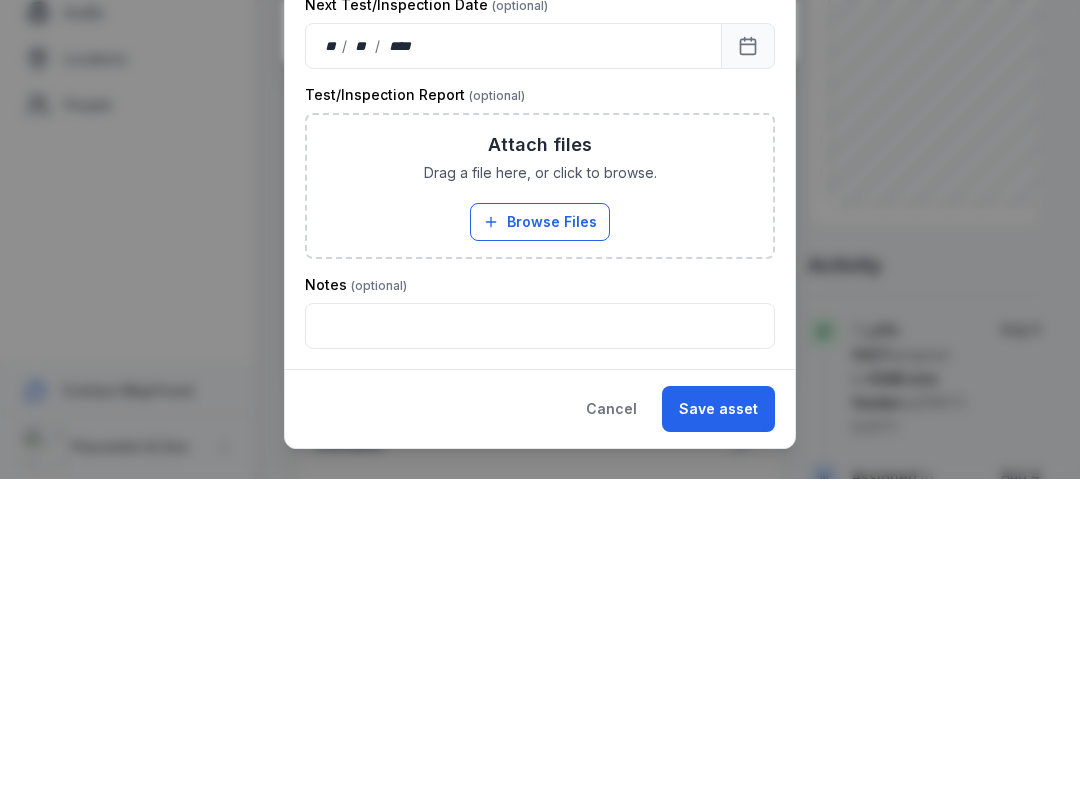 scroll, scrollTop: 595, scrollLeft: 0, axis: vertical 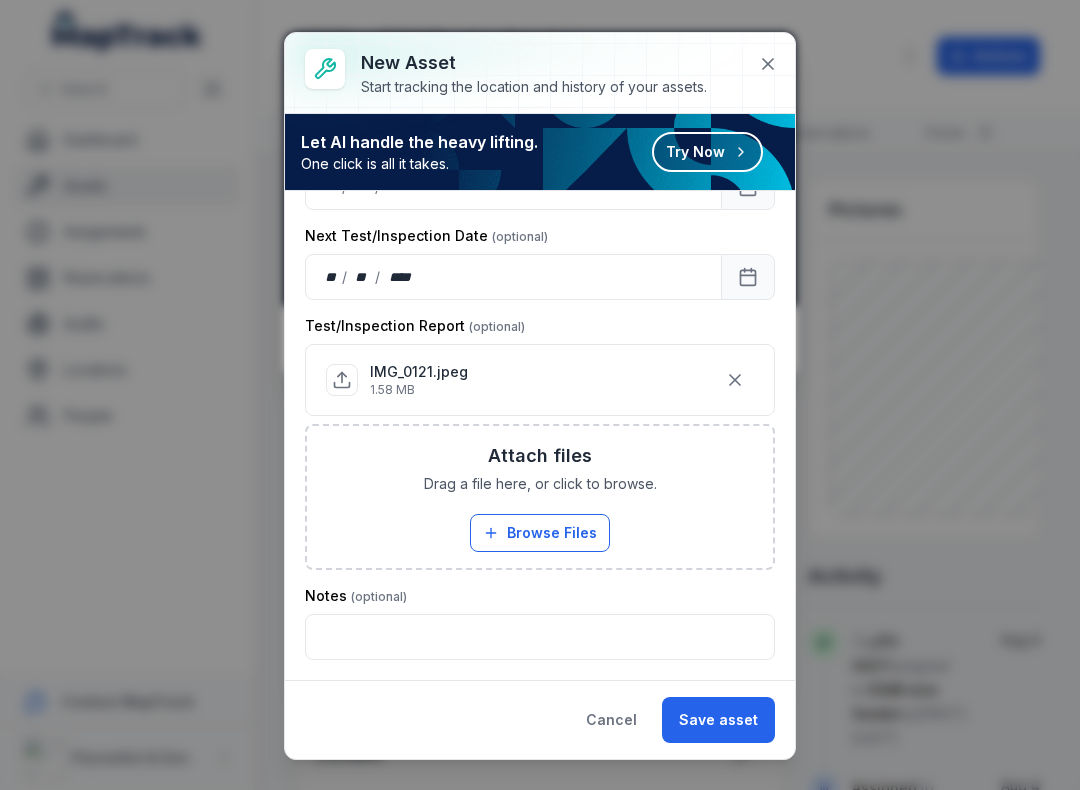 click on "Save asset" at bounding box center [718, 720] 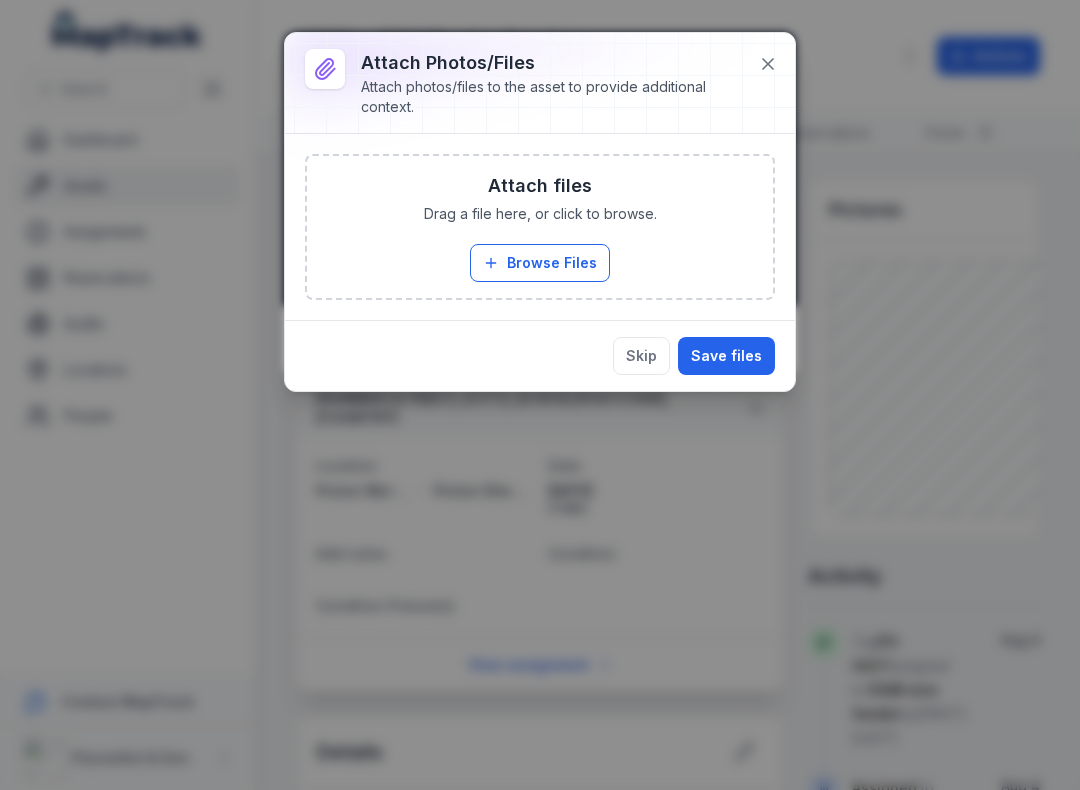 click on "Save files" at bounding box center (726, 356) 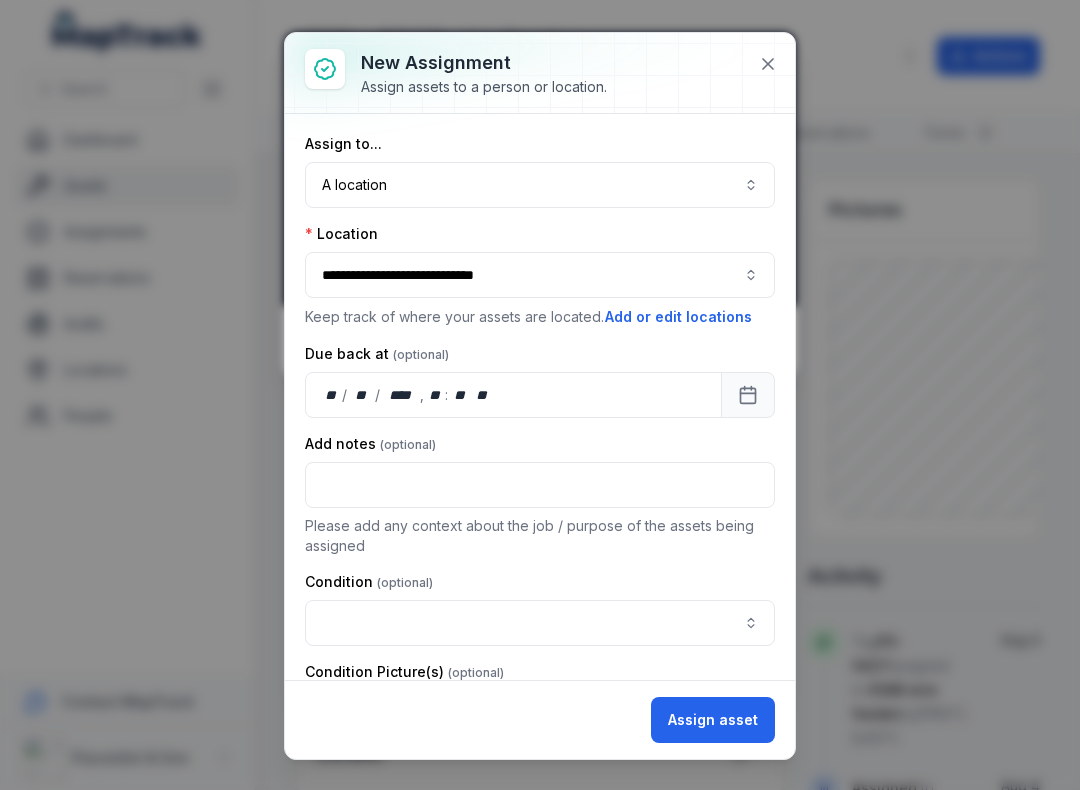 click on "A location ********" at bounding box center (540, 185) 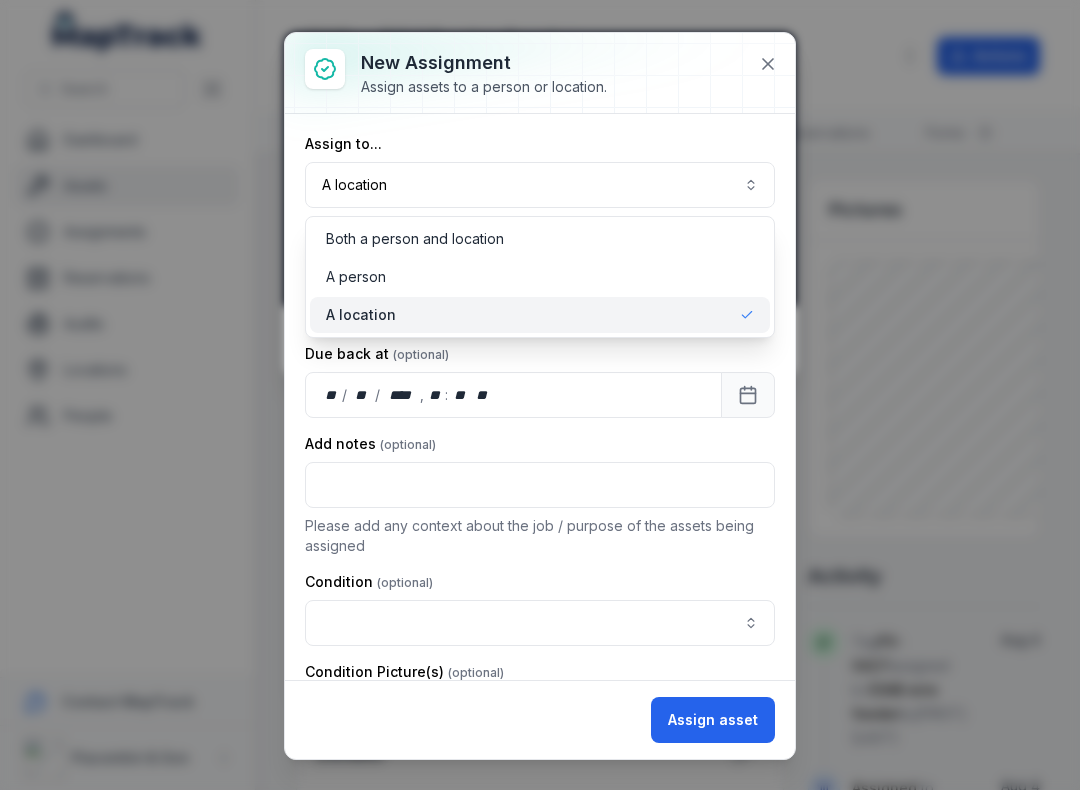 click on "A location" at bounding box center (540, 315) 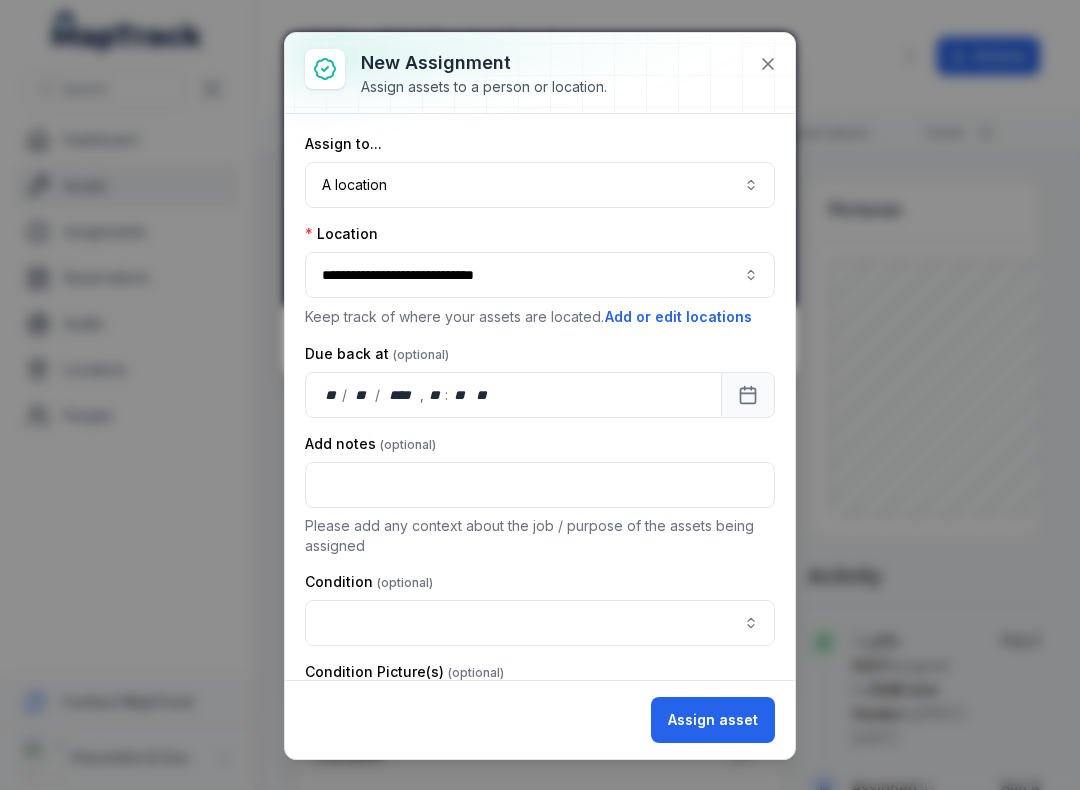 click at bounding box center (540, 623) 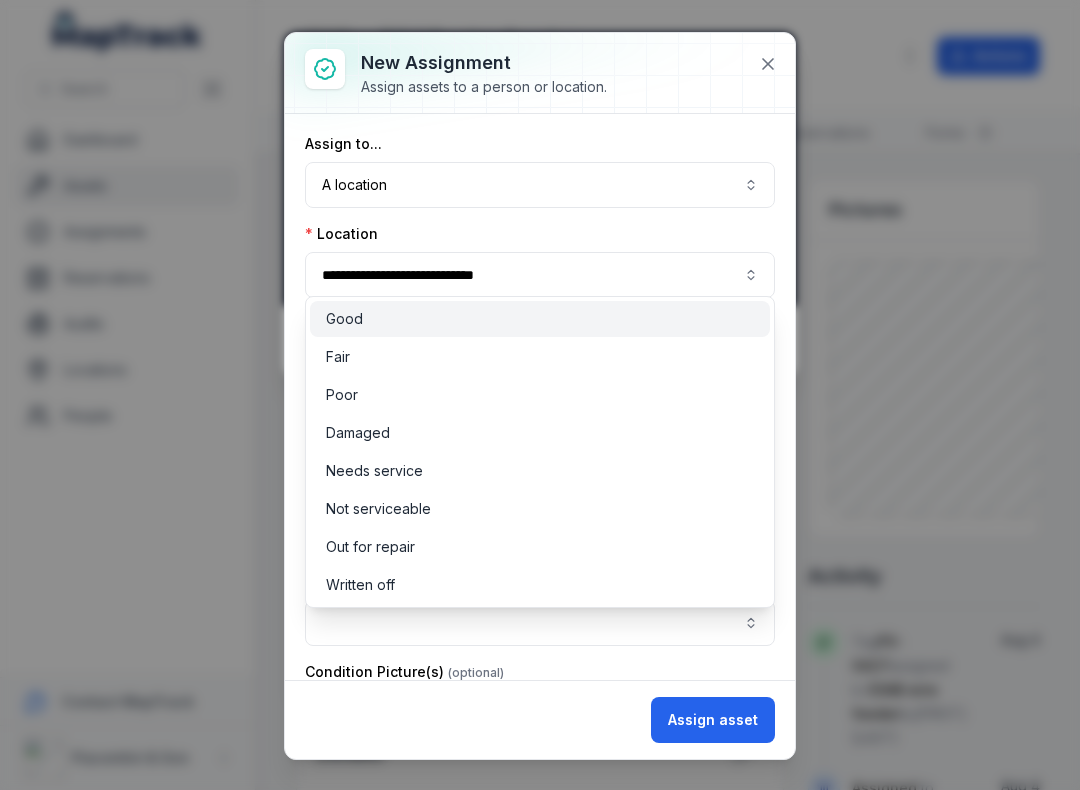 click on "Good" at bounding box center (540, 319) 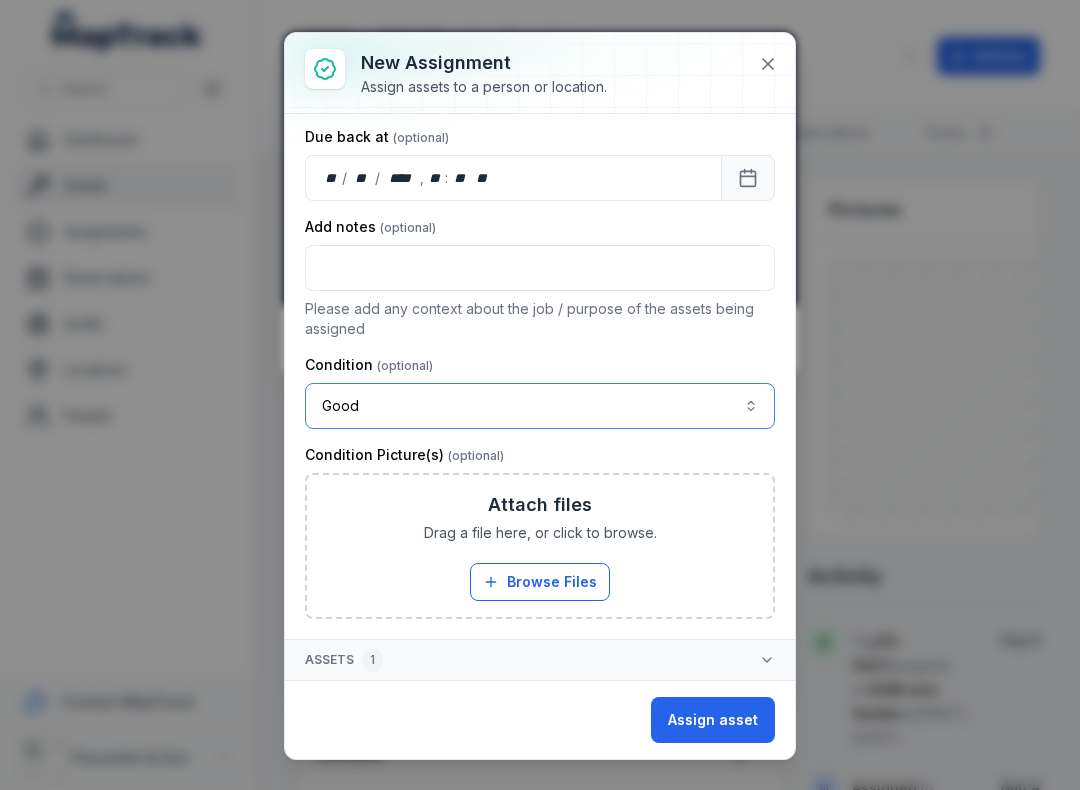 scroll, scrollTop: 217, scrollLeft: 0, axis: vertical 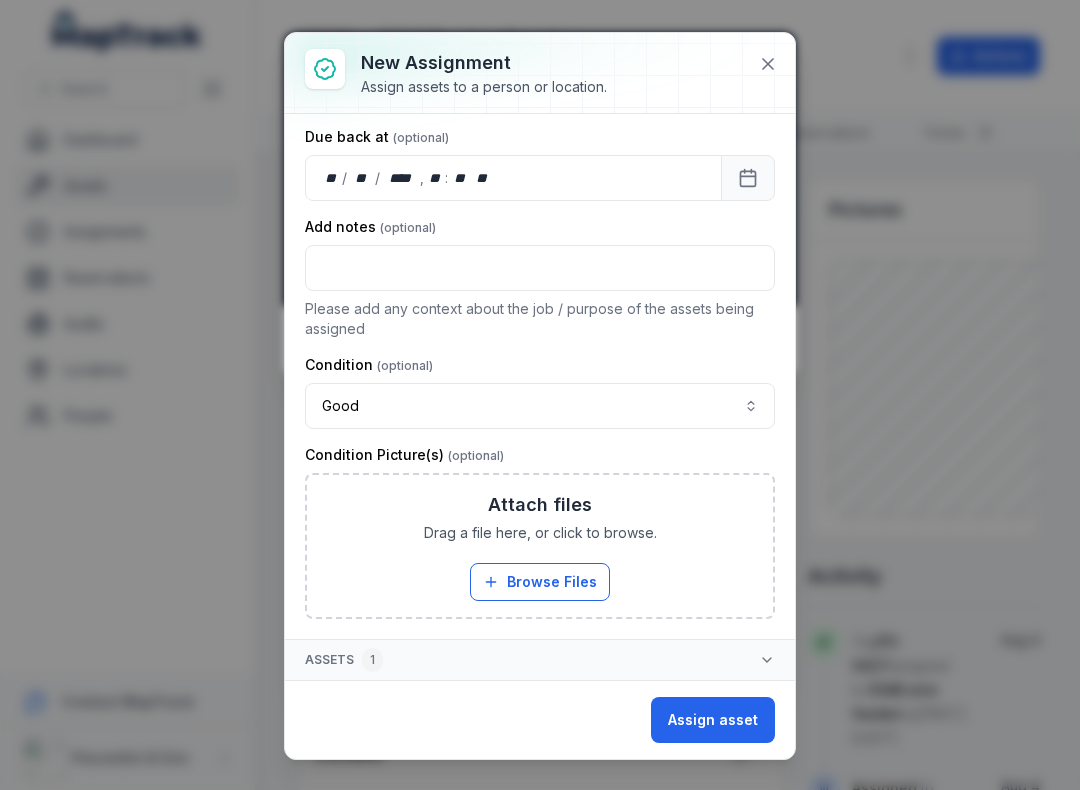 click on "Assign asset" at bounding box center (713, 720) 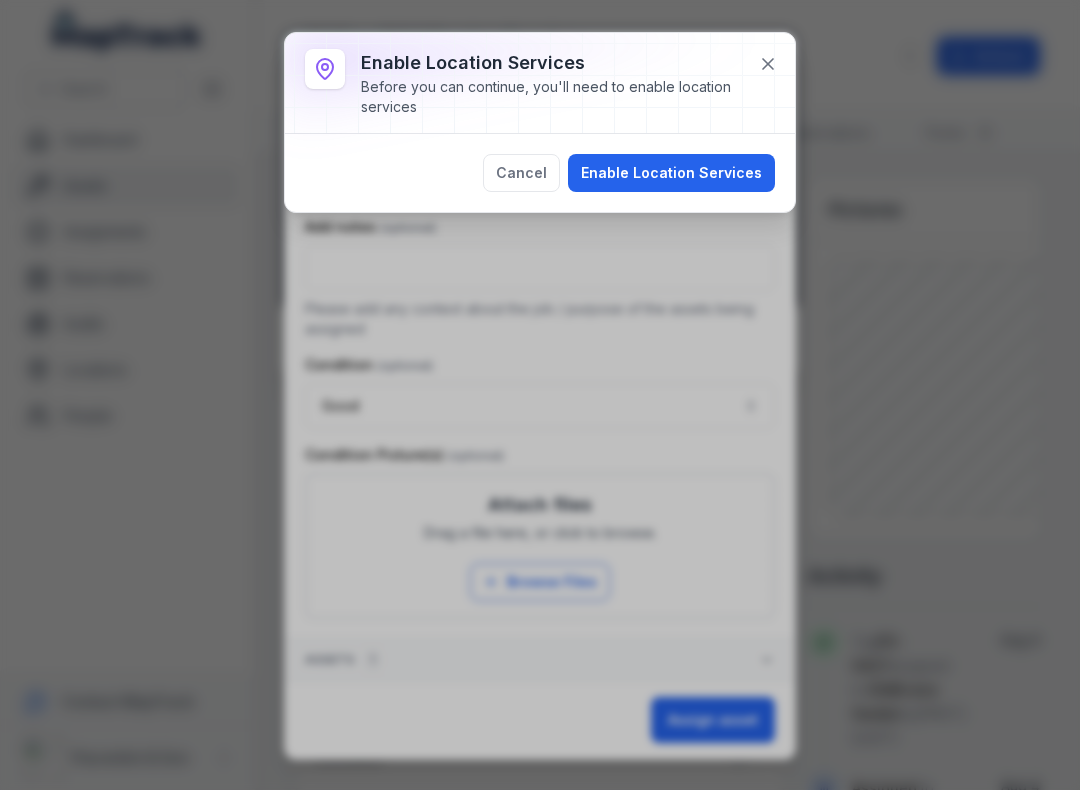 click on "Enable Location Services" at bounding box center [671, 173] 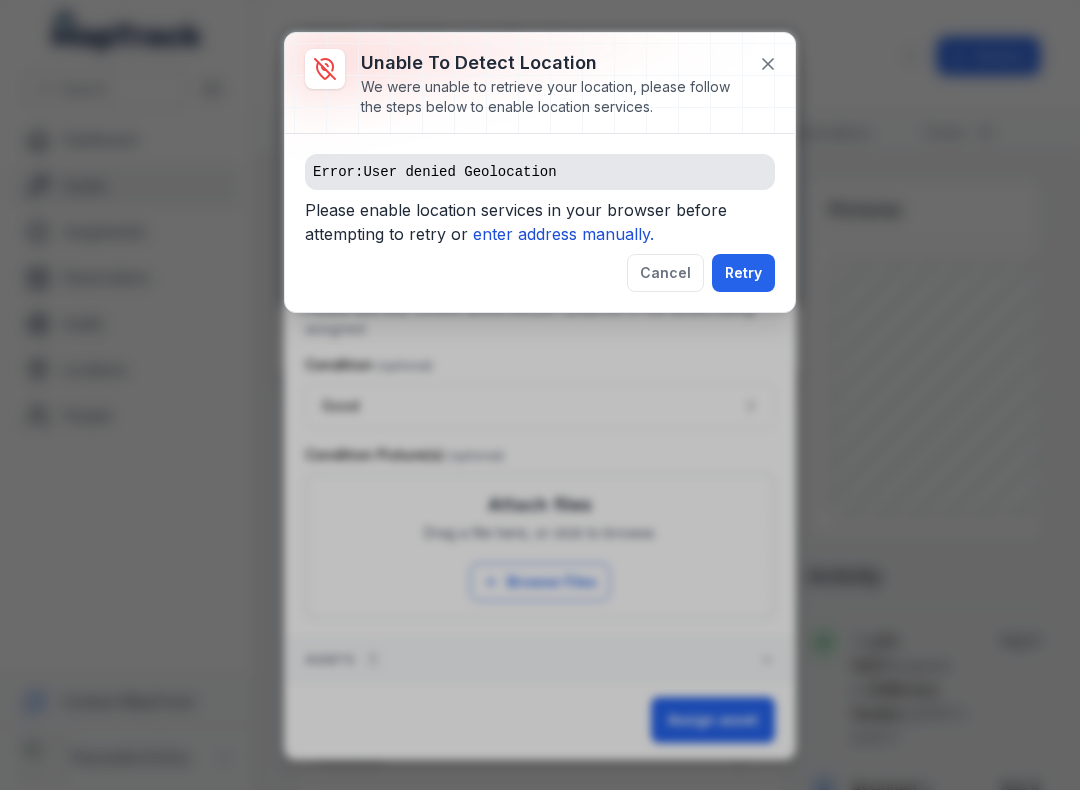 click on "enter address manually." at bounding box center [563, 234] 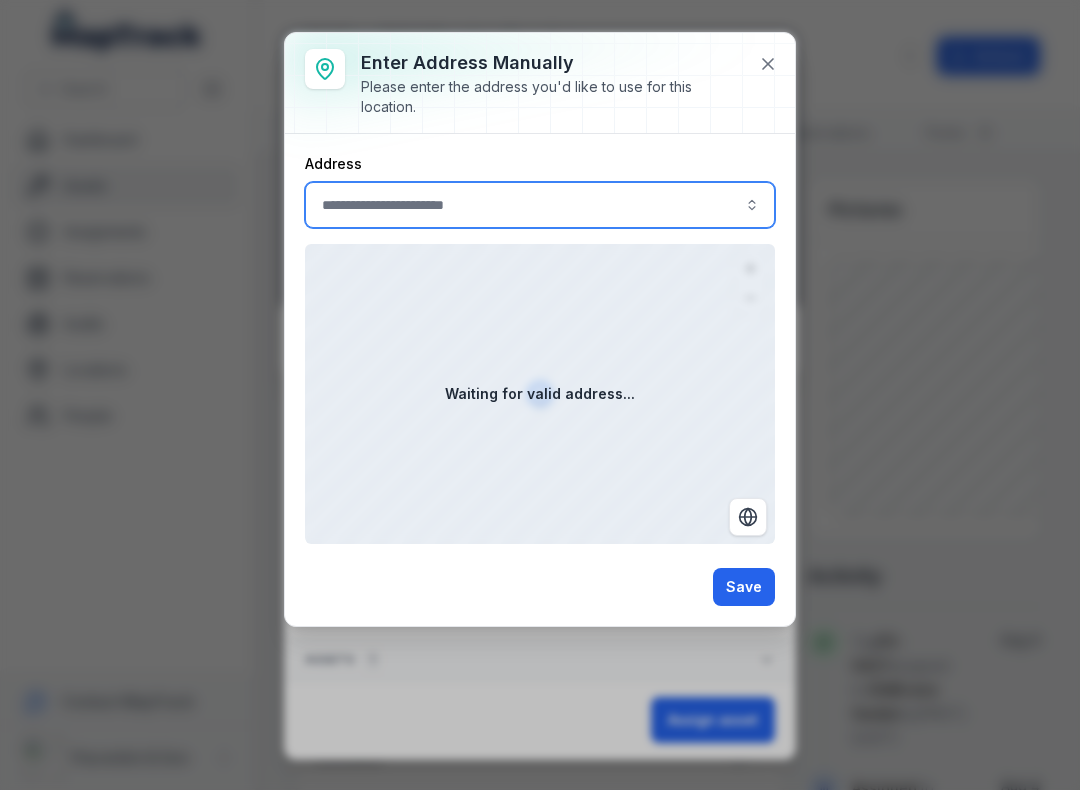 click at bounding box center [540, 205] 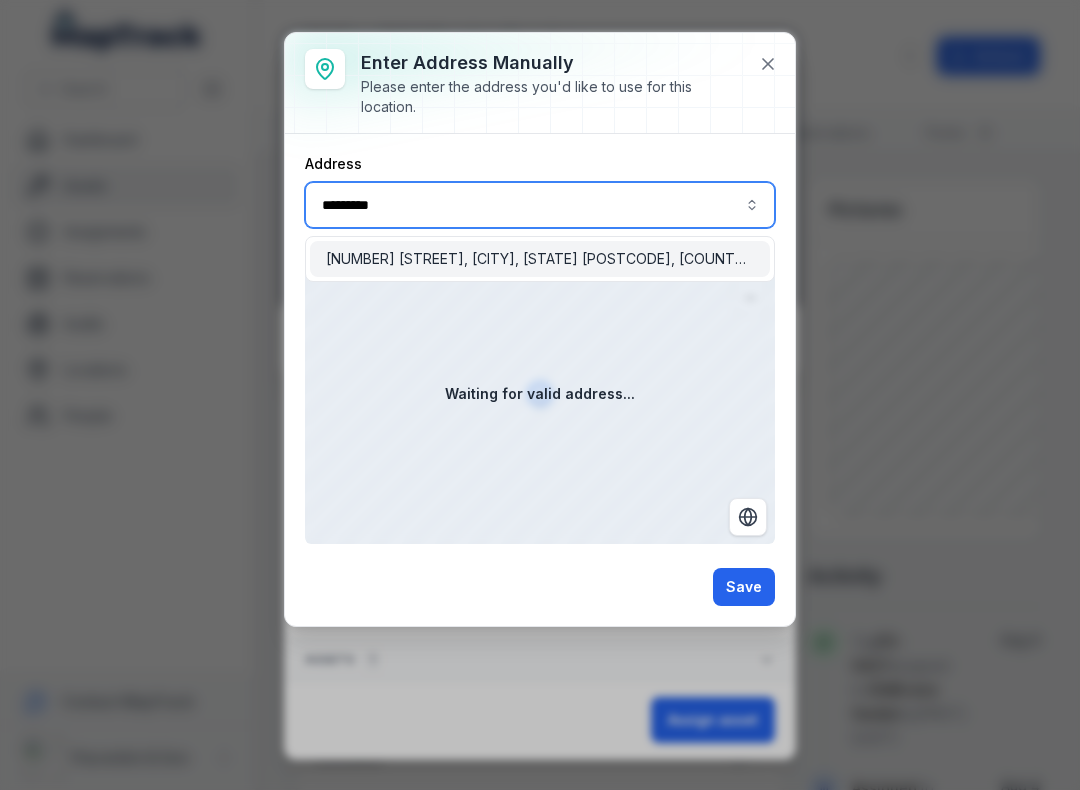type on "**********" 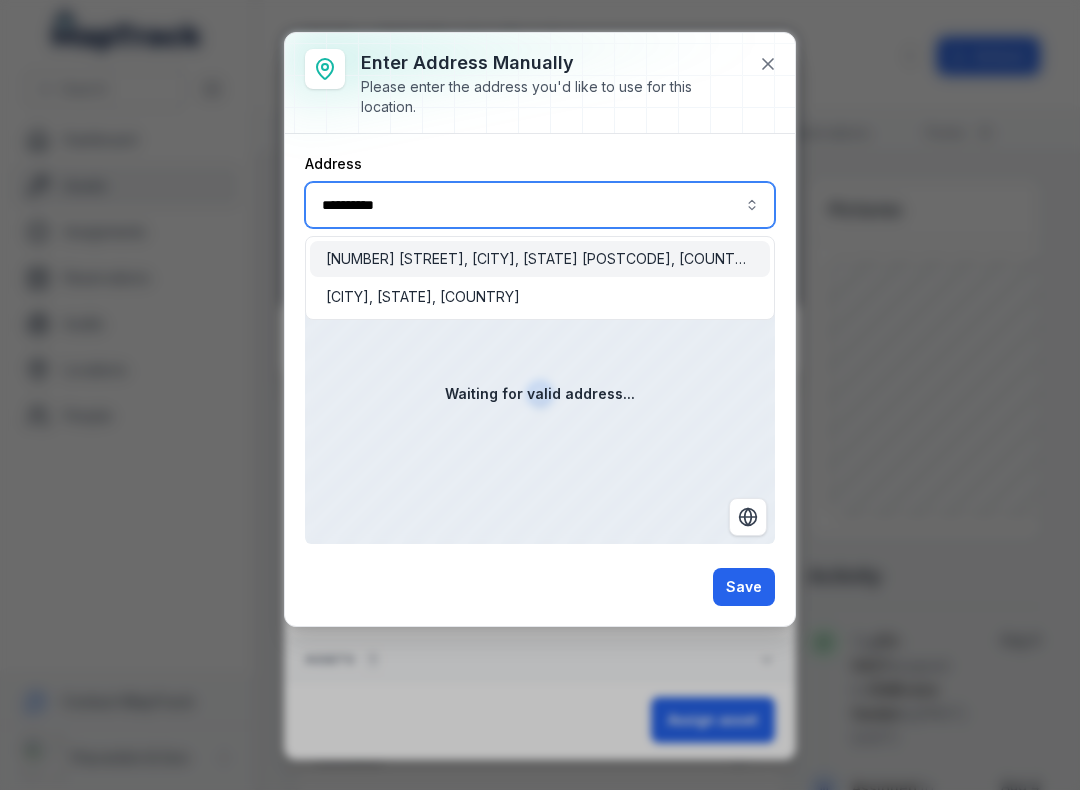 click on "[NUMBER] [STREET], [CITY], [STATE] [POSTCODE], [COUNTRY]" at bounding box center [540, 259] 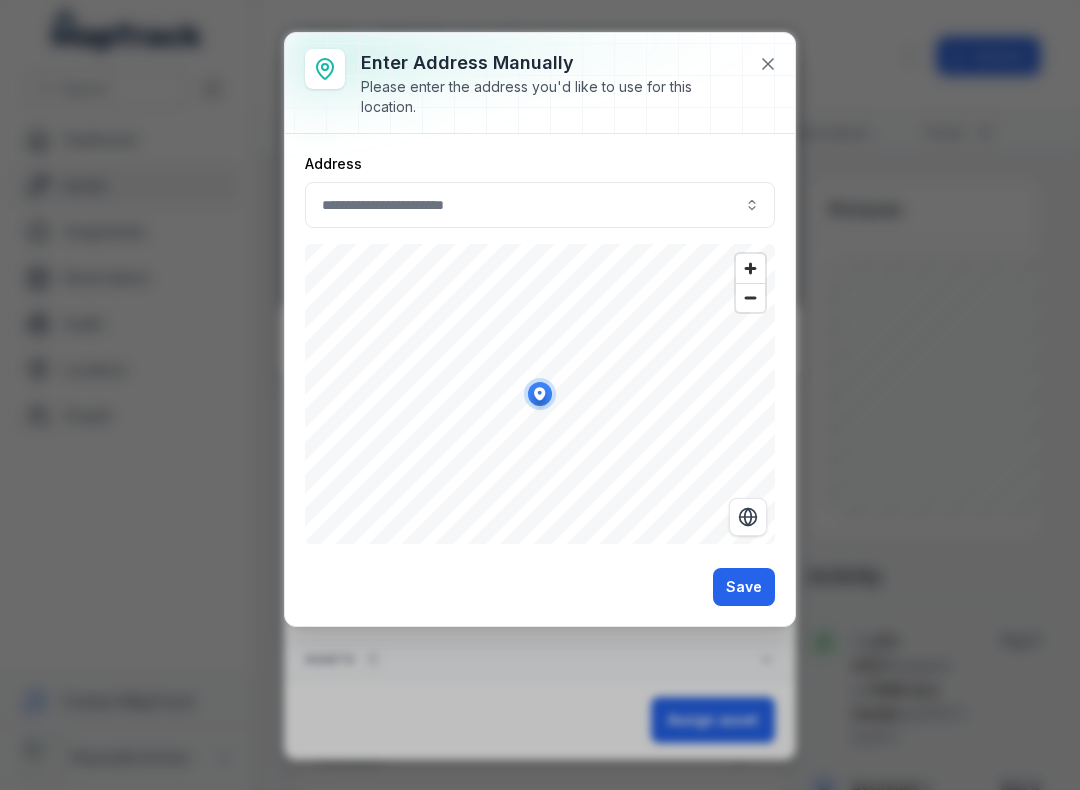 click on "Save" at bounding box center [744, 587] 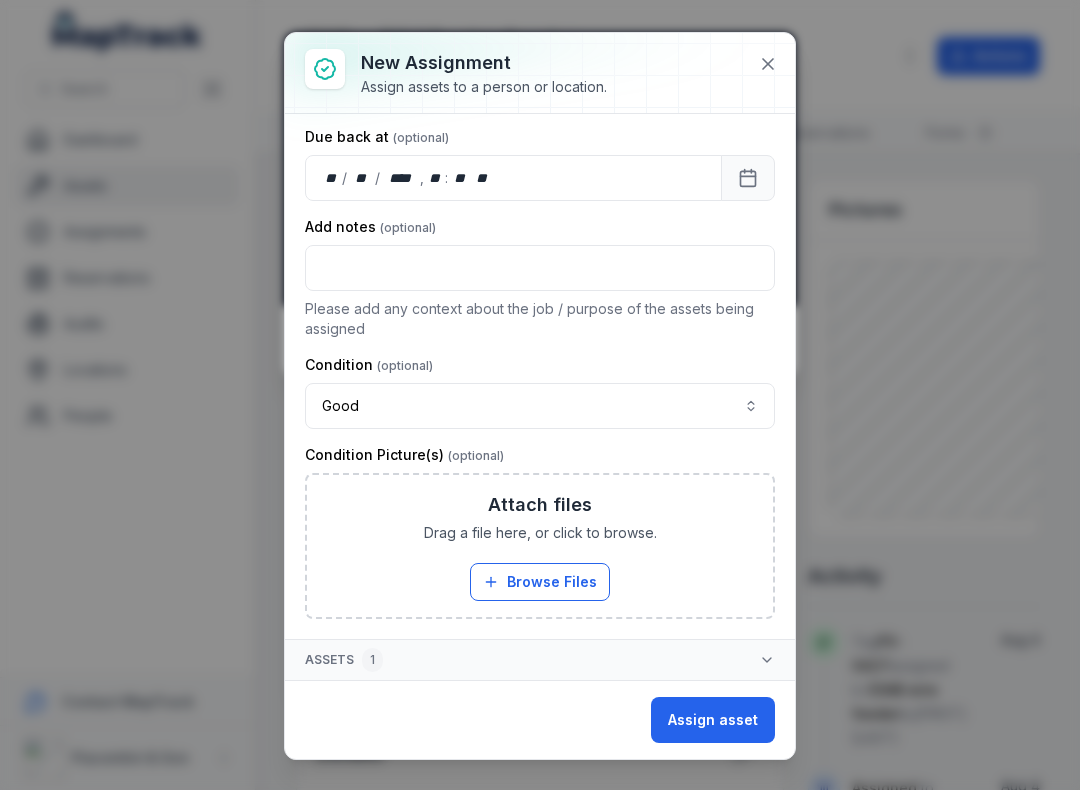 click on "Assign asset" at bounding box center [713, 720] 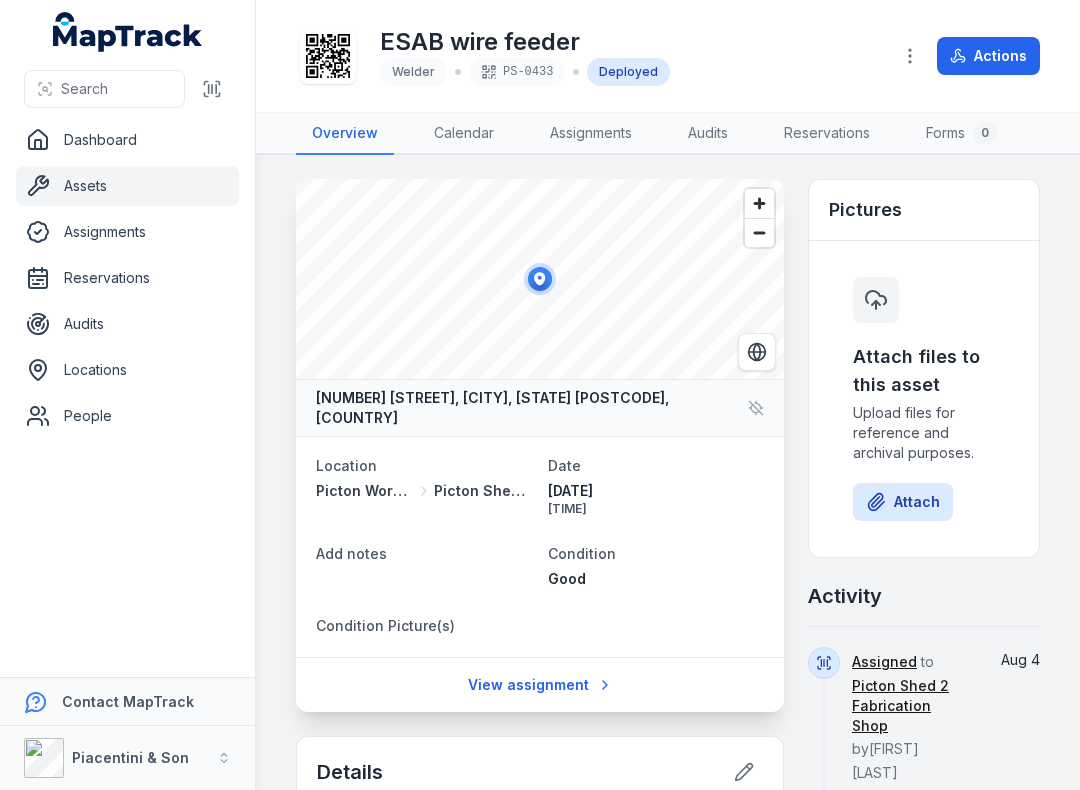 click 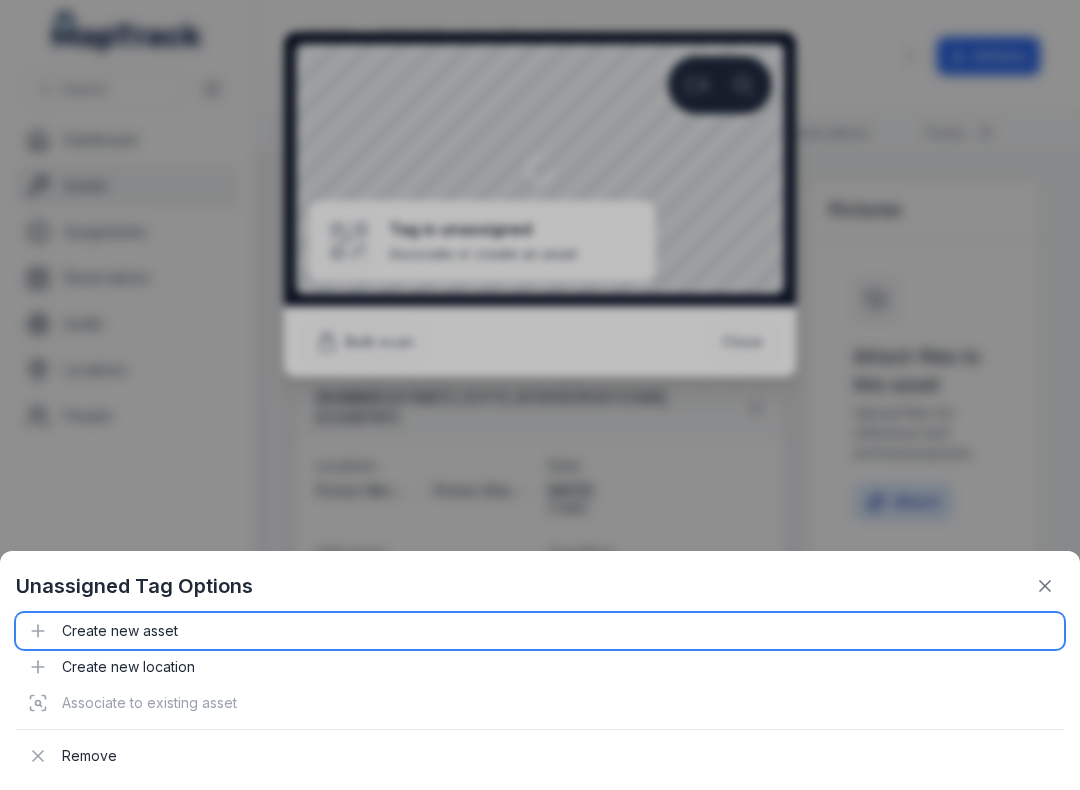 click on "Create new asset" at bounding box center (540, 631) 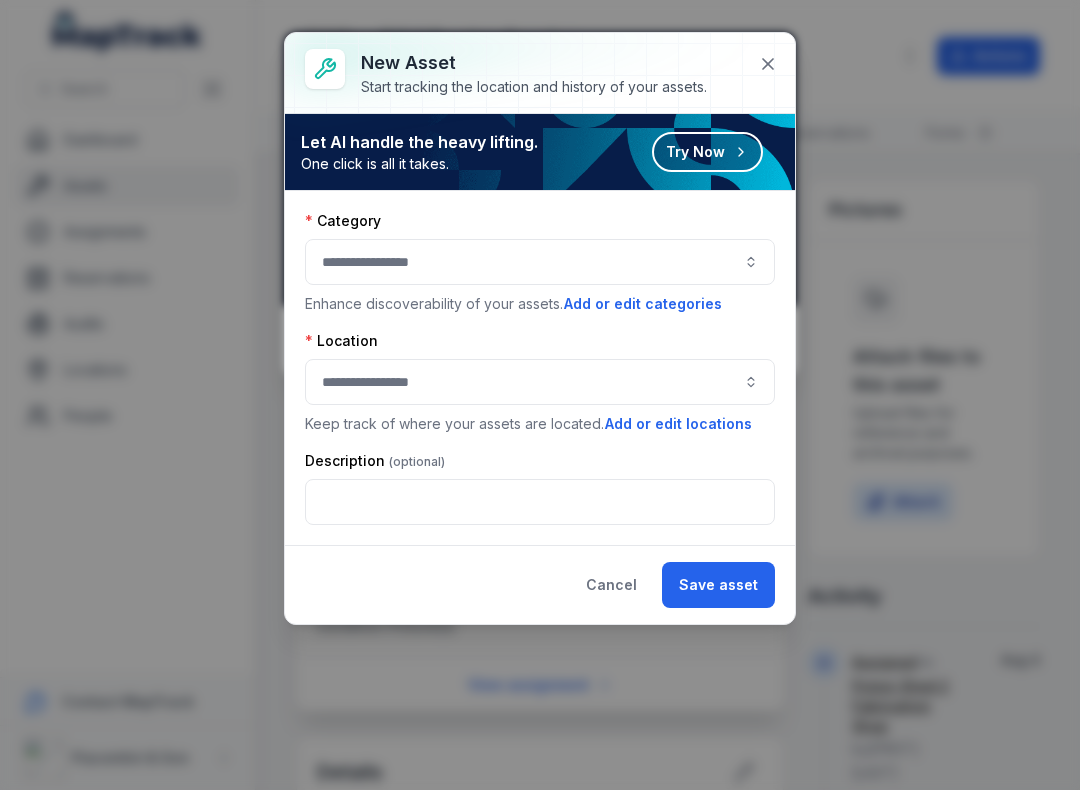 click at bounding box center [540, 262] 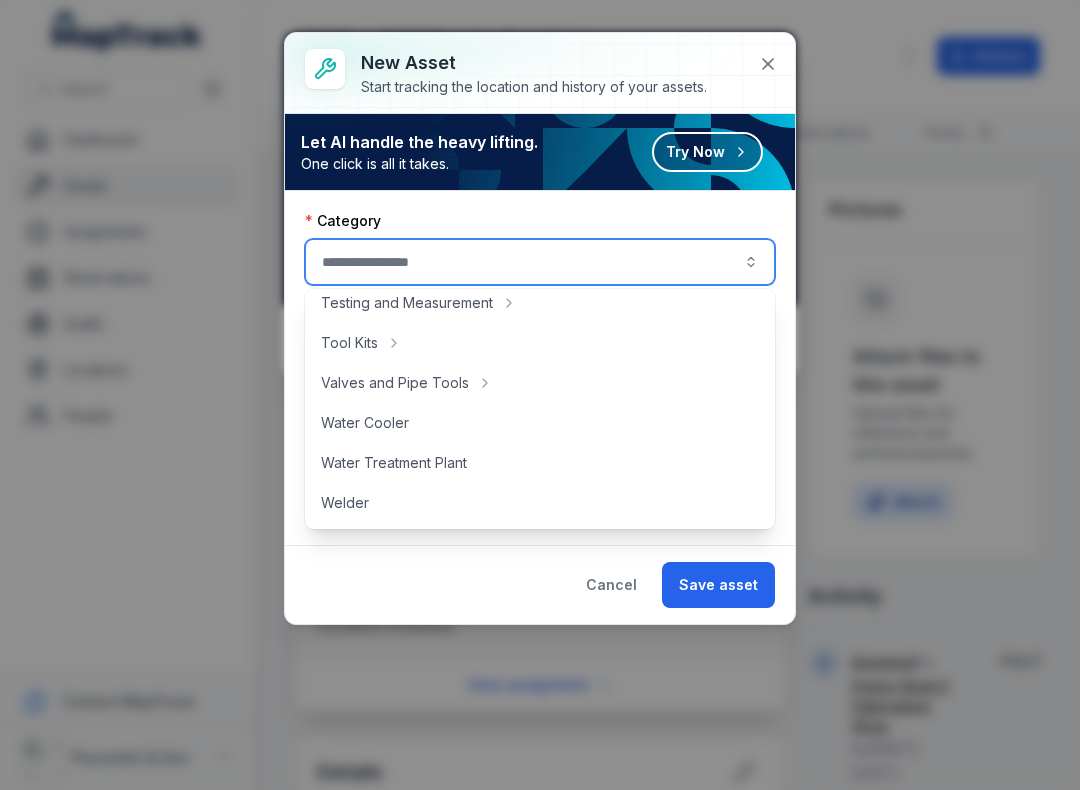scroll, scrollTop: 892, scrollLeft: 0, axis: vertical 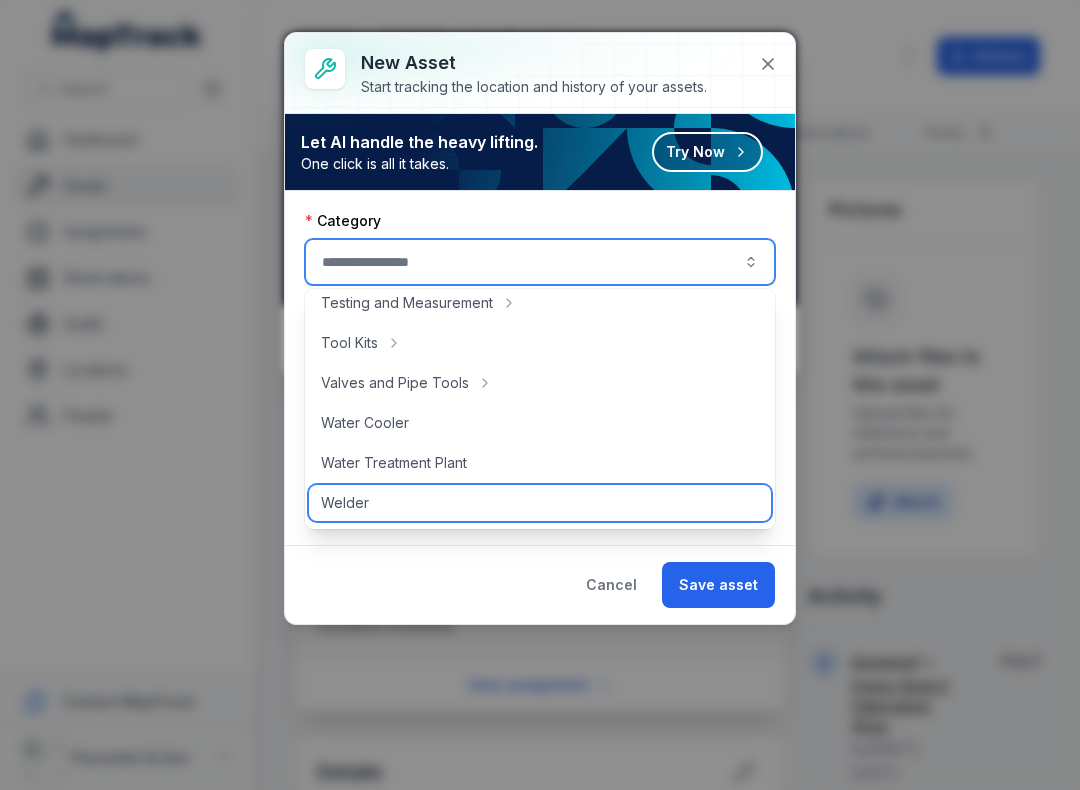 click on "Welder" at bounding box center [540, 503] 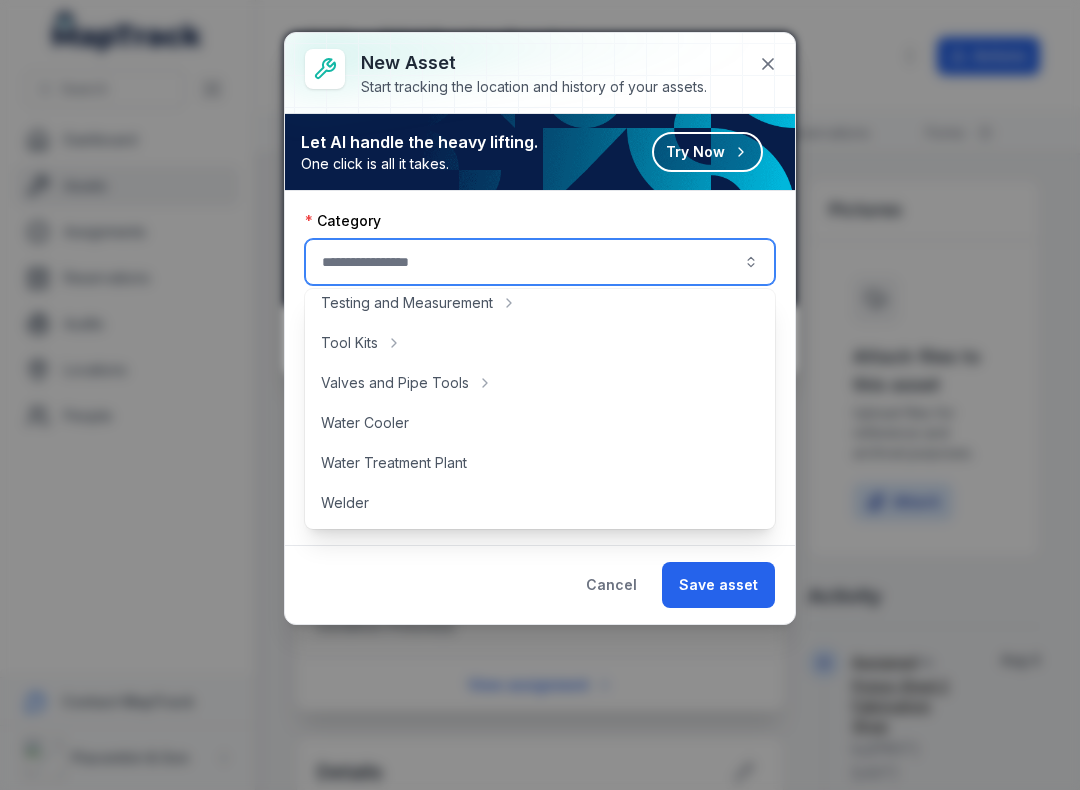 type on "******" 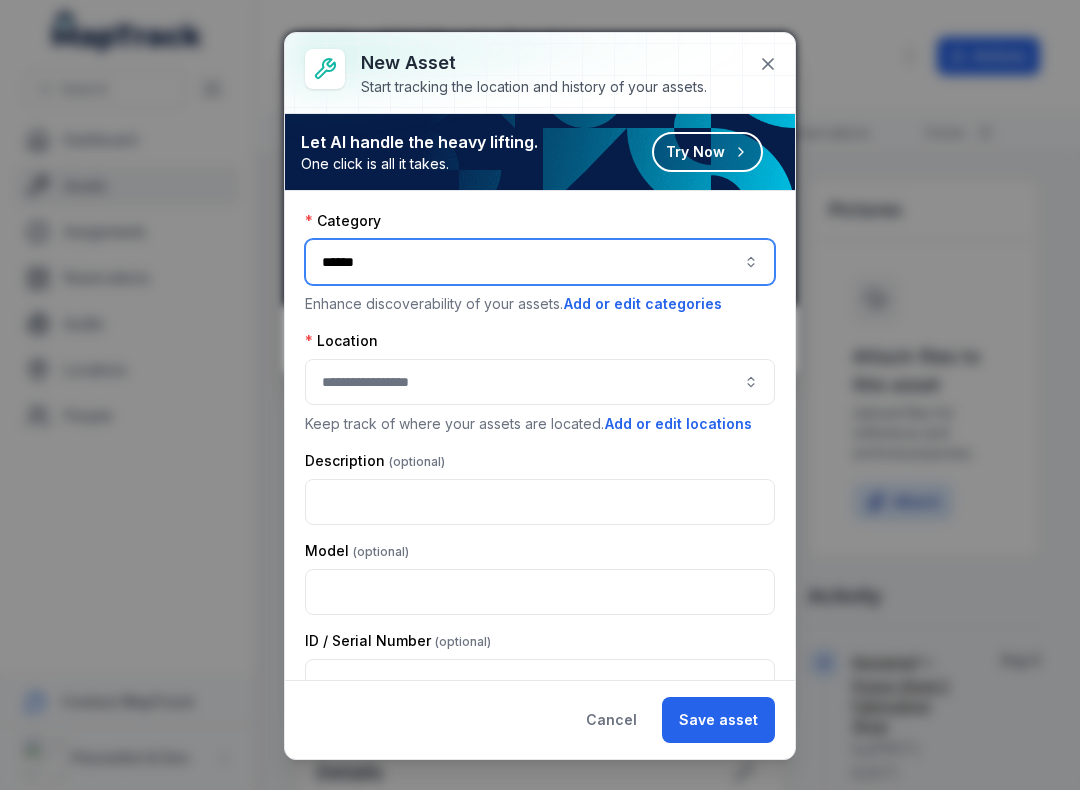 click at bounding box center [540, 382] 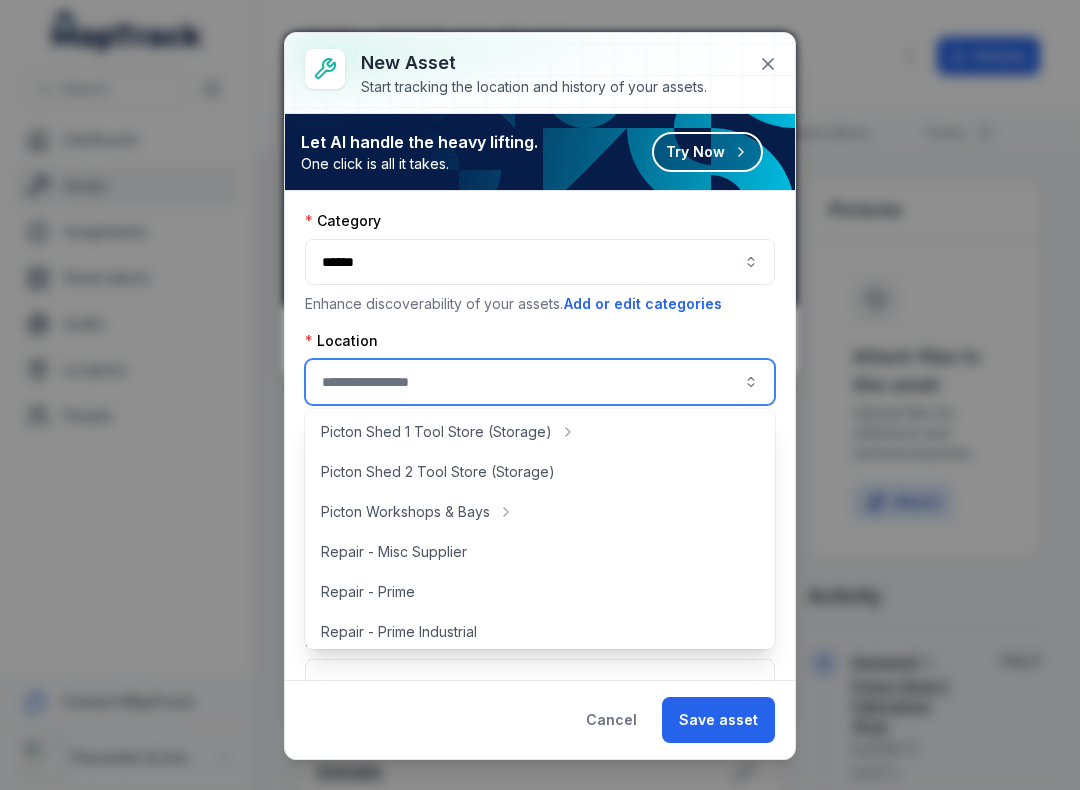 scroll, scrollTop: 398, scrollLeft: 0, axis: vertical 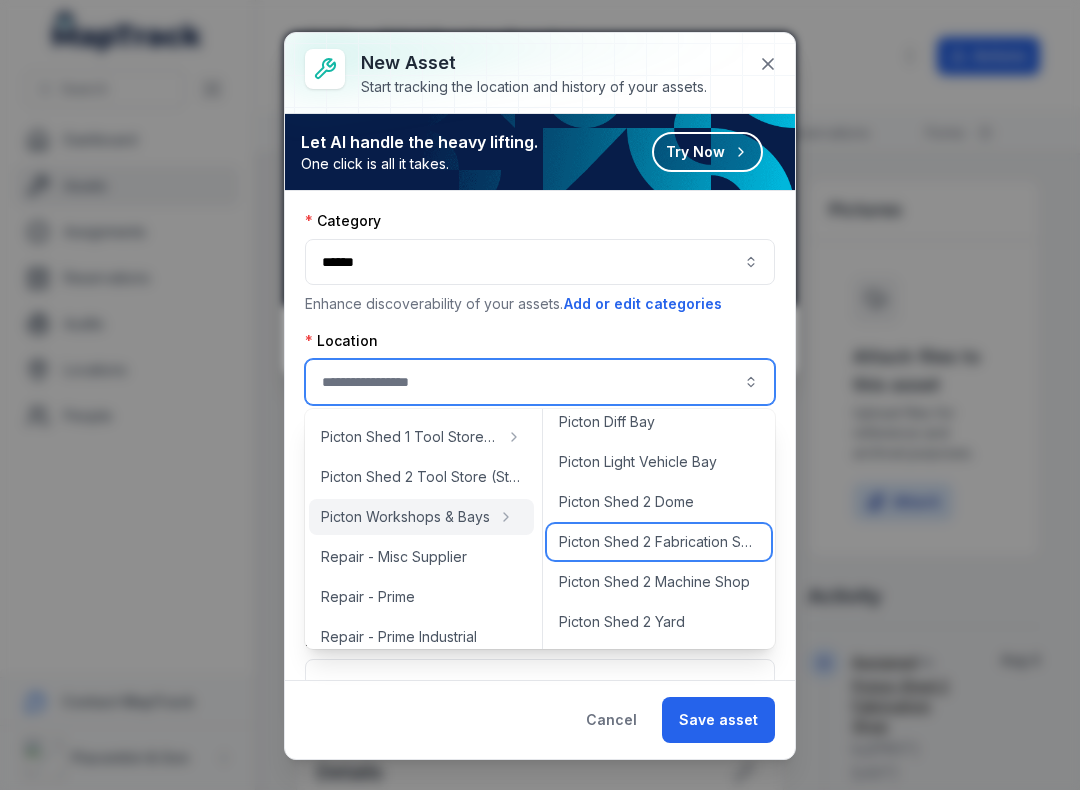 click on "Picton Shed 2 Fabrication Shop" at bounding box center [659, 542] 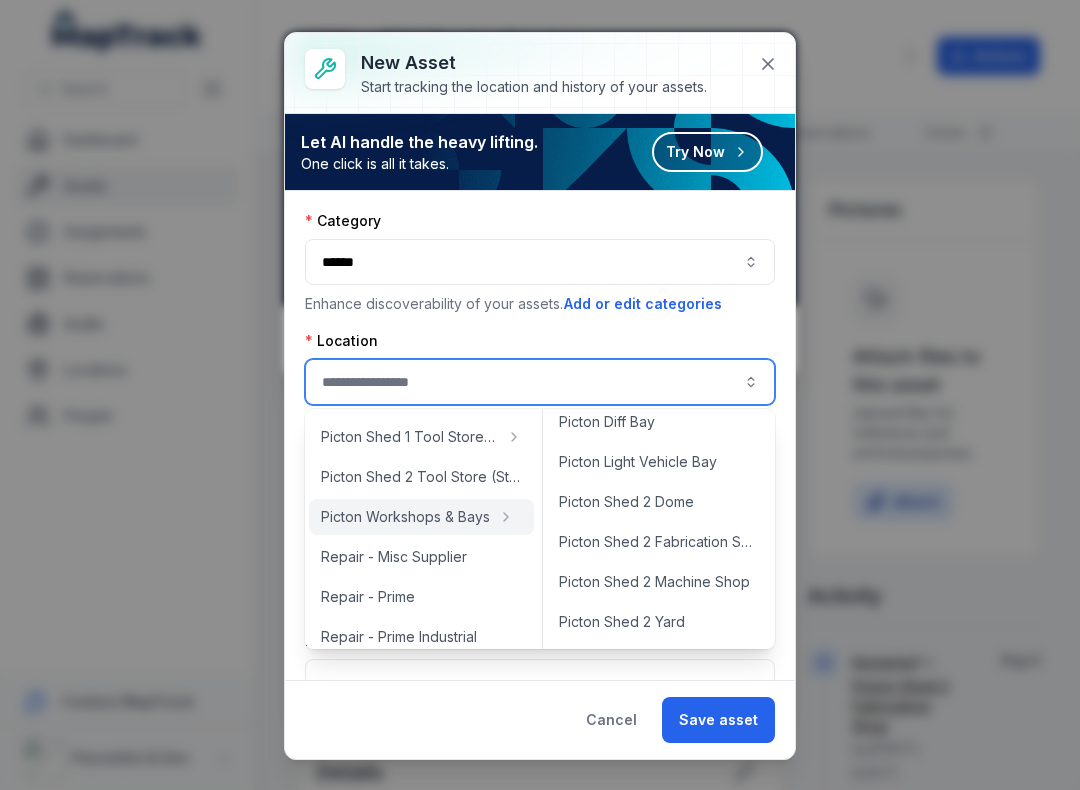 type on "**********" 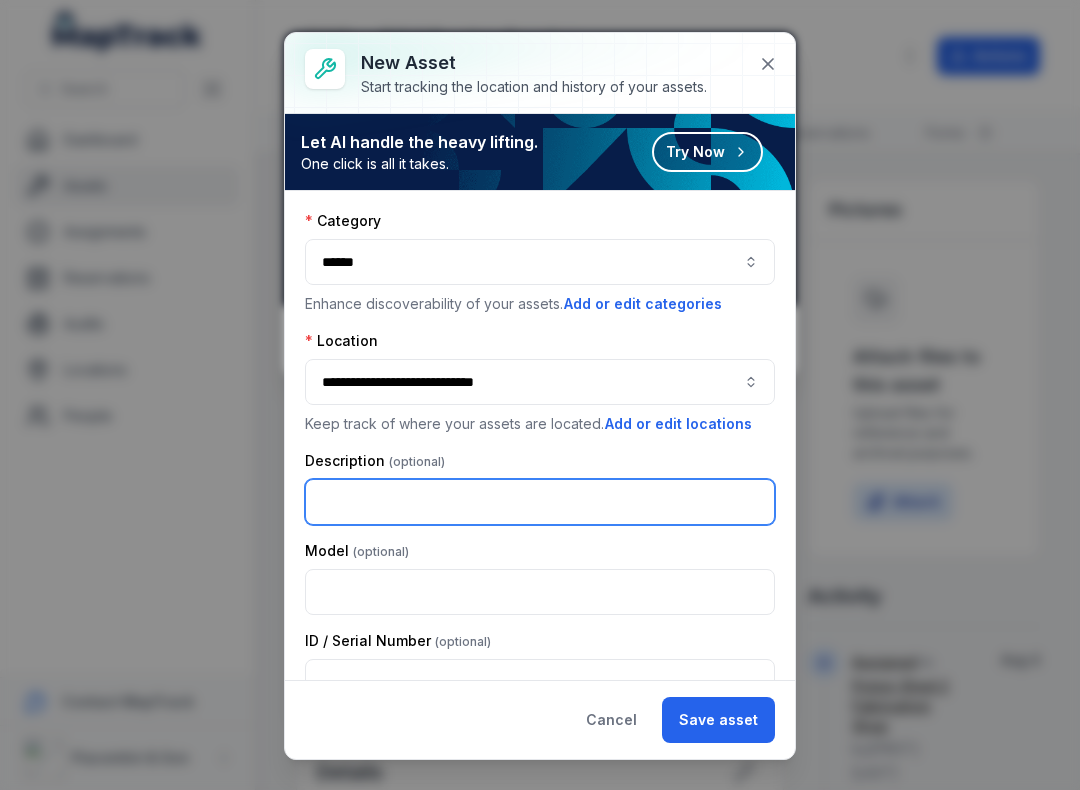 click at bounding box center [540, 502] 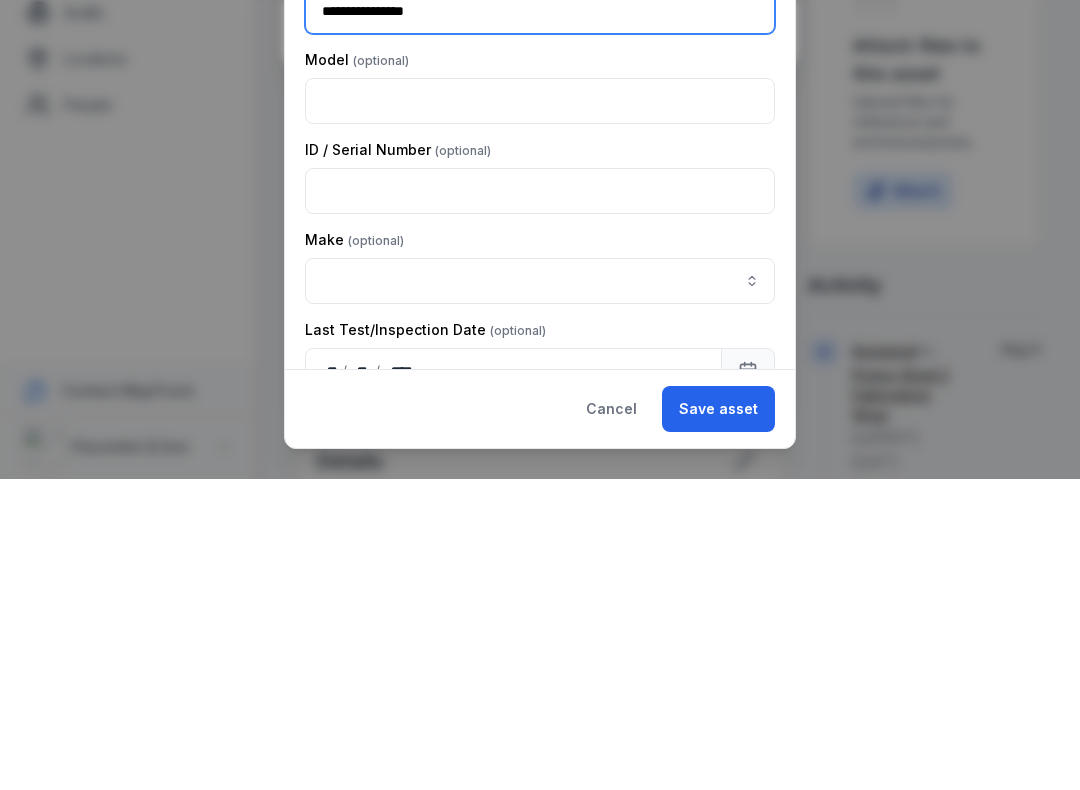 scroll, scrollTop: 181, scrollLeft: 0, axis: vertical 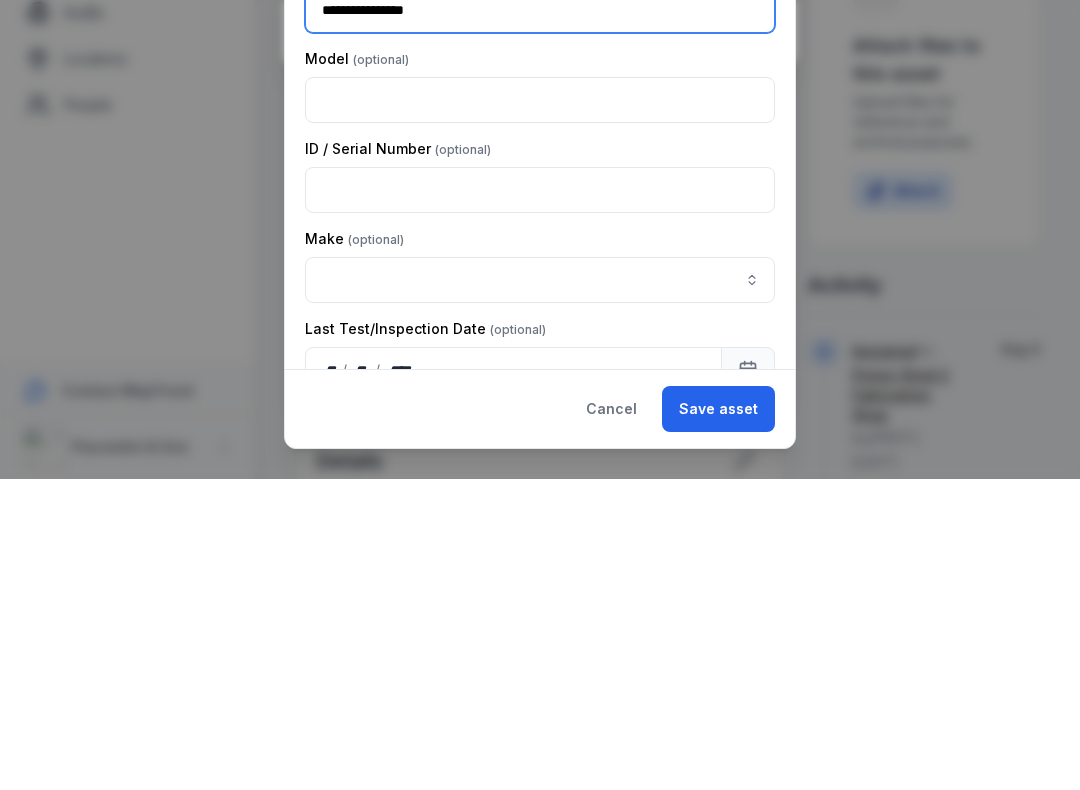 type on "**********" 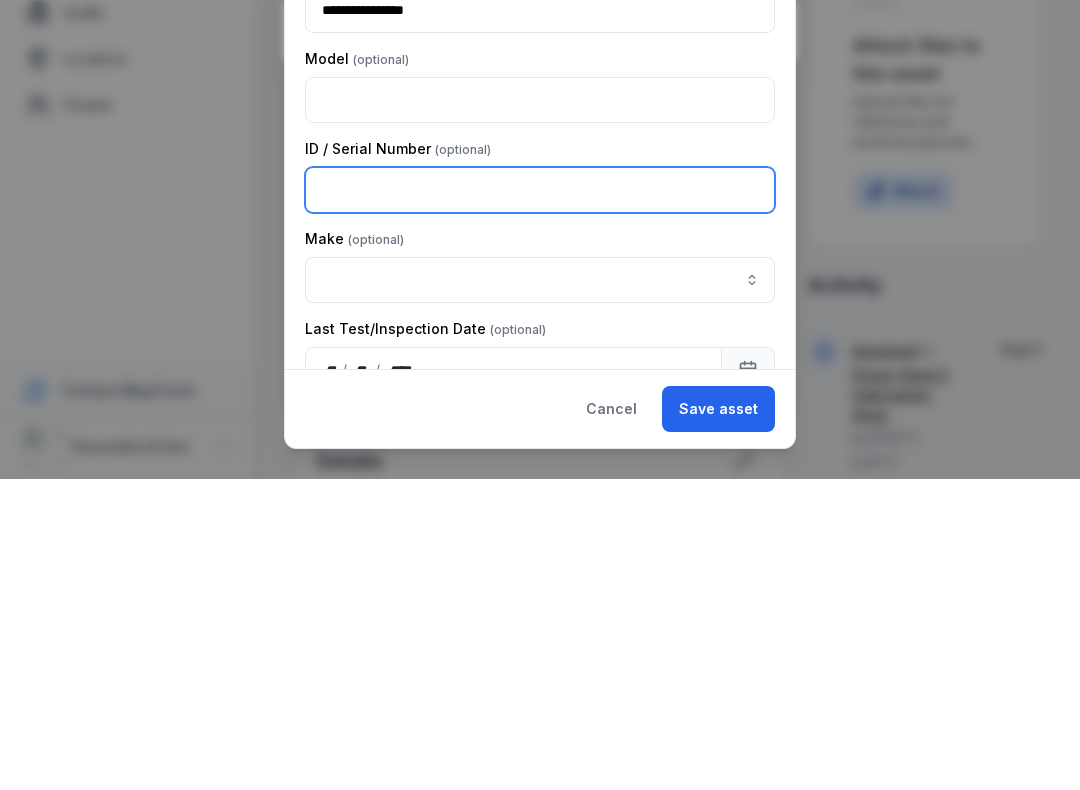 click at bounding box center (540, 501) 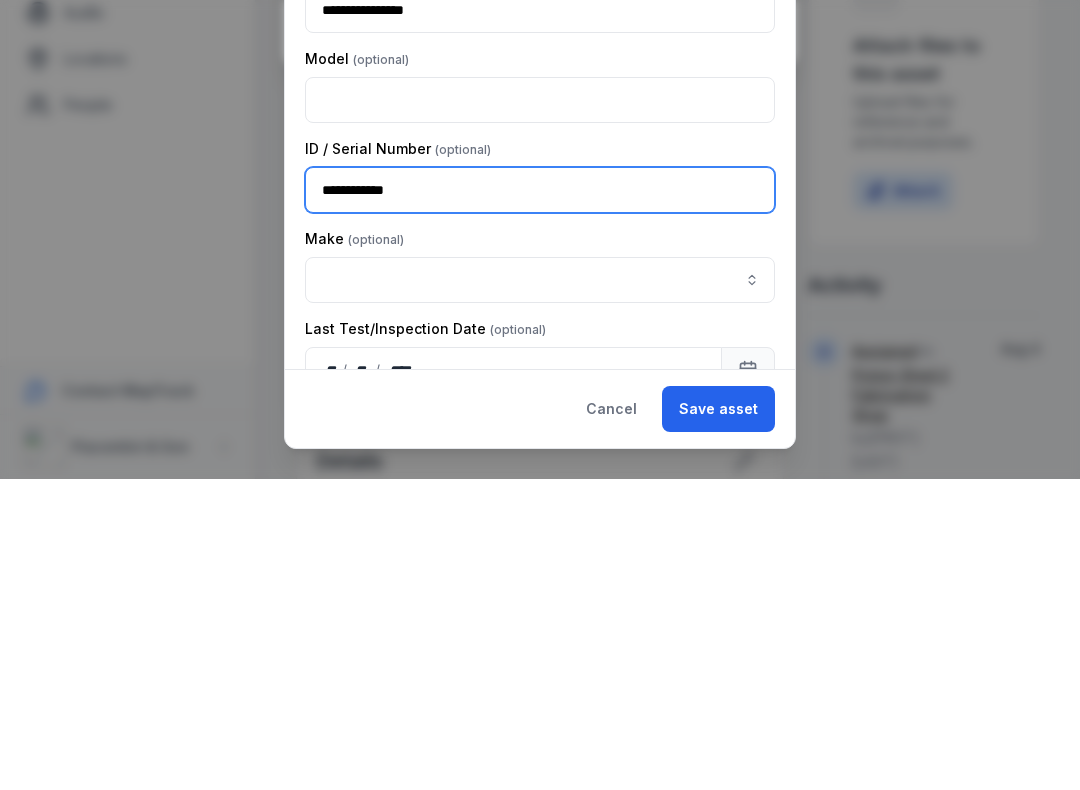 type on "**********" 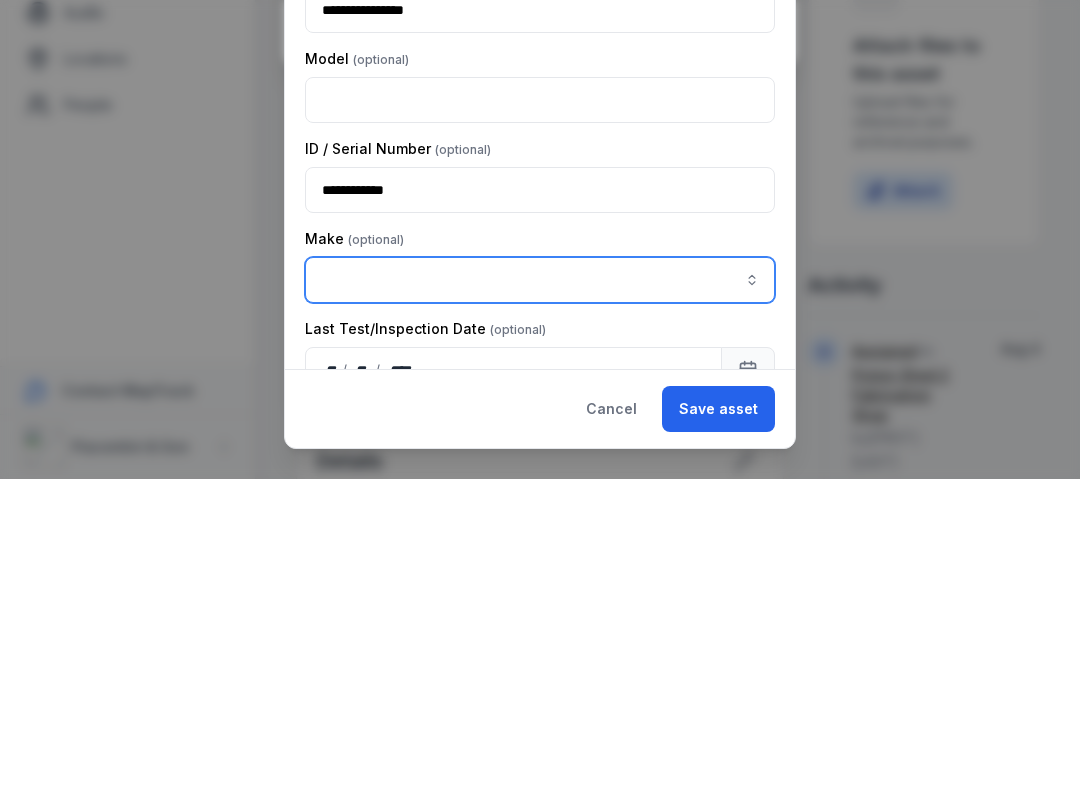 click at bounding box center [752, 591] 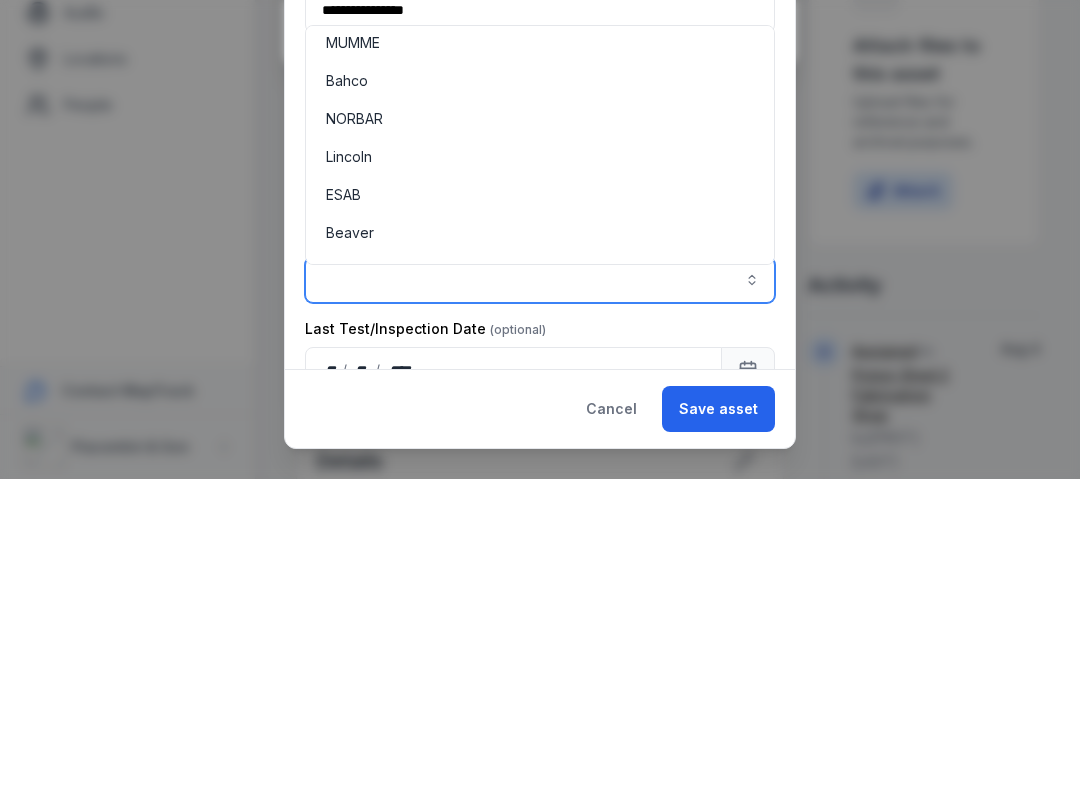 scroll, scrollTop: 194, scrollLeft: 0, axis: vertical 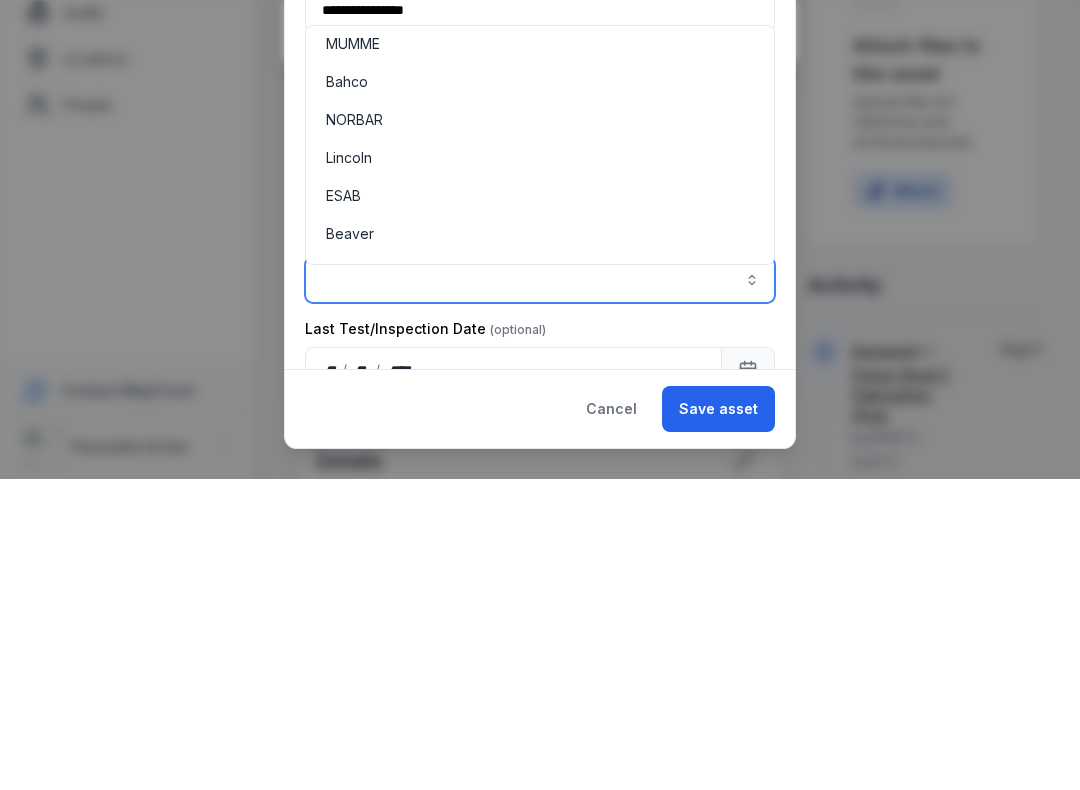 click on "ESAB" at bounding box center [343, 507] 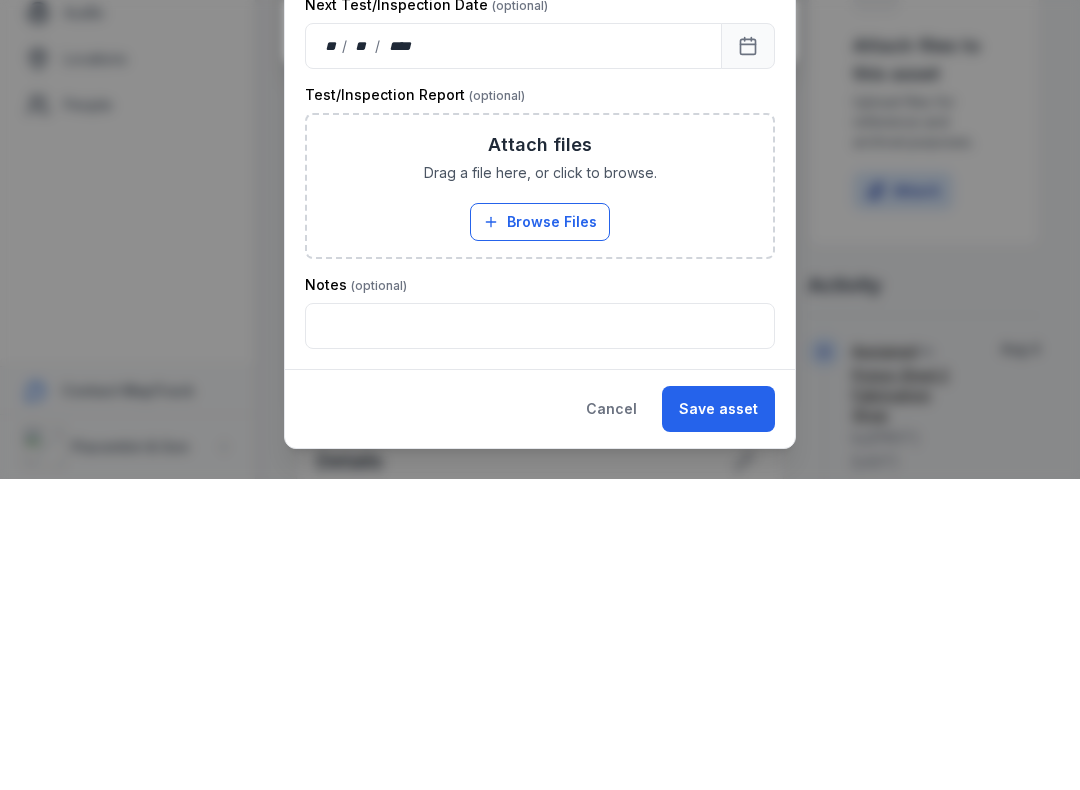 scroll, scrollTop: 595, scrollLeft: 0, axis: vertical 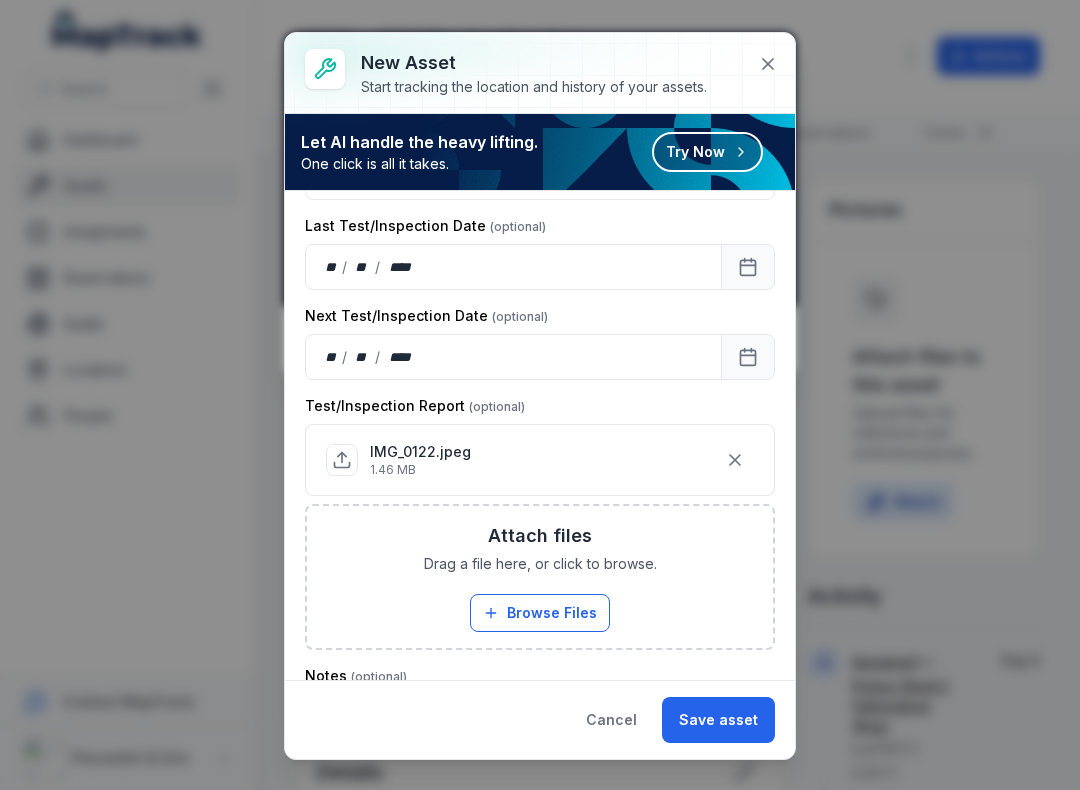 click on "Save asset" at bounding box center [718, 720] 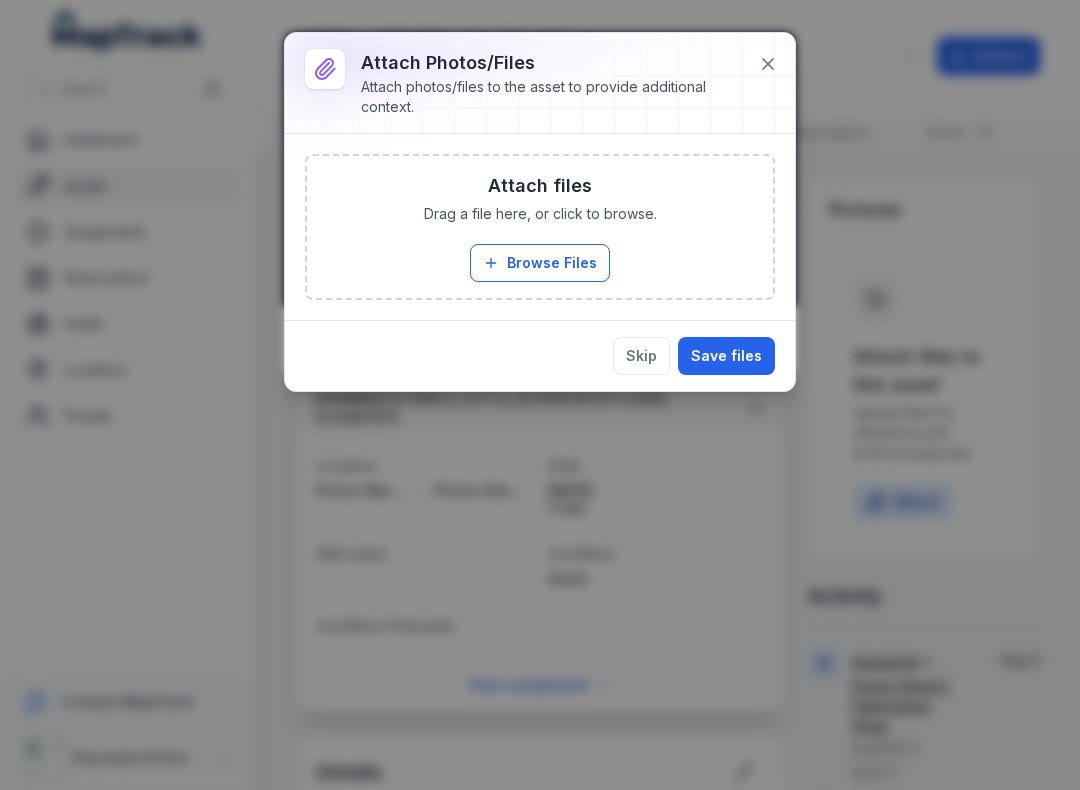 click on "Save files" at bounding box center (726, 356) 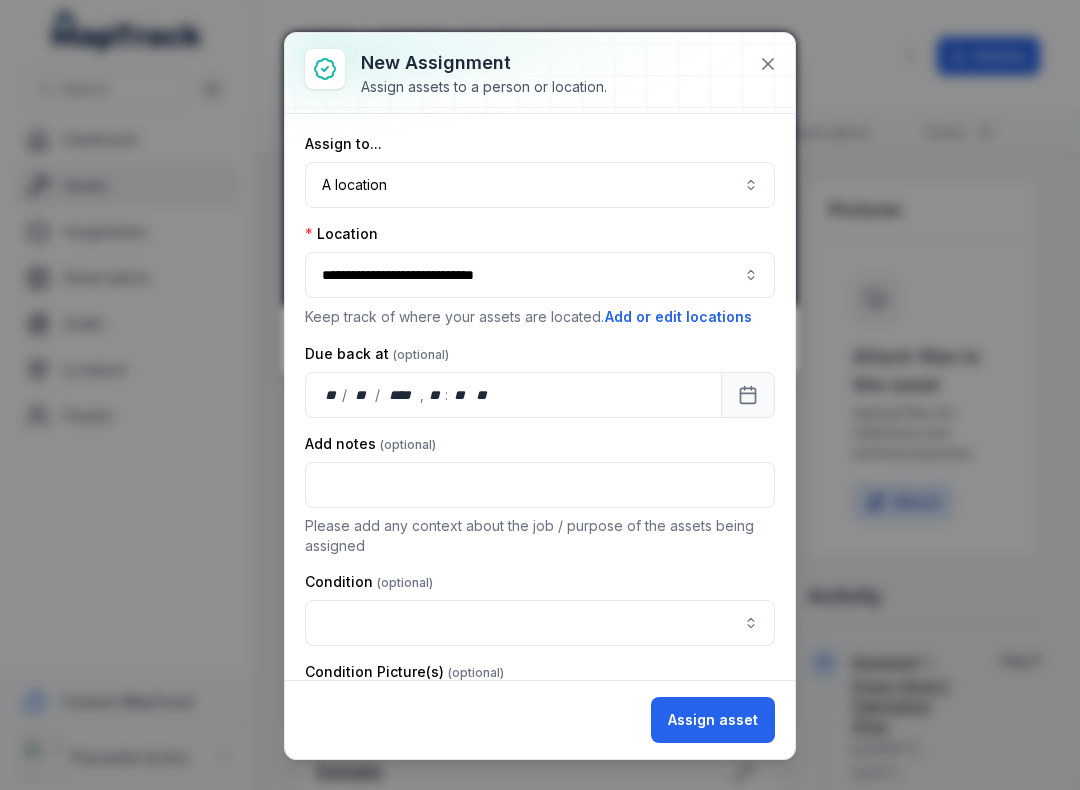 click on "A location ********" at bounding box center [540, 185] 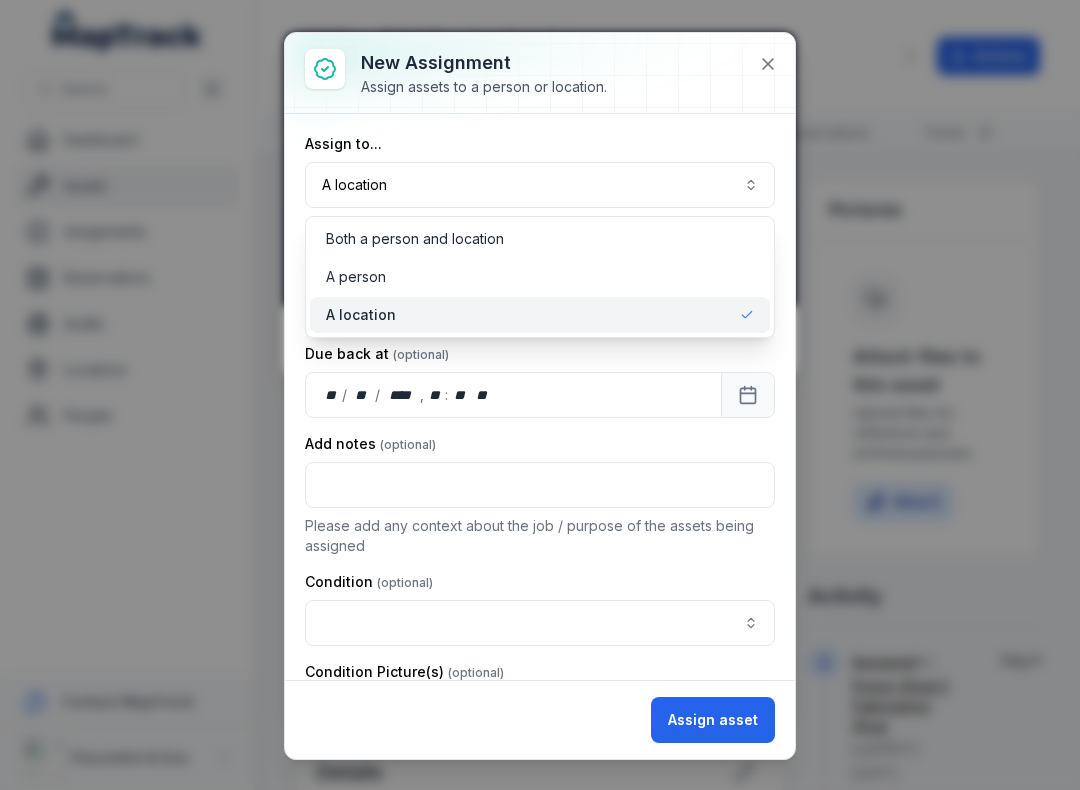 click on "A location" at bounding box center [540, 315] 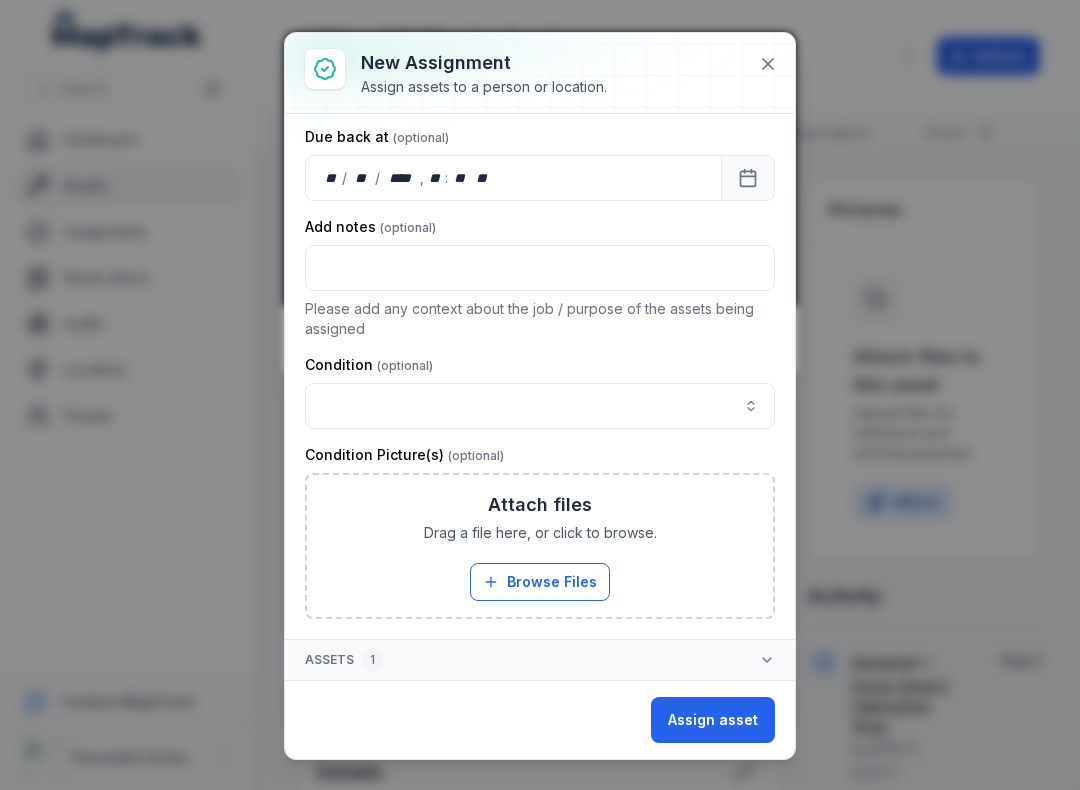 scroll, scrollTop: 217, scrollLeft: 0, axis: vertical 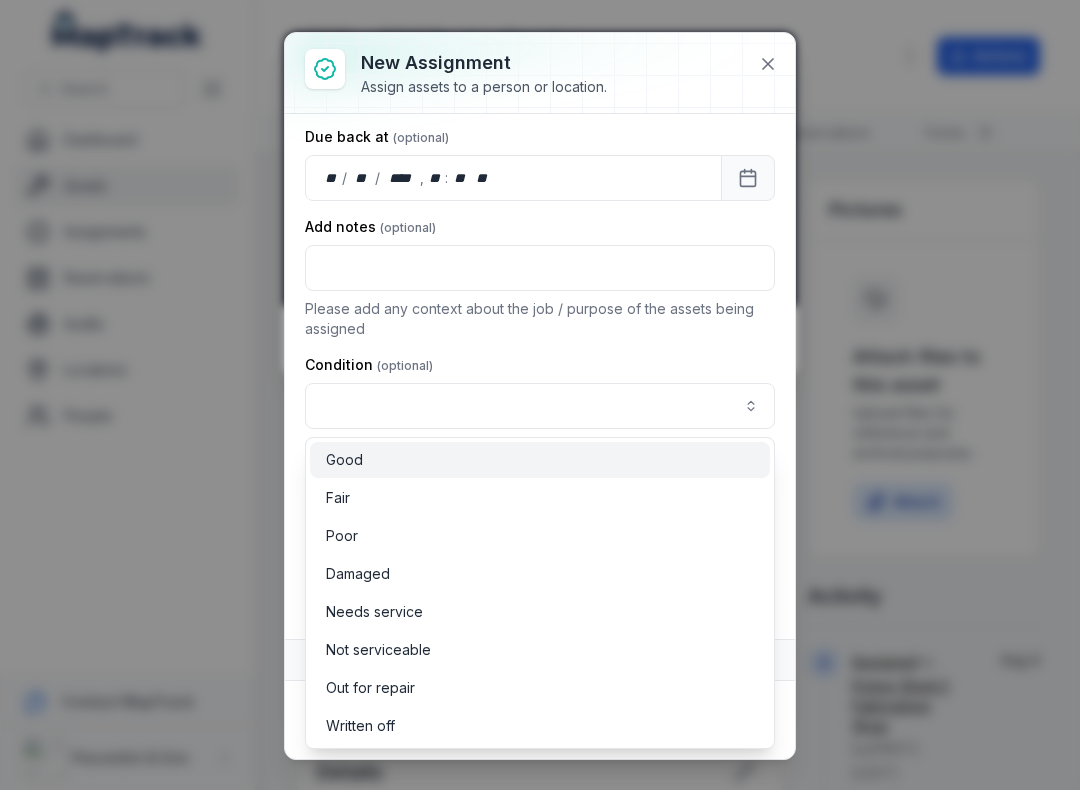 click on "Good" at bounding box center (540, 460) 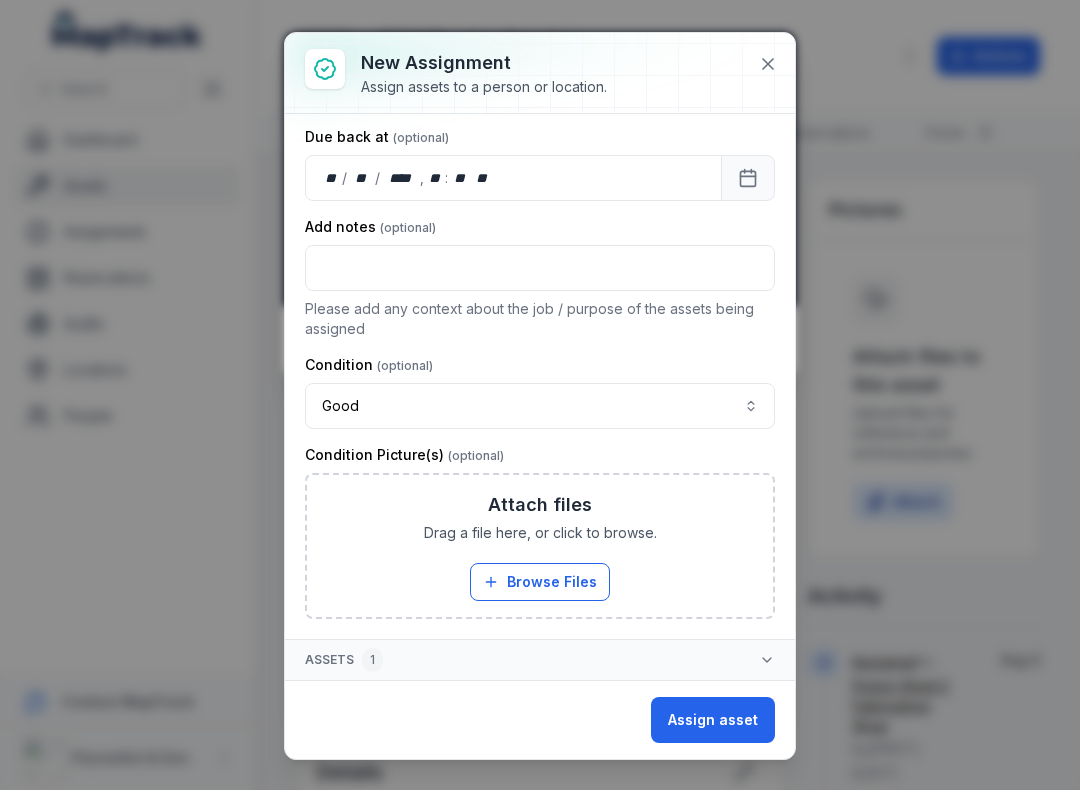 click on "Assign asset" at bounding box center [713, 720] 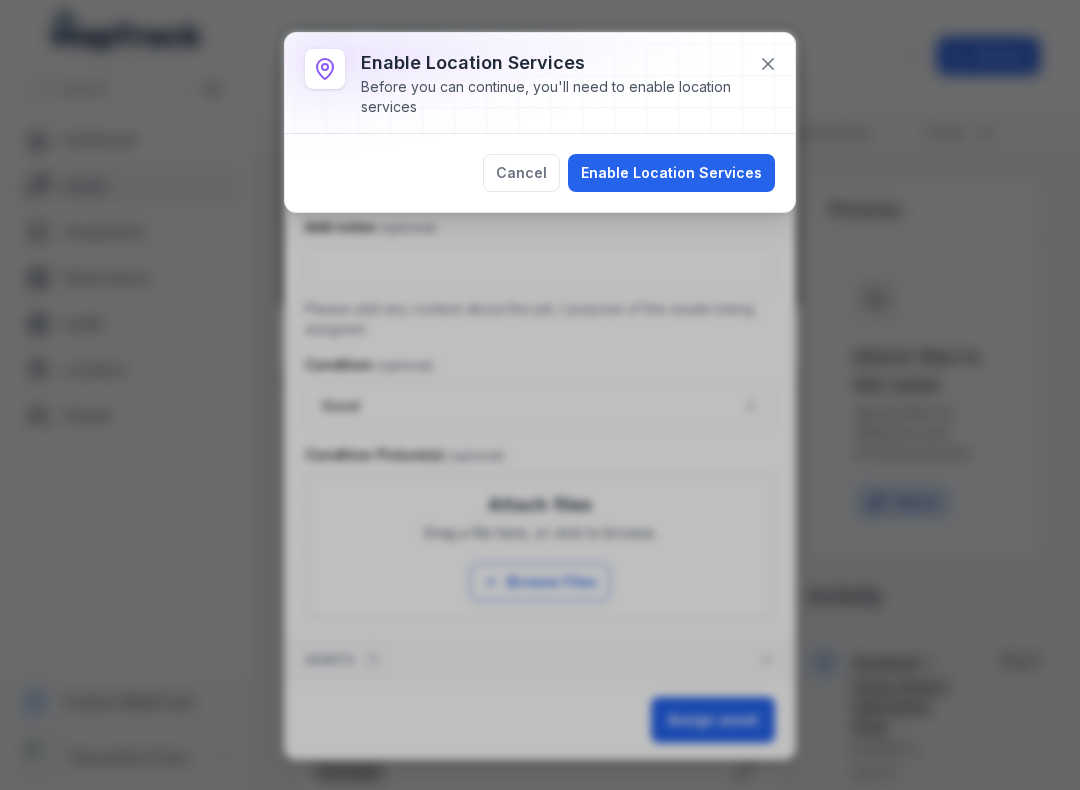 click on "Enable Location Services" at bounding box center [671, 173] 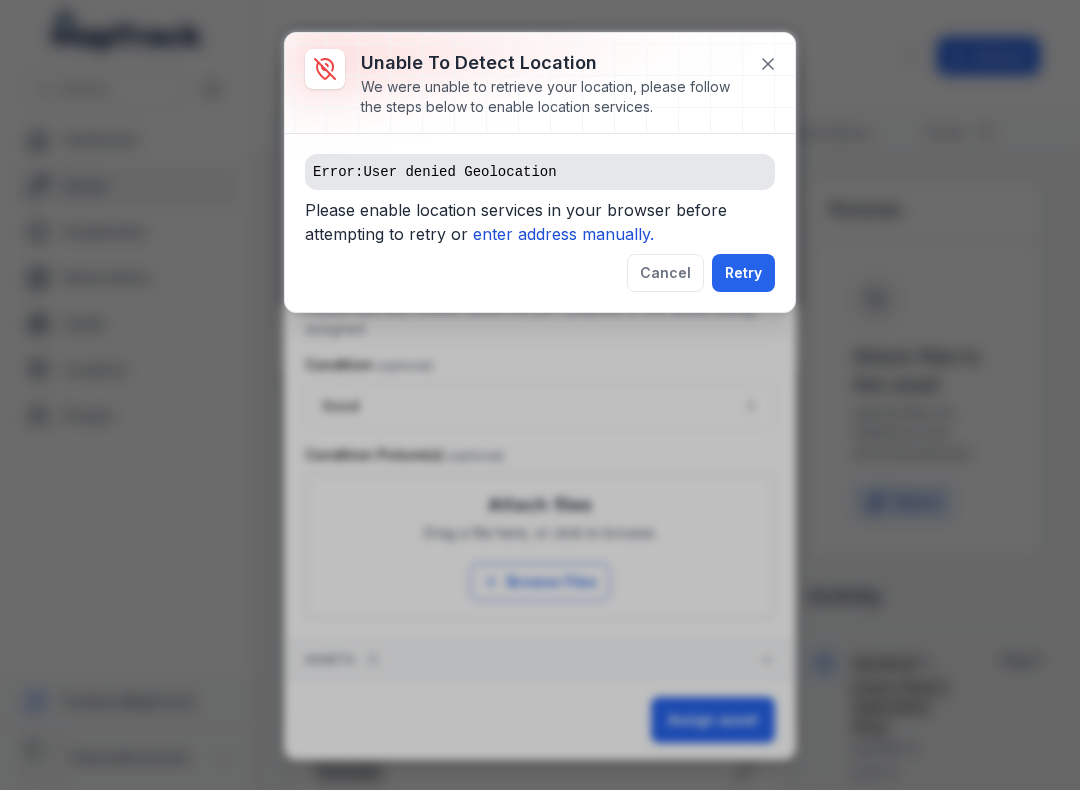 click on "enter address manually." at bounding box center (563, 234) 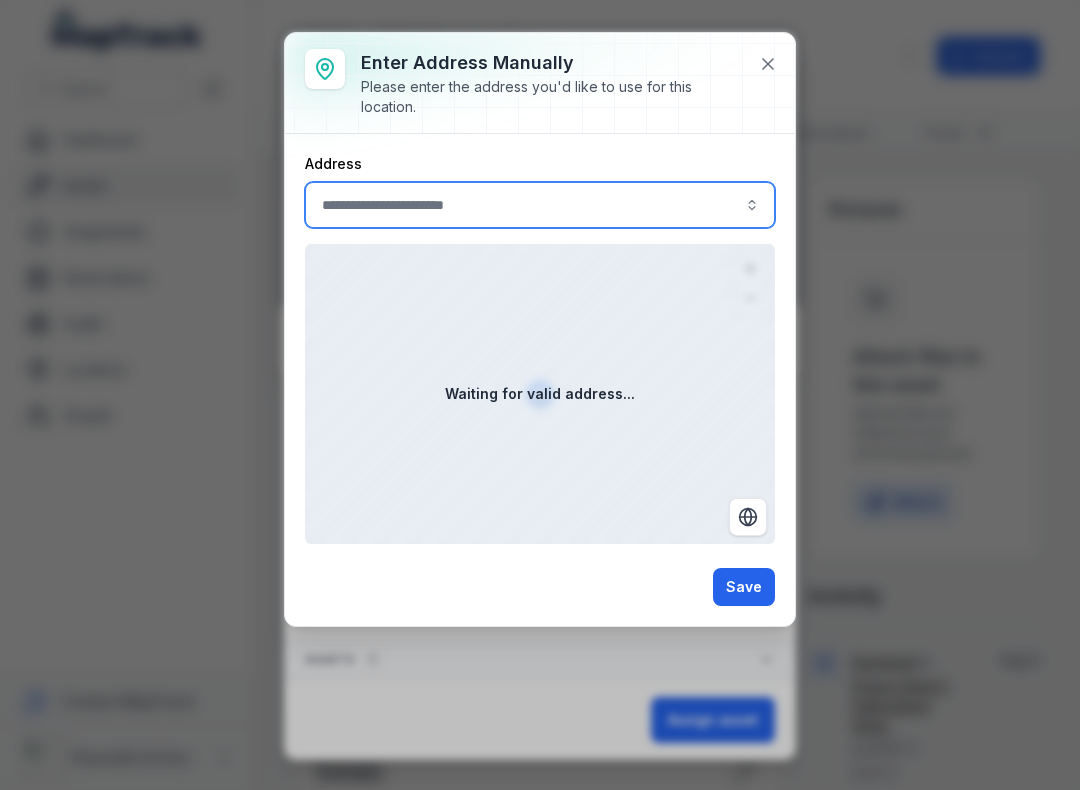 click at bounding box center [540, 205] 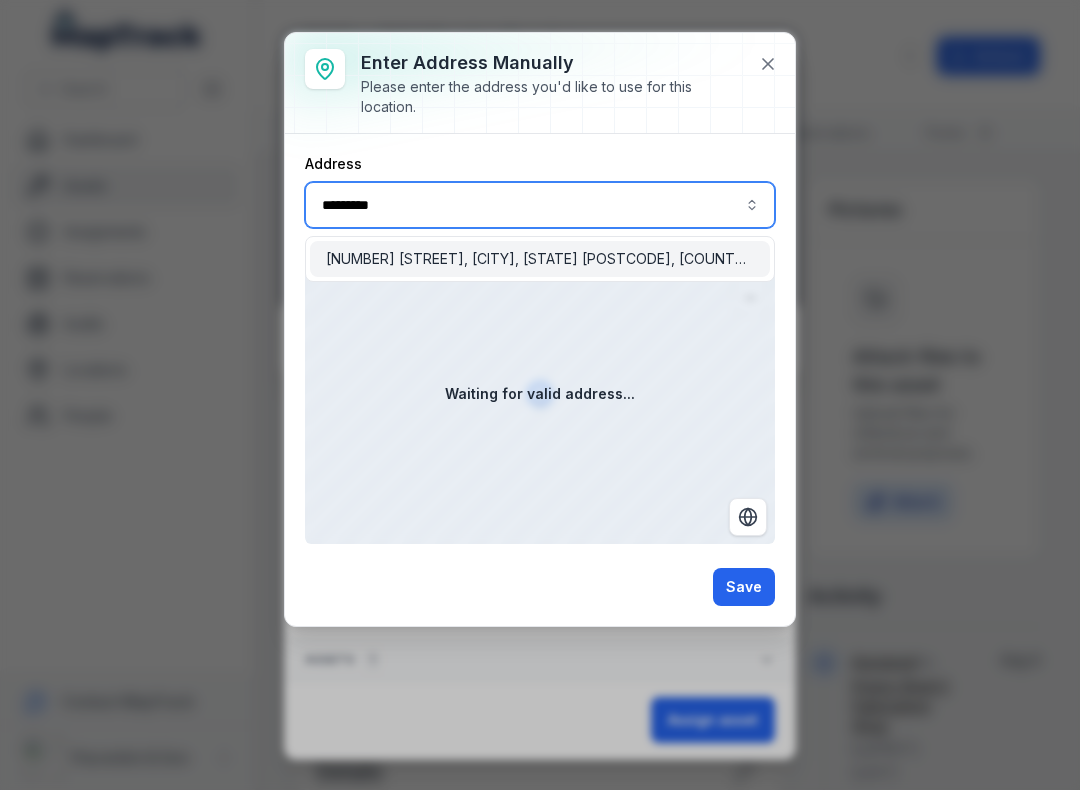 type on "**********" 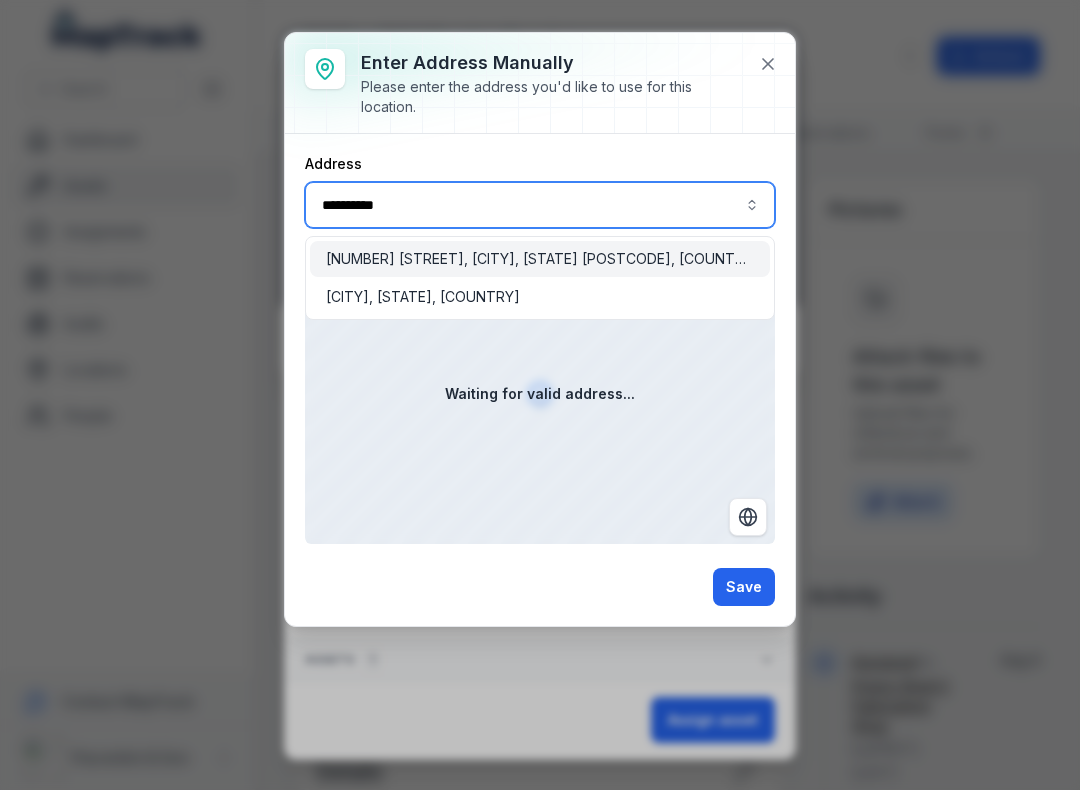 click on "[NUMBER] [STREET], [CITY], [STATE] [POSTCODE], [COUNTRY]" at bounding box center (540, 259) 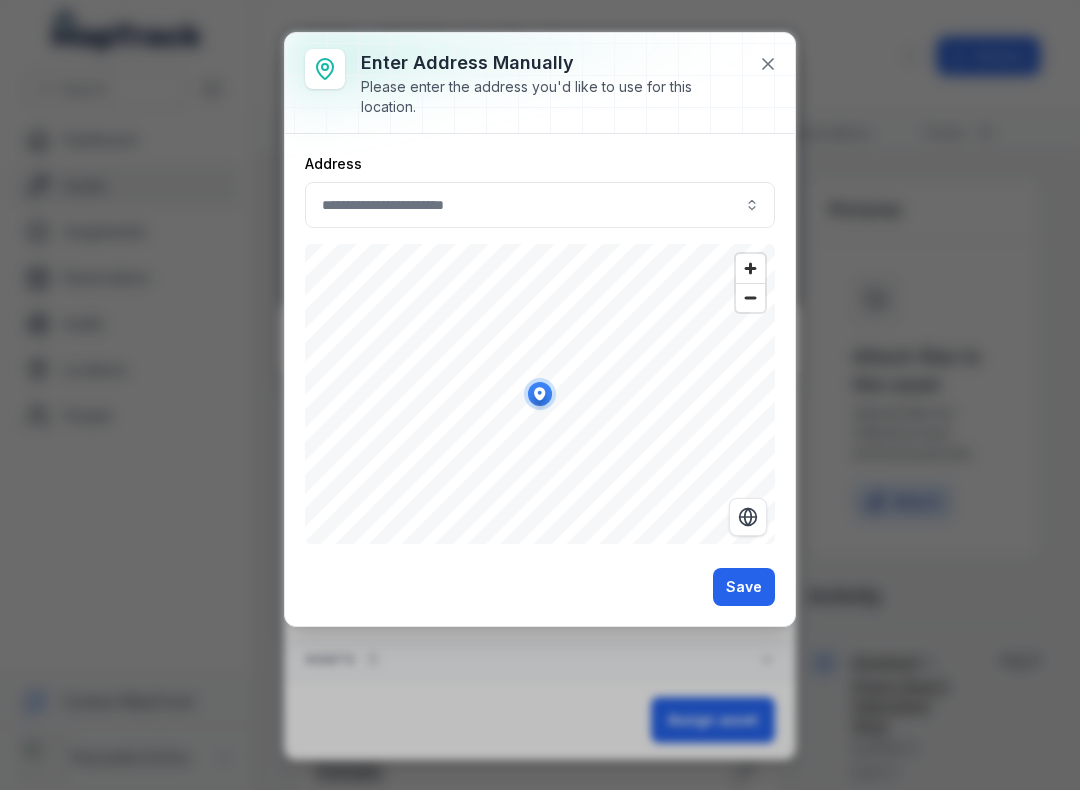 click on "Save" at bounding box center [744, 587] 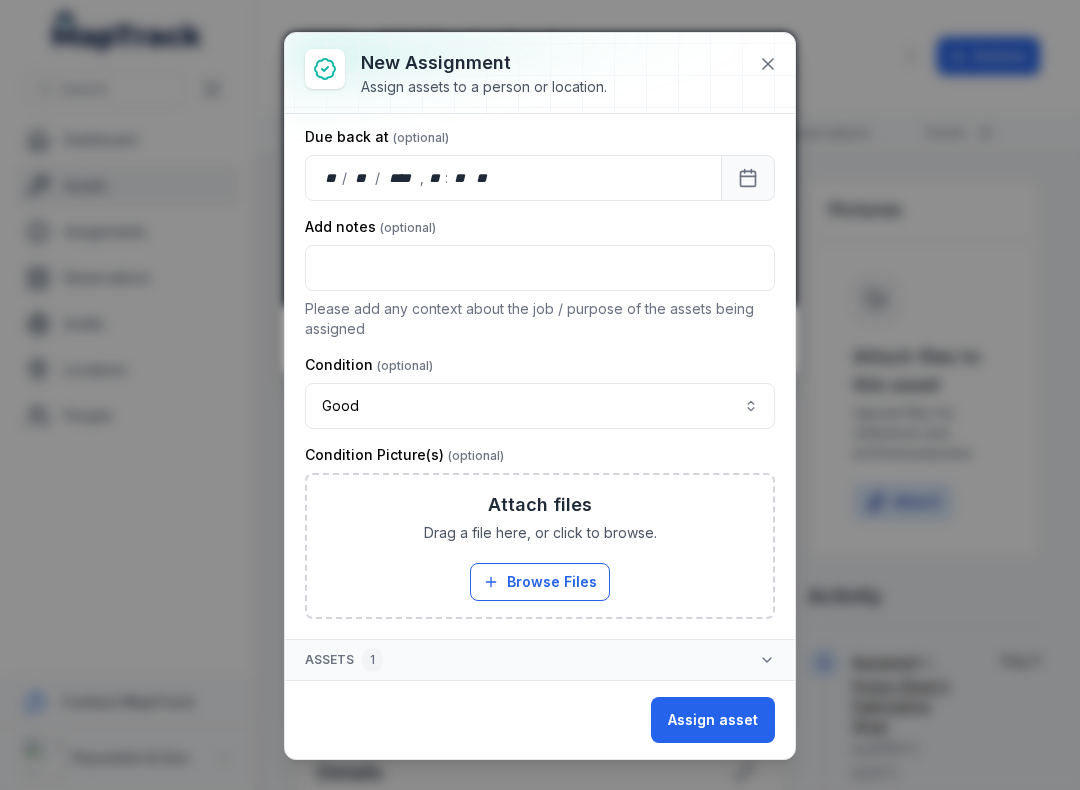 click on "Assign asset" at bounding box center [713, 720] 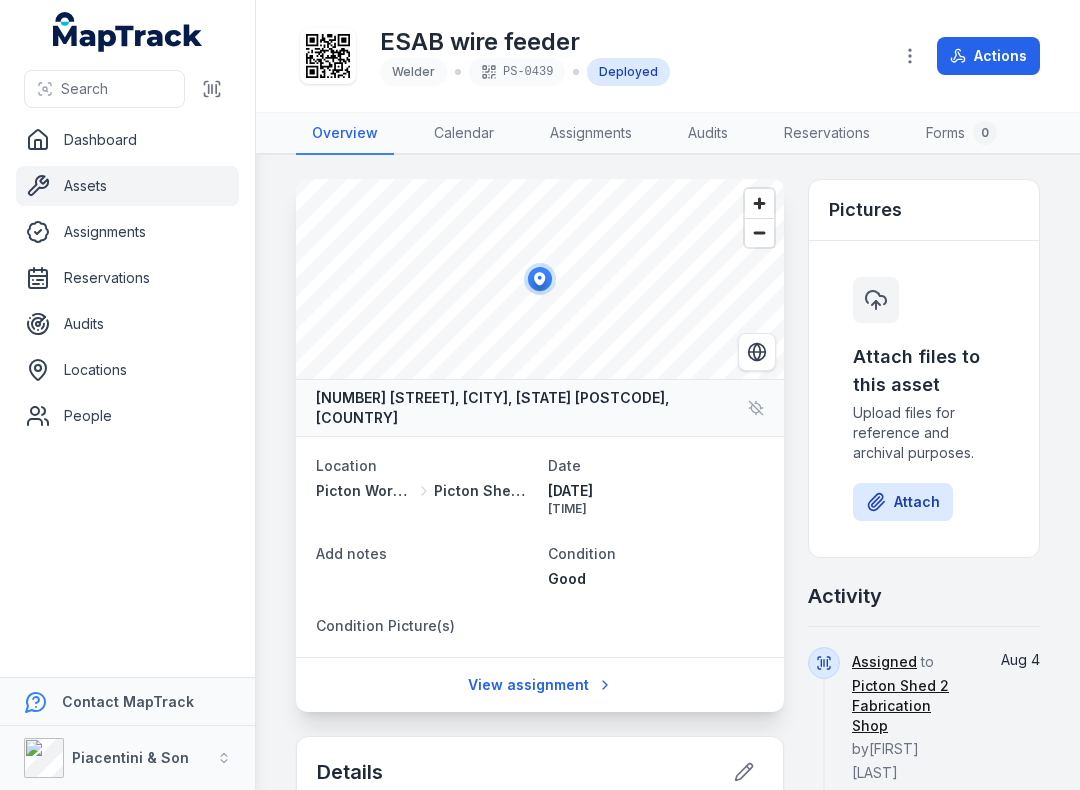 click 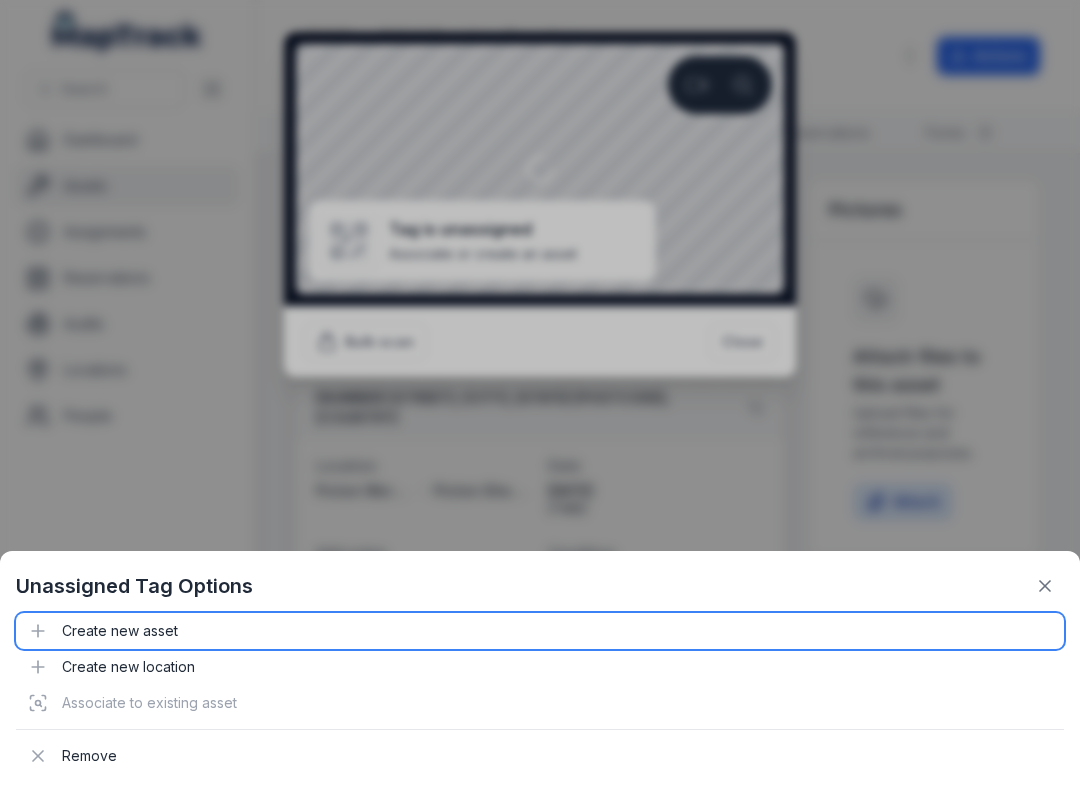 click on "Create new asset" at bounding box center (540, 631) 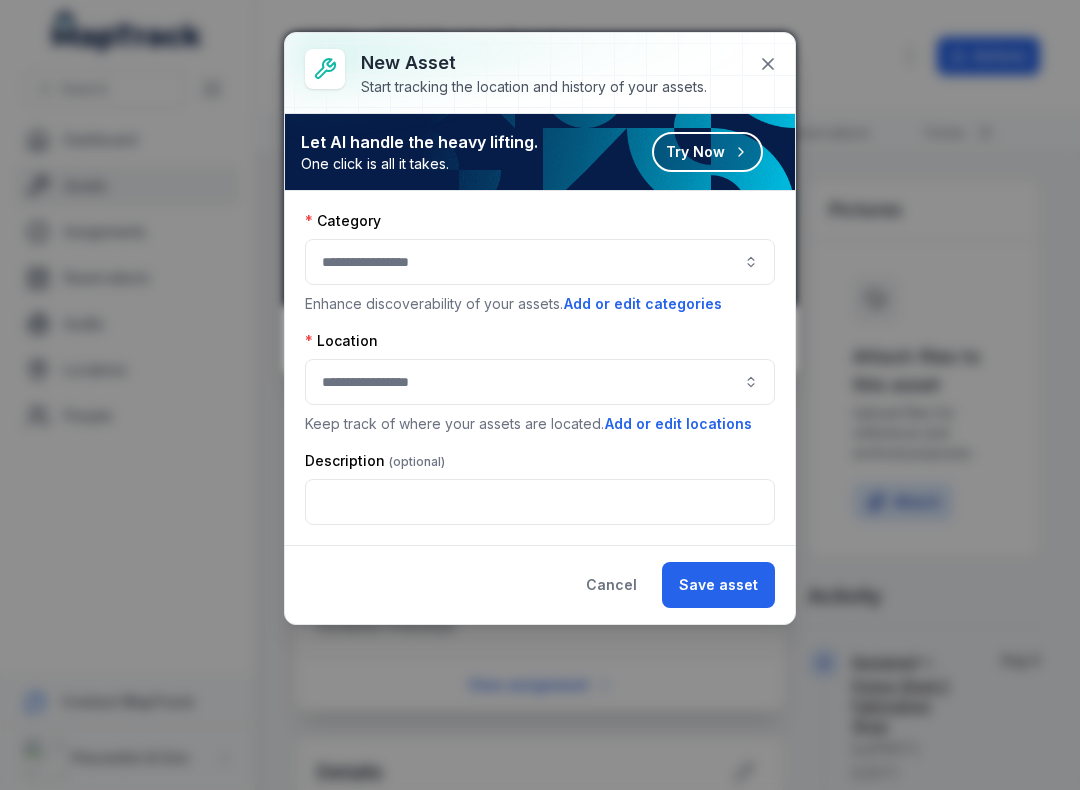 click at bounding box center [540, 262] 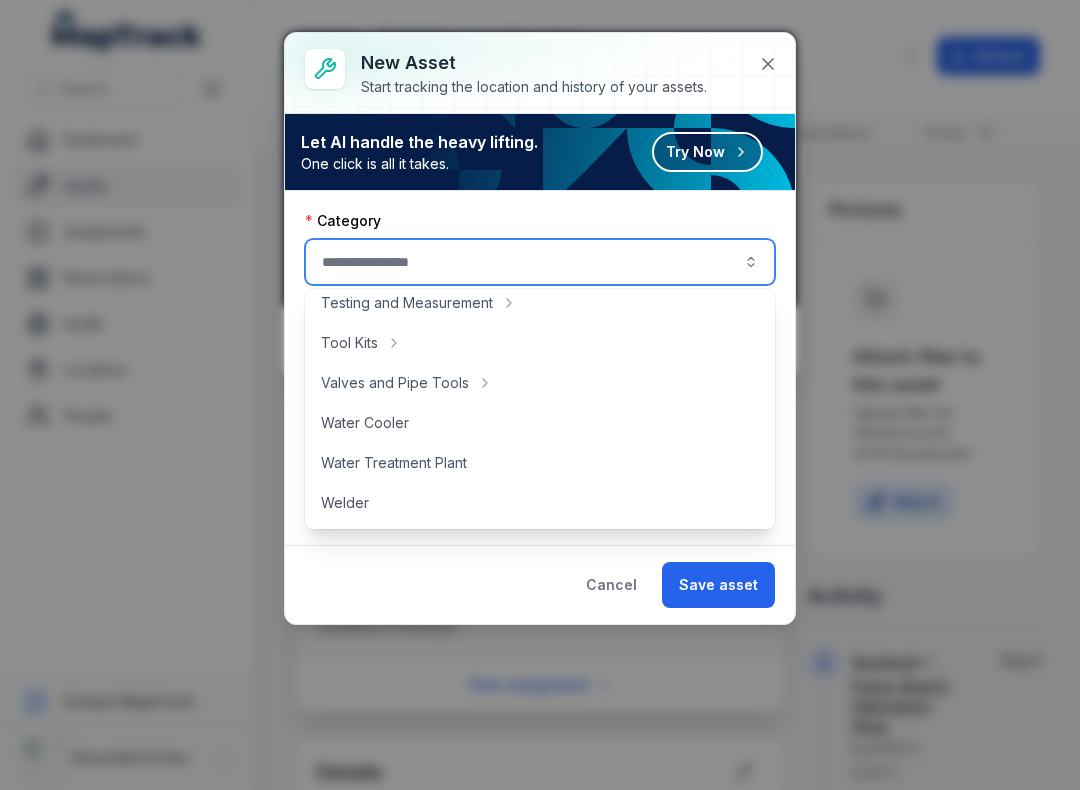 scroll, scrollTop: 892, scrollLeft: 0, axis: vertical 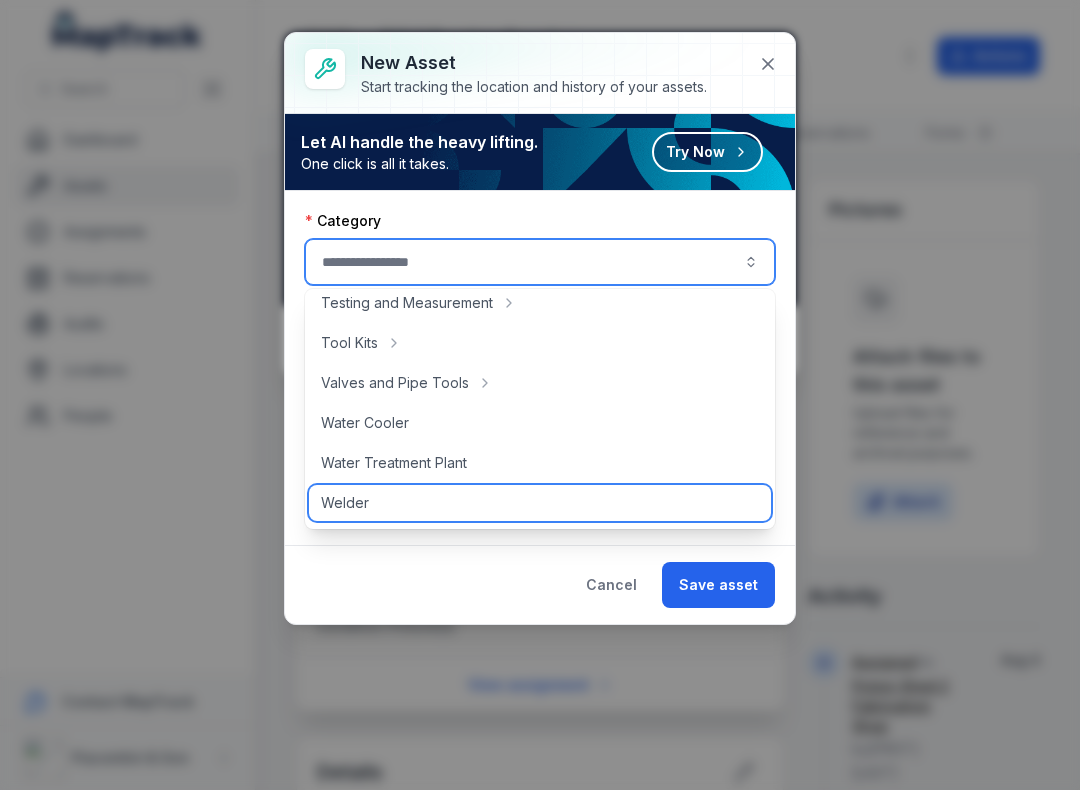 click on "Welder" at bounding box center [345, 503] 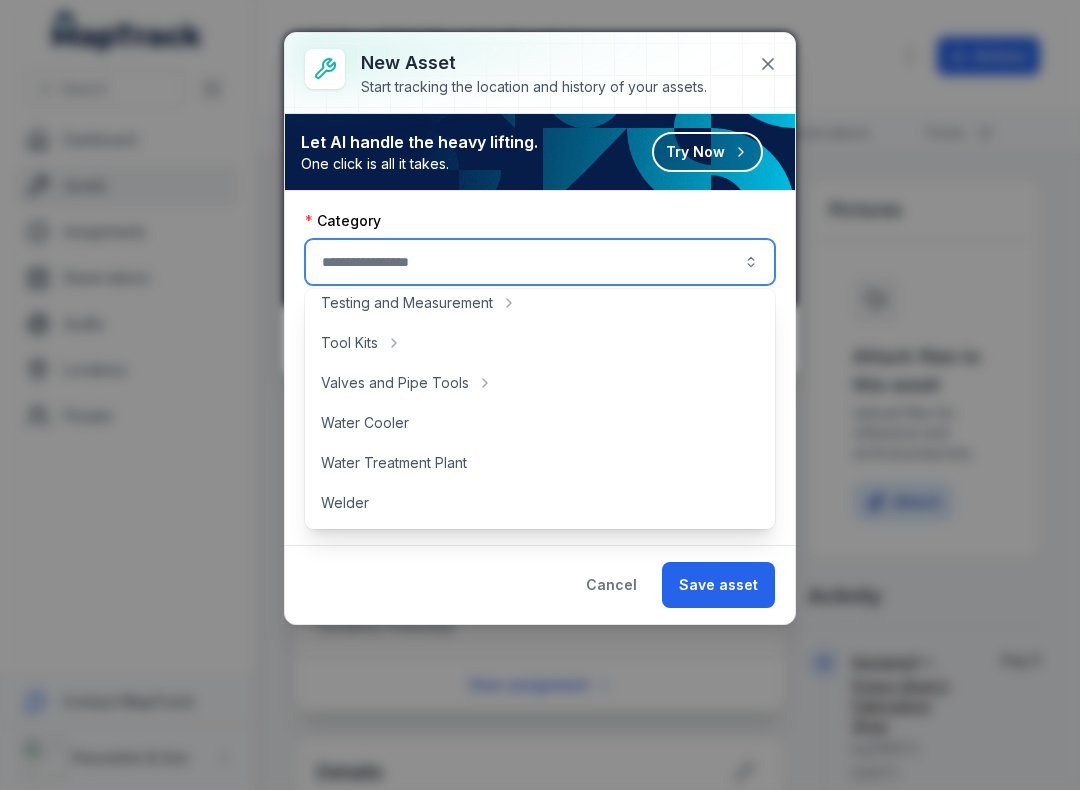 type on "******" 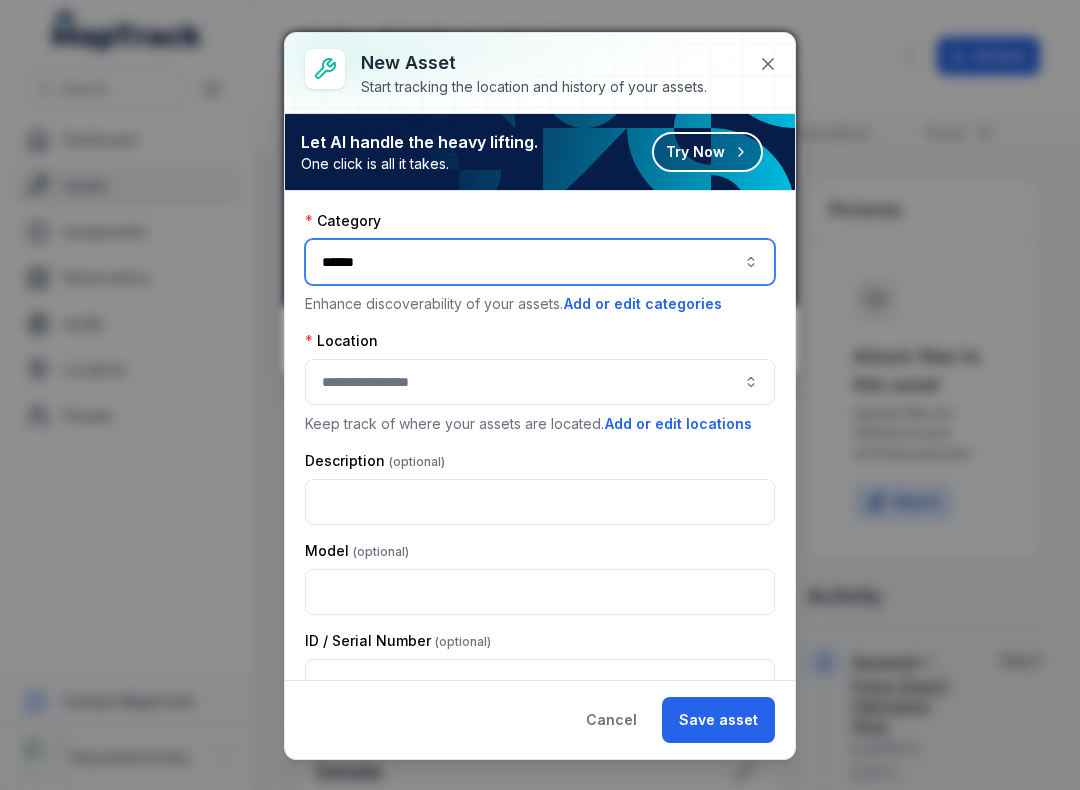 click at bounding box center (540, 382) 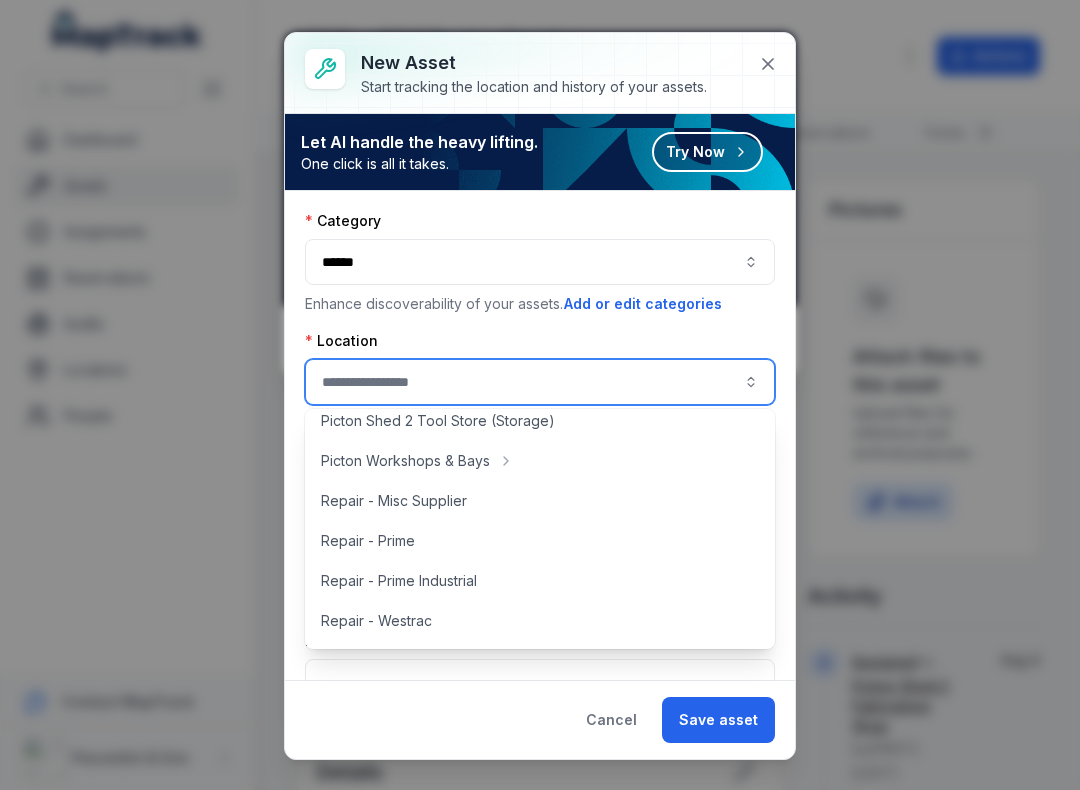 scroll, scrollTop: 453, scrollLeft: 0, axis: vertical 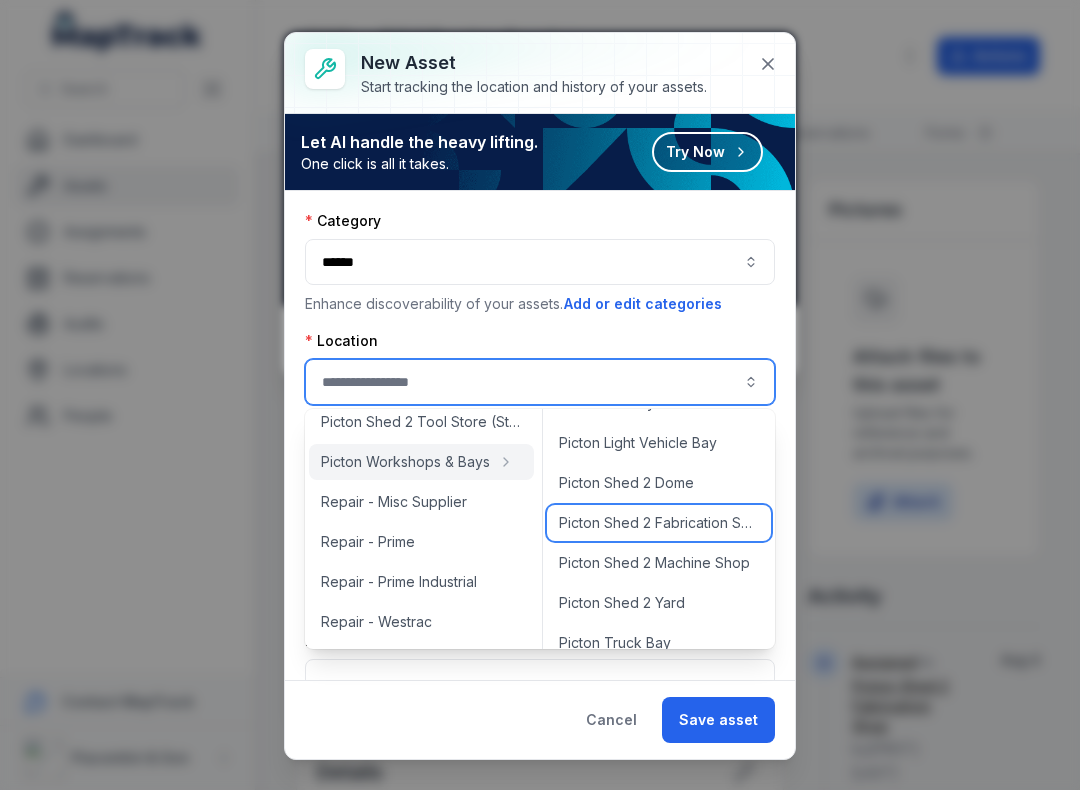 click on "Picton Shed 2 Fabrication Shop" at bounding box center [659, 523] 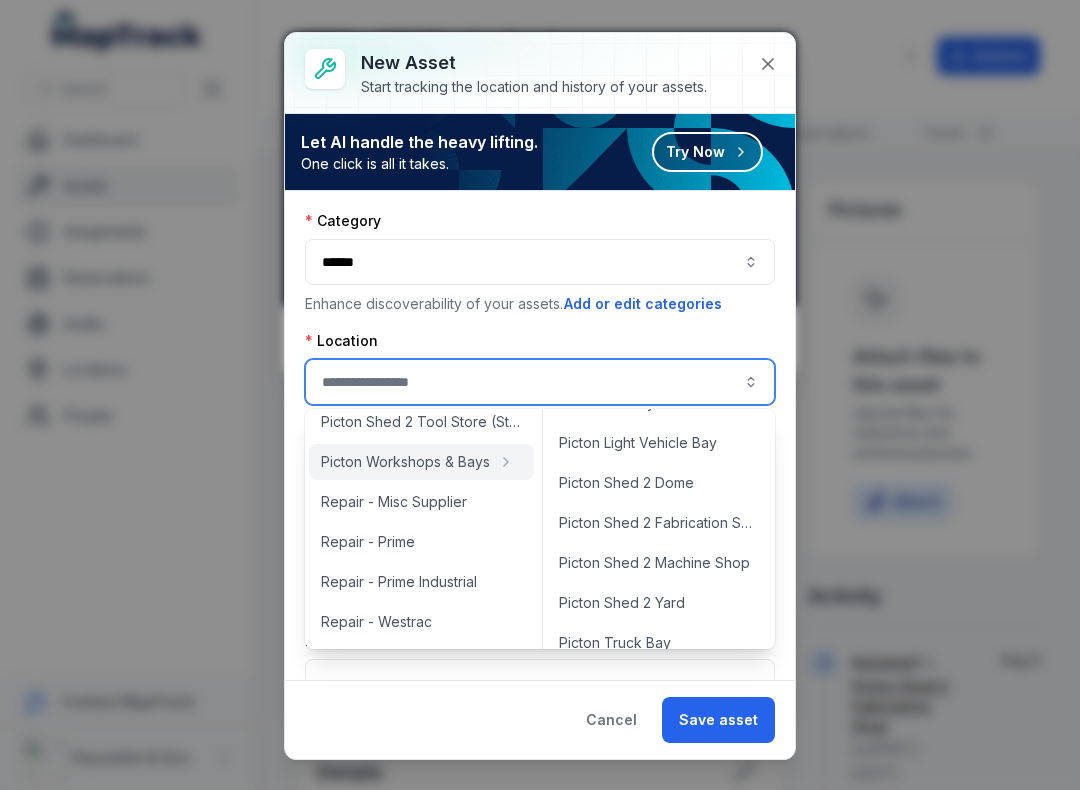 type on "**********" 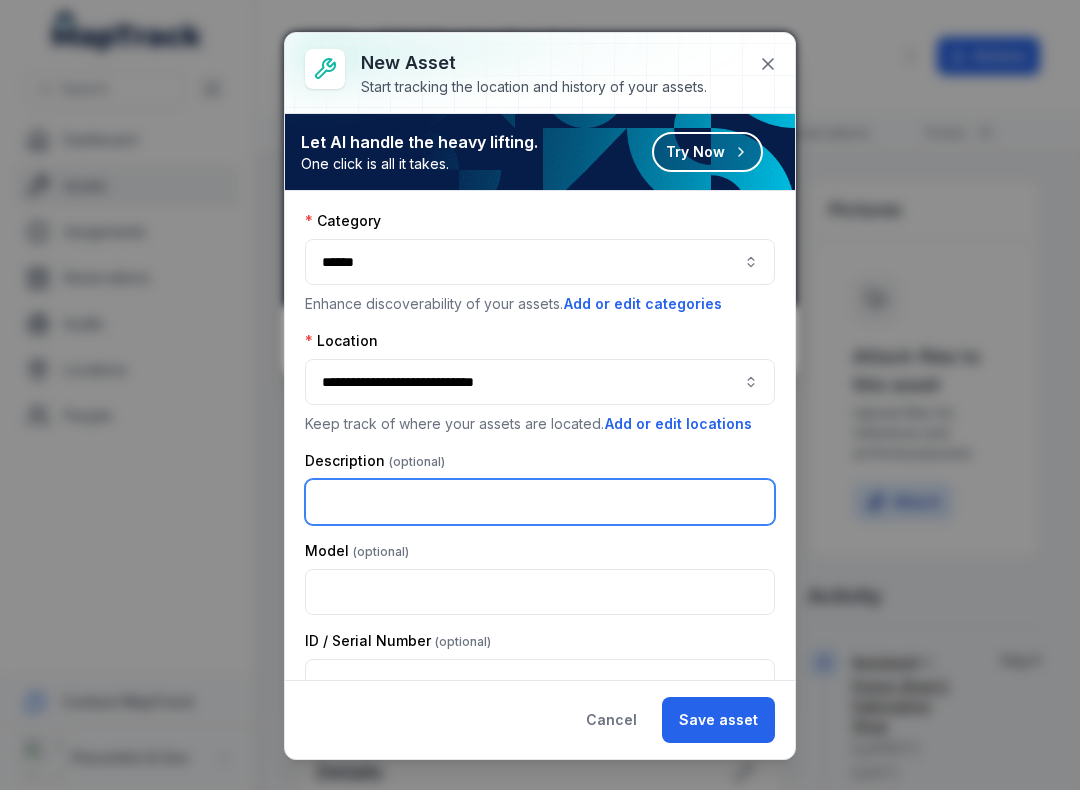 click at bounding box center [540, 502] 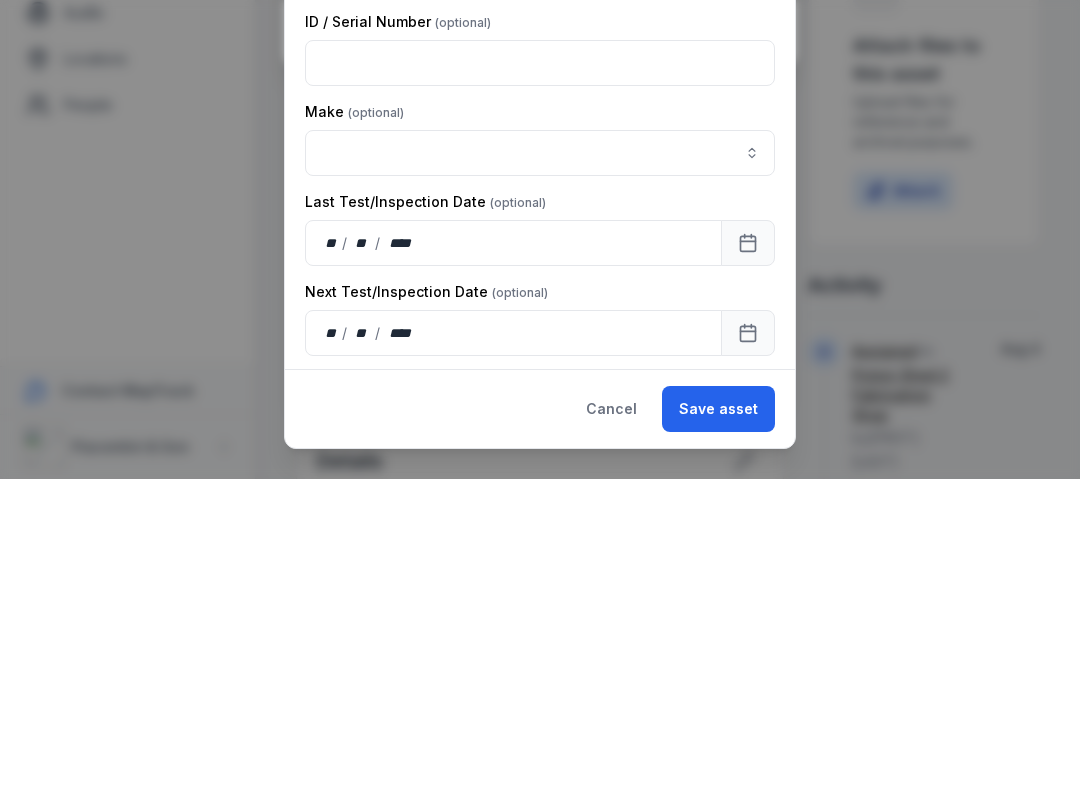 scroll, scrollTop: 309, scrollLeft: 0, axis: vertical 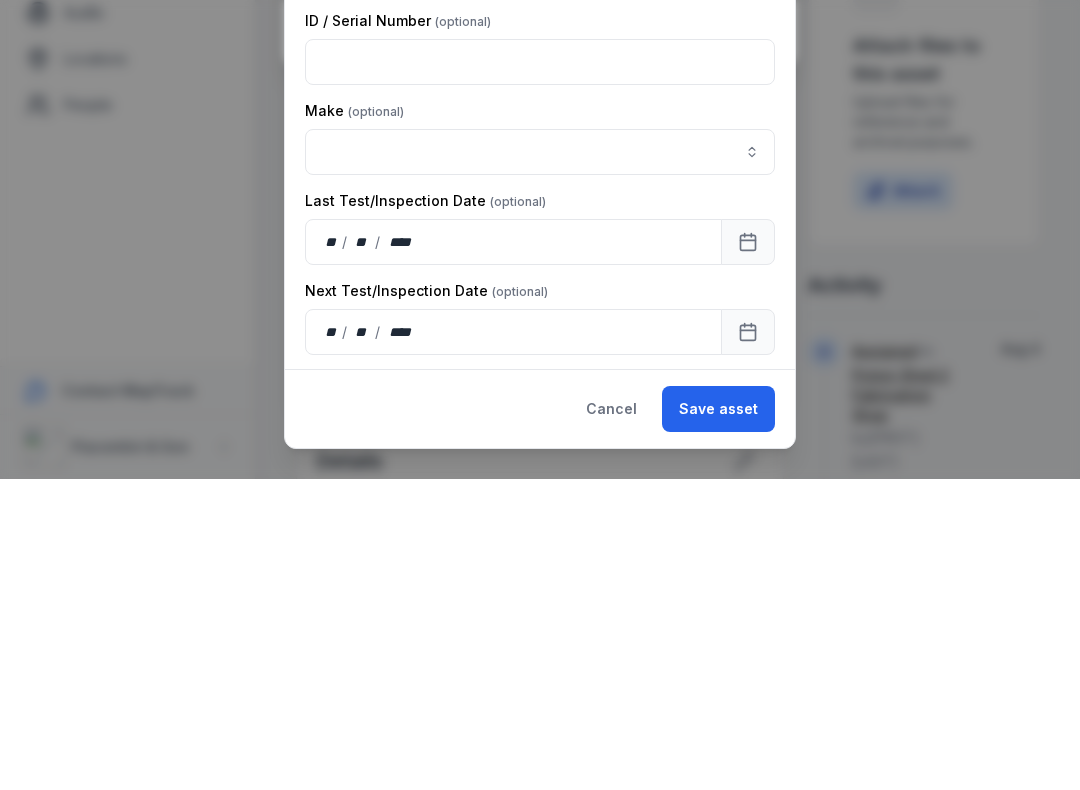 type on "**********" 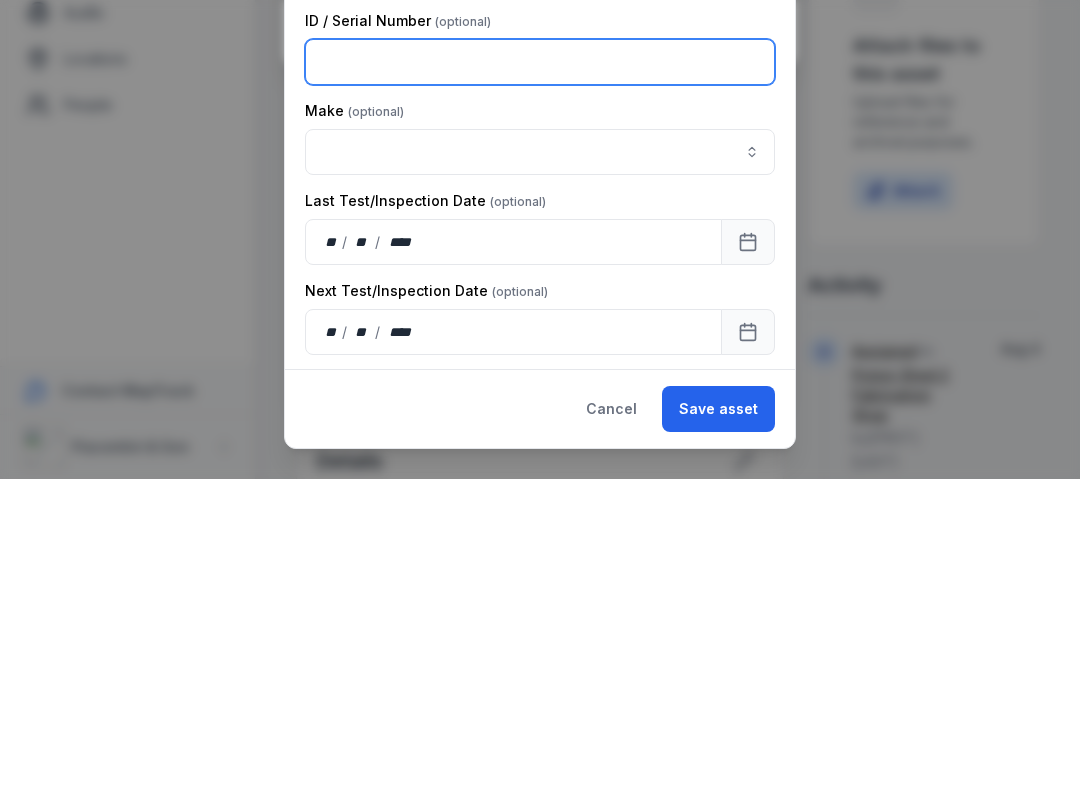 click at bounding box center (540, 373) 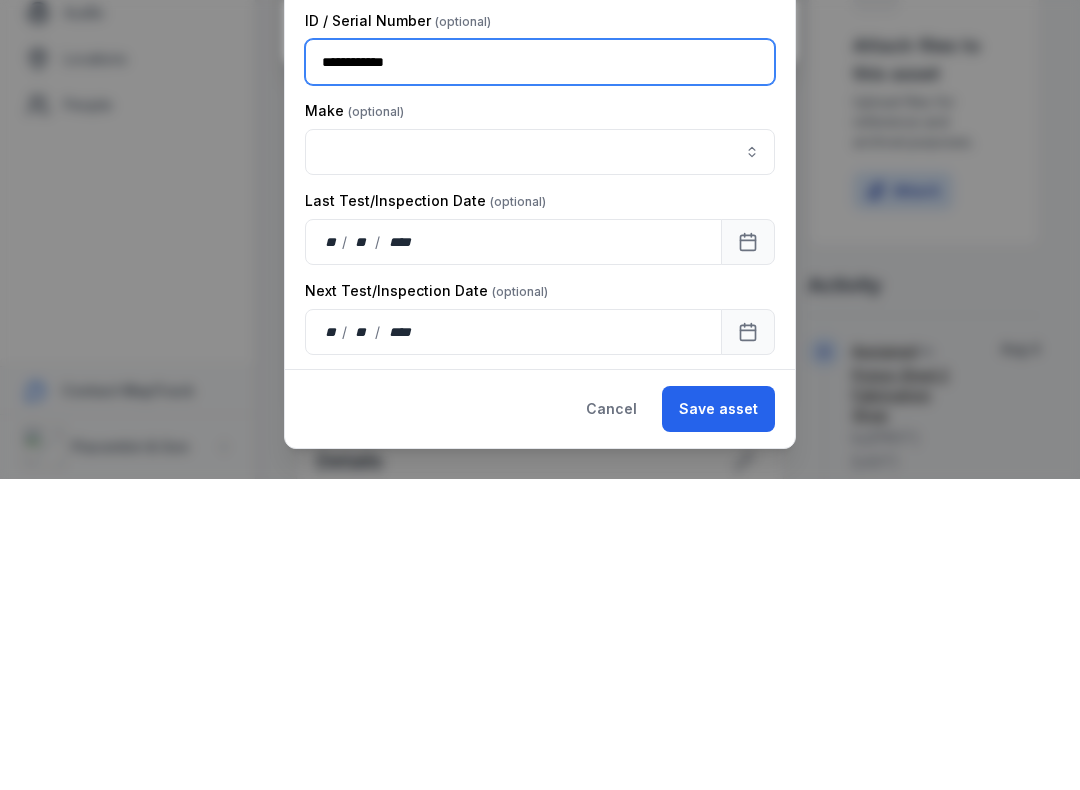 type on "**********" 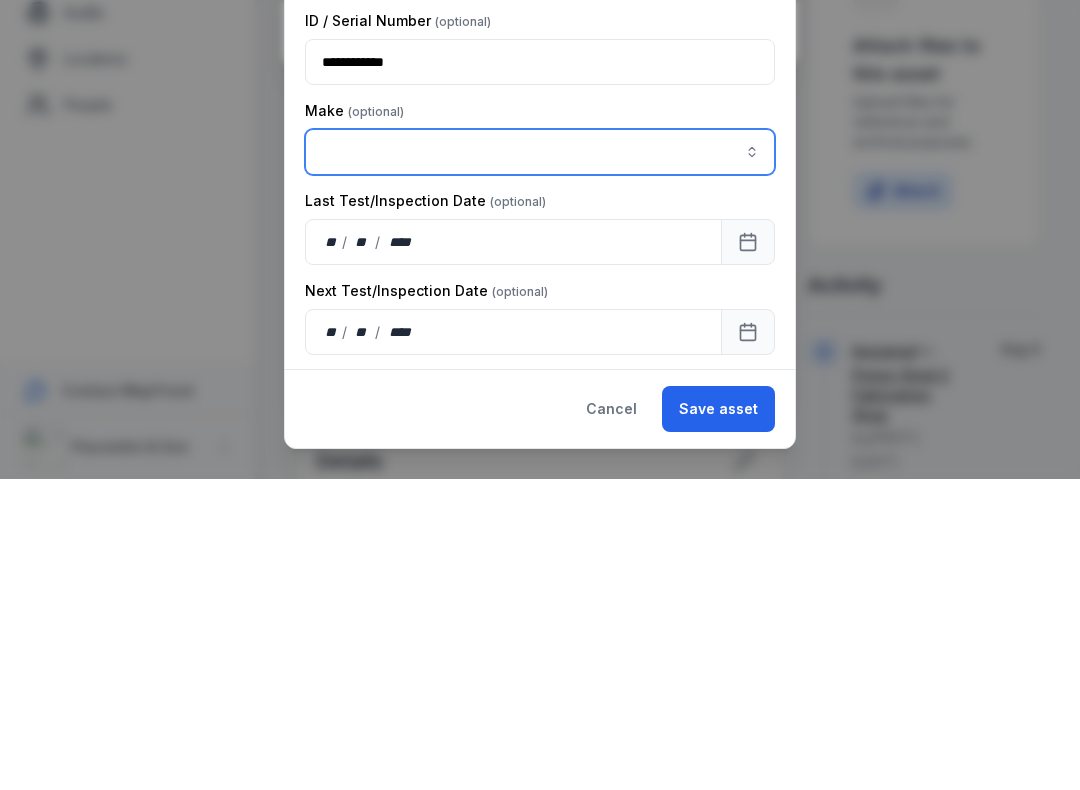 click at bounding box center [752, 463] 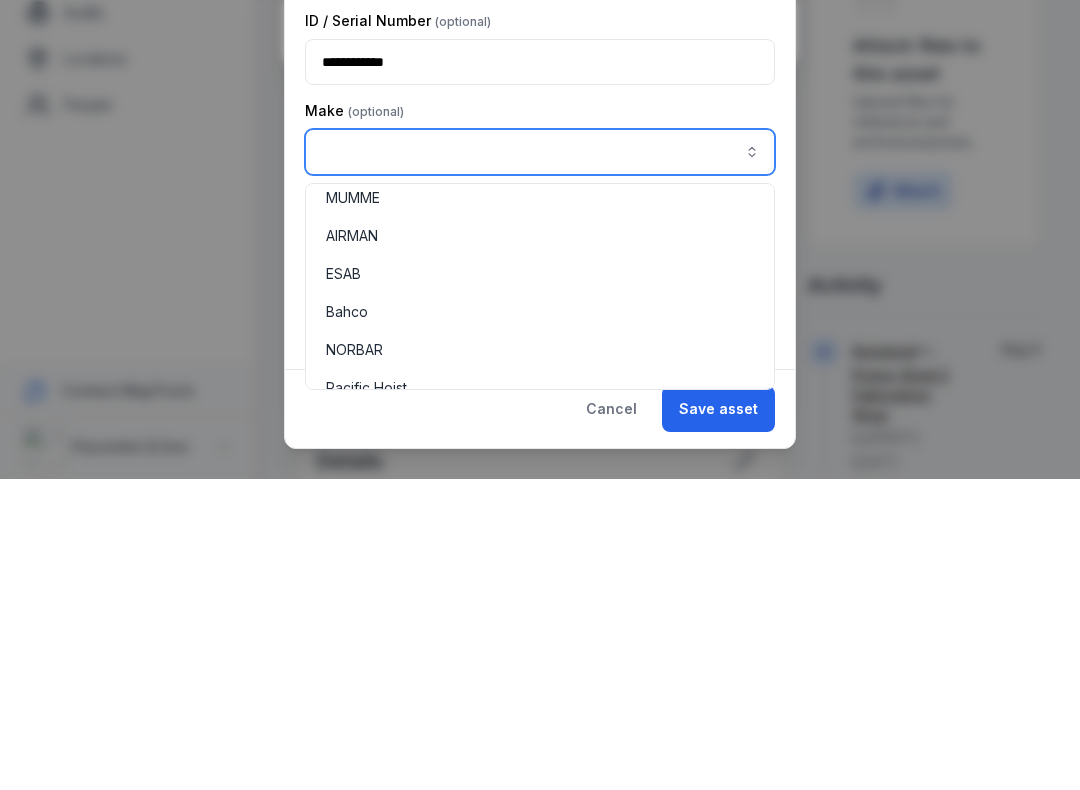 scroll, scrollTop: 157, scrollLeft: 0, axis: vertical 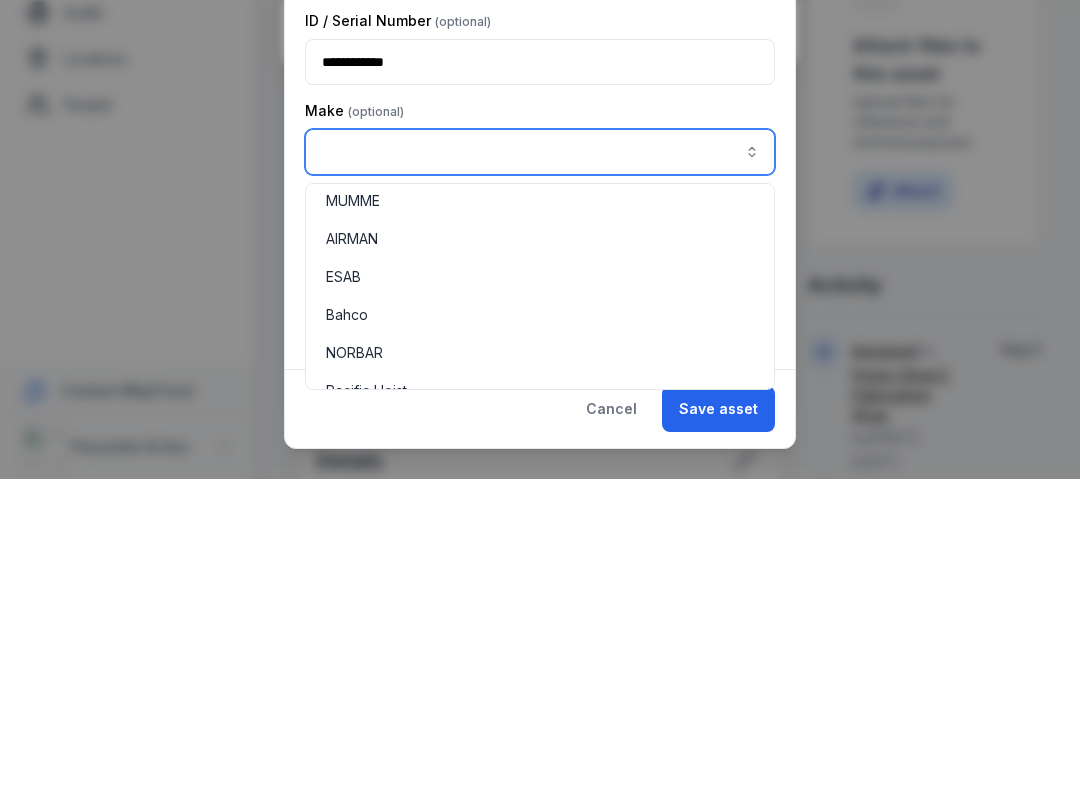 click on "ESAB" at bounding box center [343, 588] 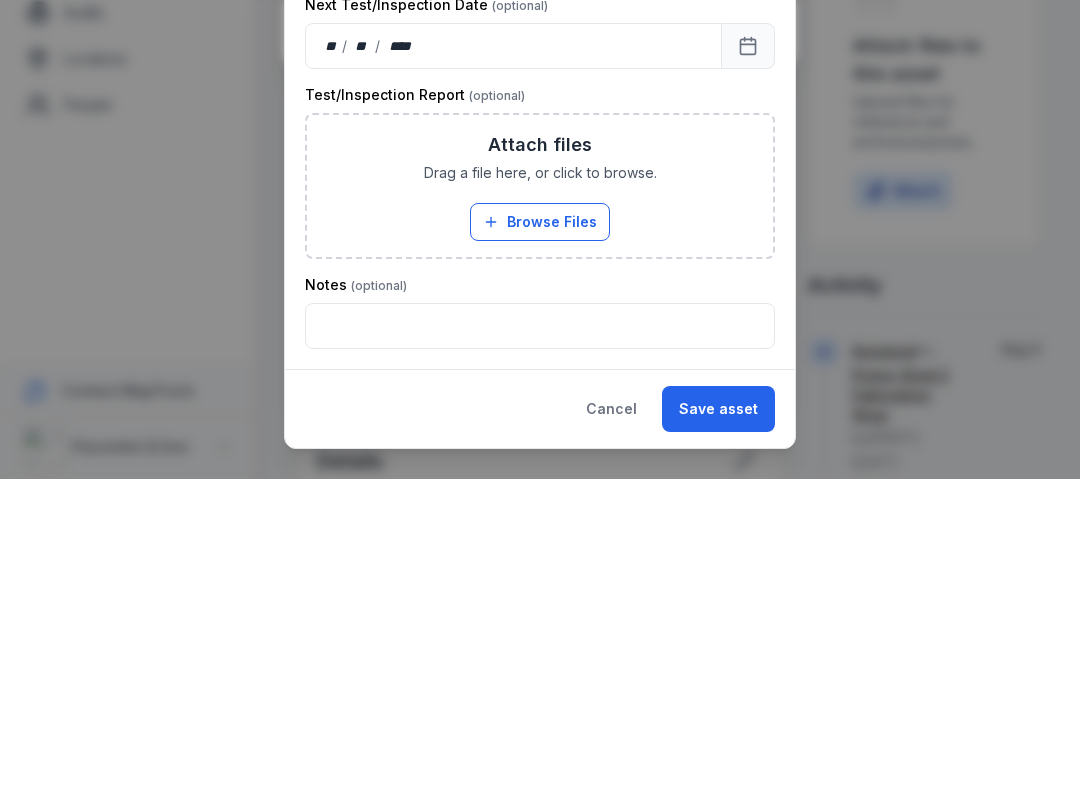 scroll, scrollTop: 595, scrollLeft: 0, axis: vertical 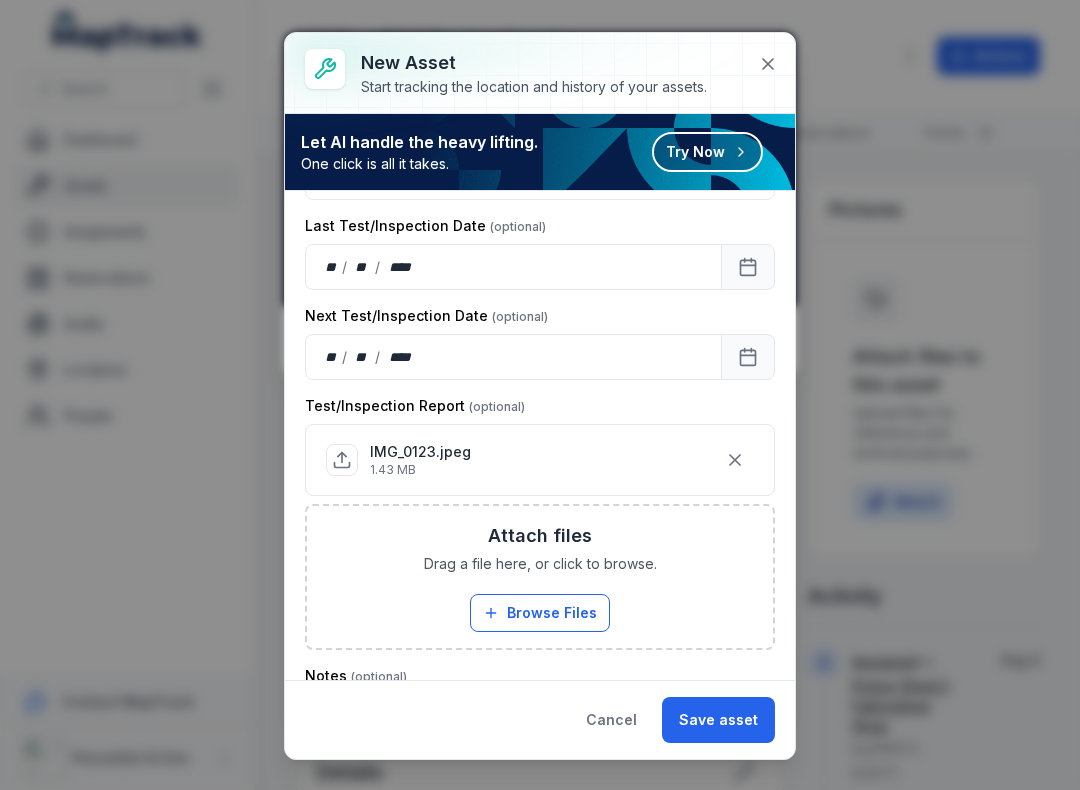 click on "Save asset" at bounding box center [718, 720] 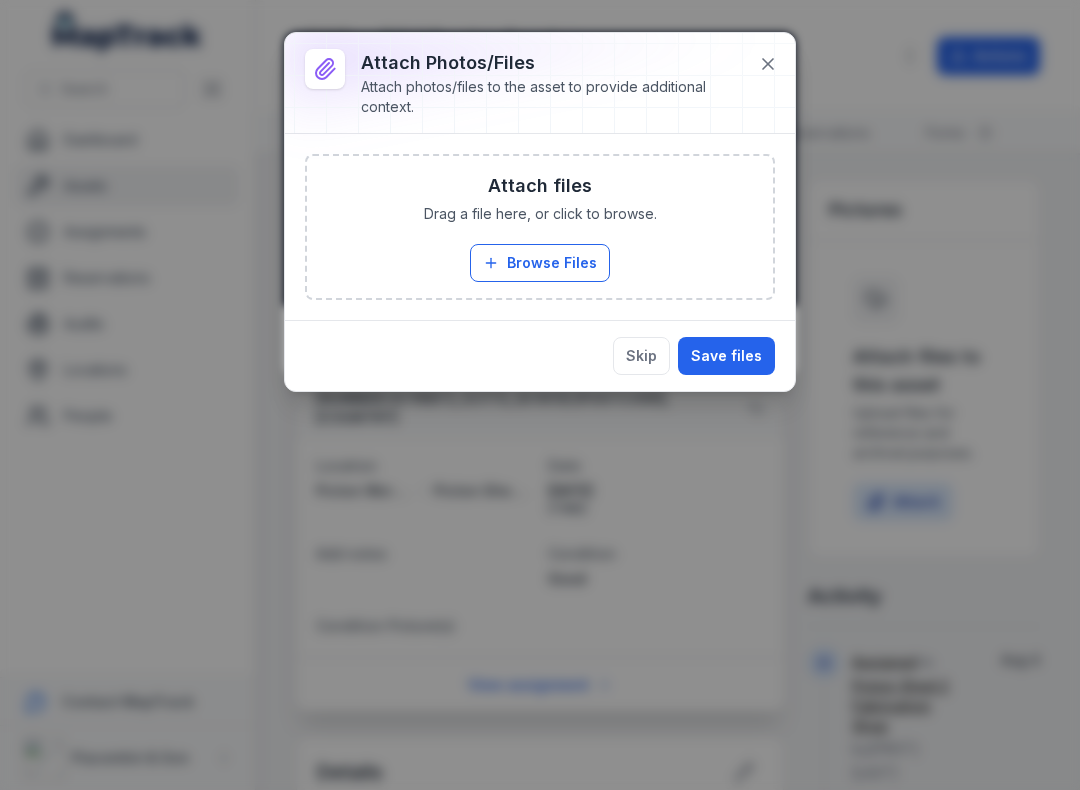 click on "Save files" at bounding box center (726, 356) 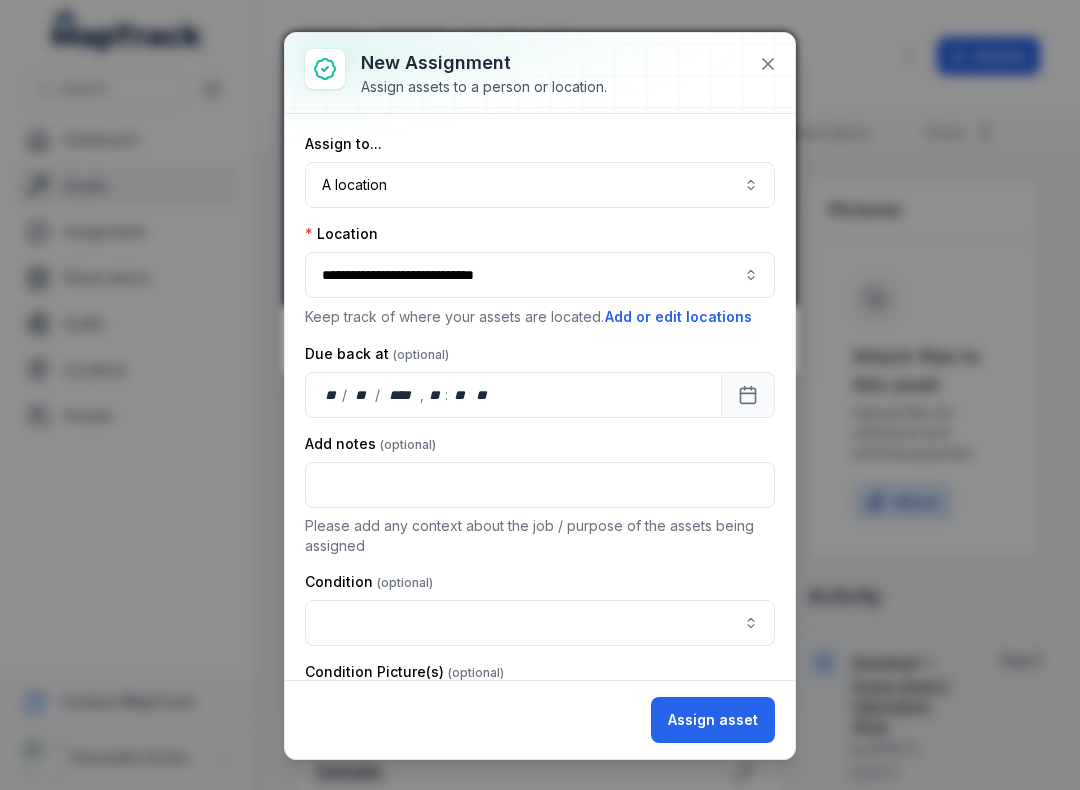 click at bounding box center [540, 623] 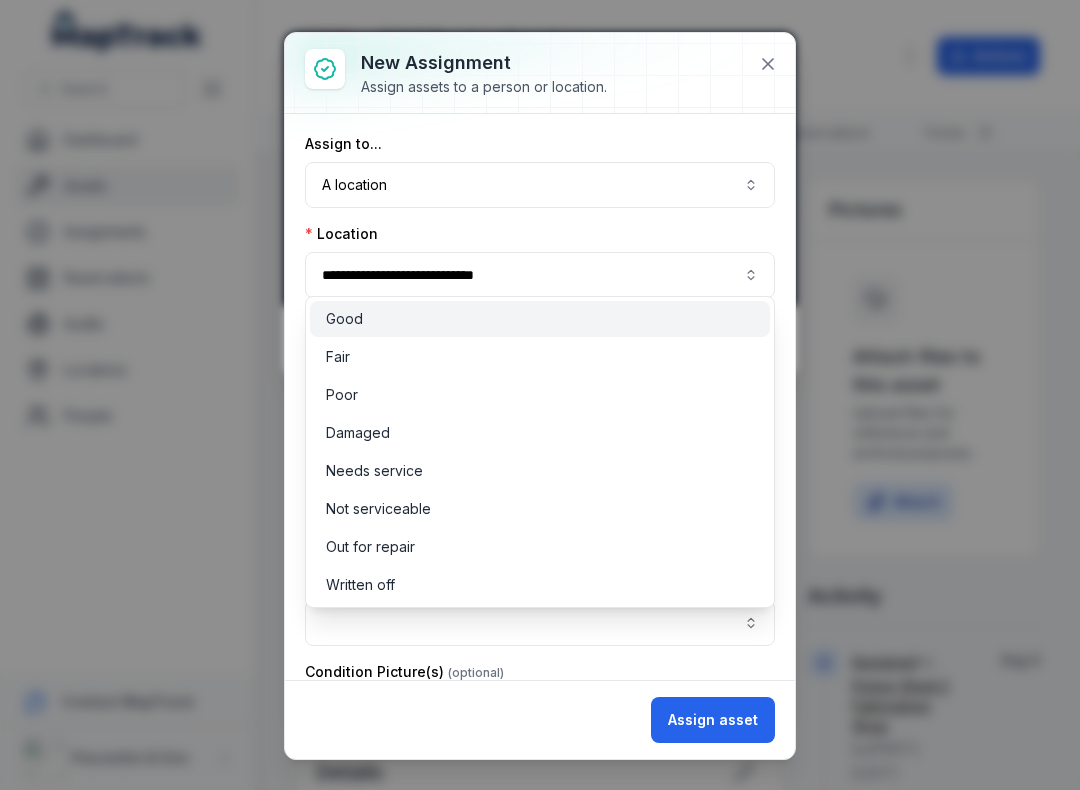 click on "Good" at bounding box center [540, 319] 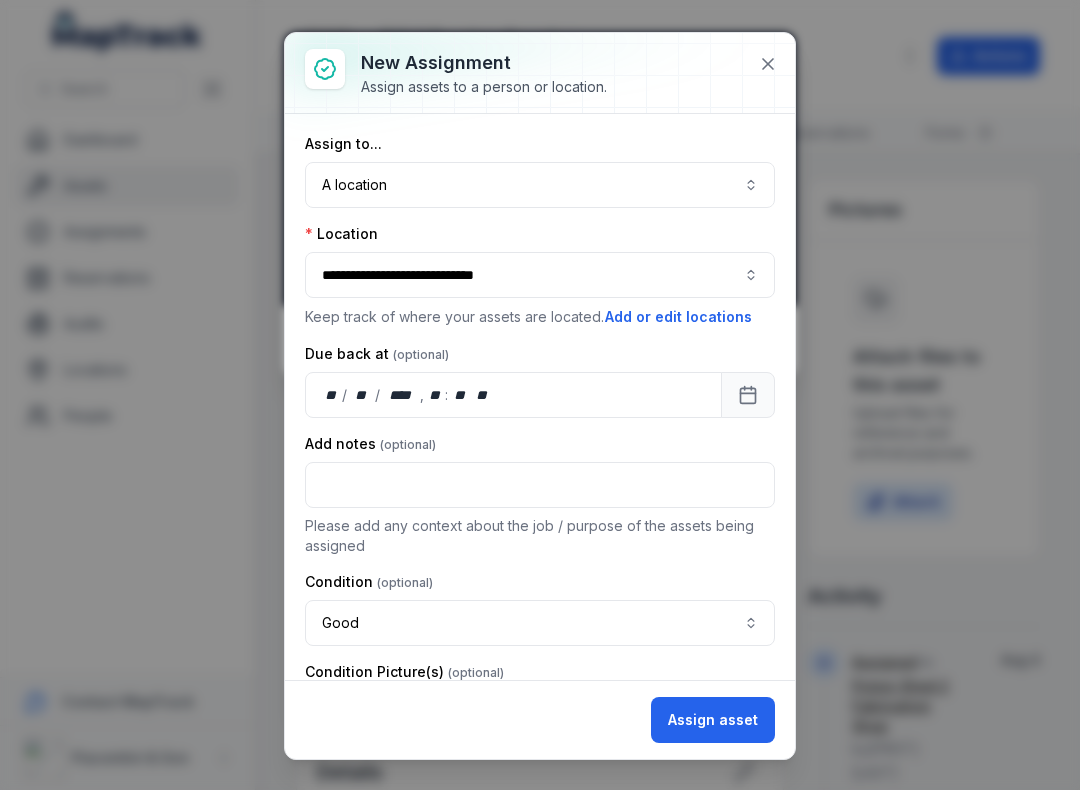 click on "Assign asset" at bounding box center [713, 720] 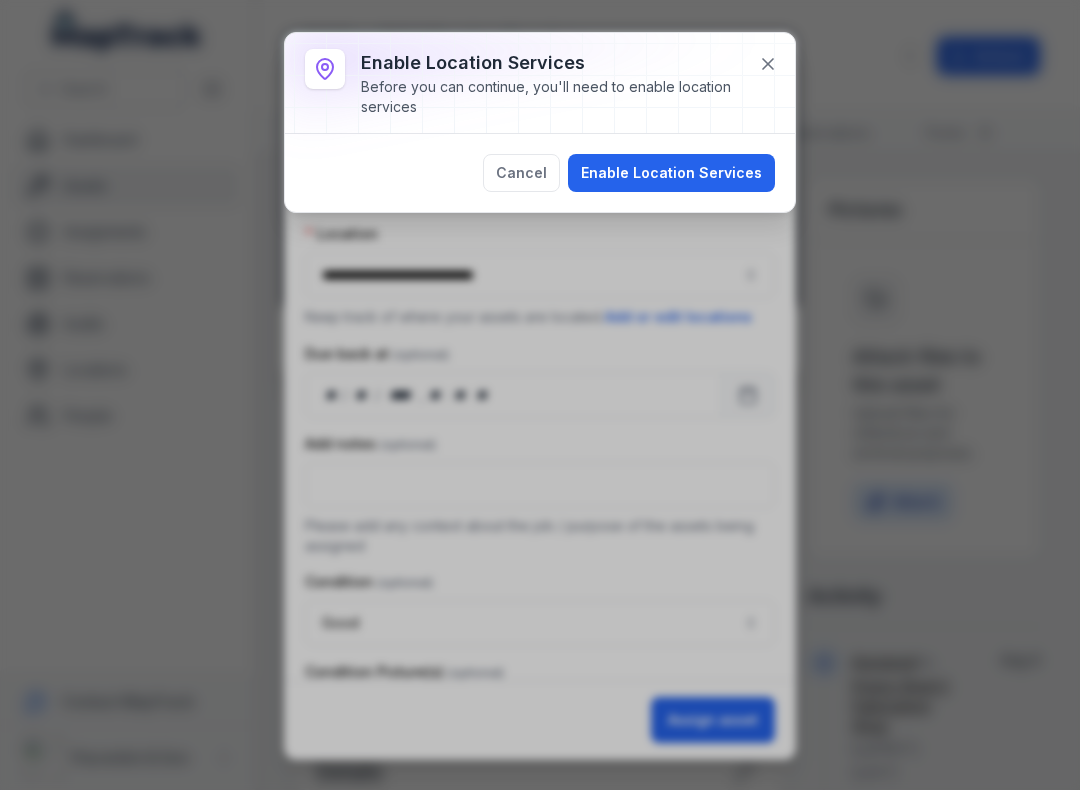 click on "Enable Location Services" at bounding box center [671, 173] 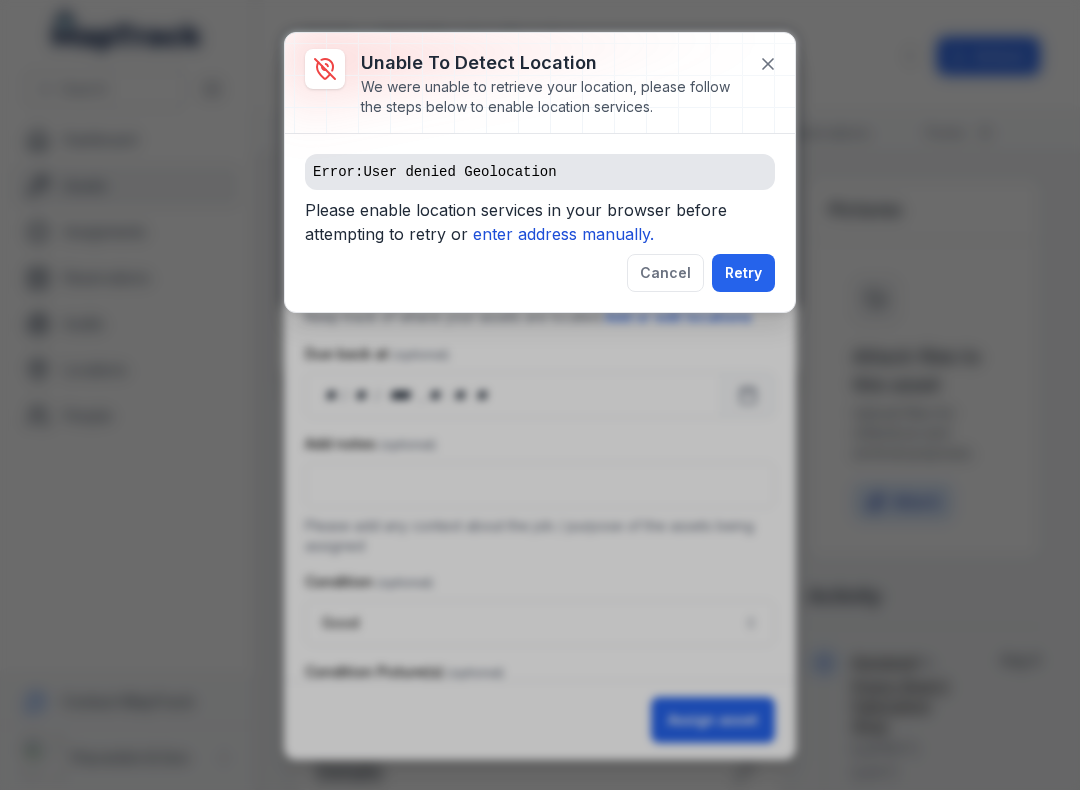 click on "enter address manually." at bounding box center (563, 234) 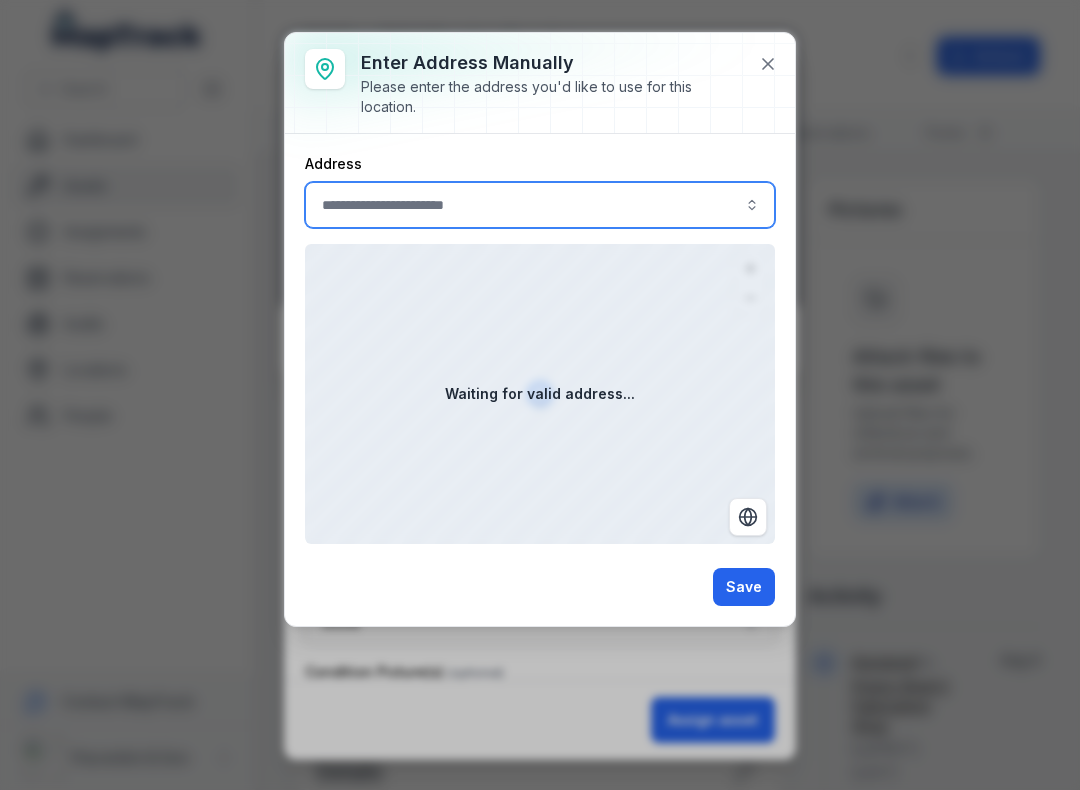 click at bounding box center (540, 205) 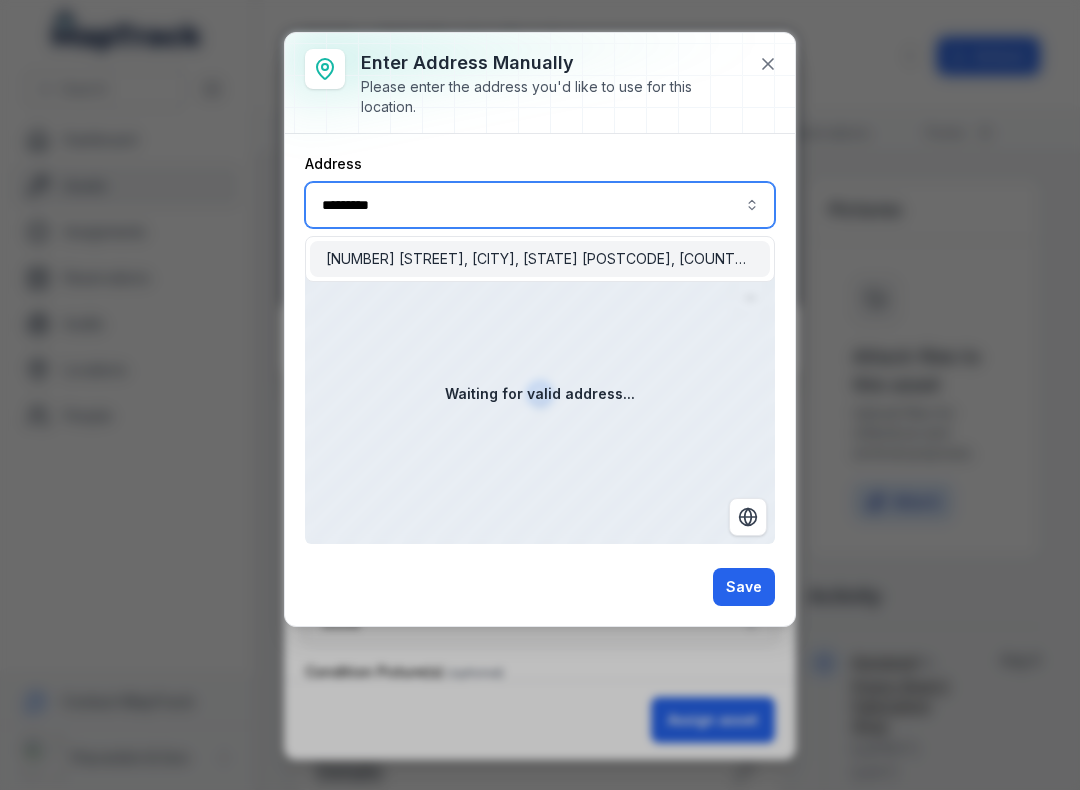type on "**********" 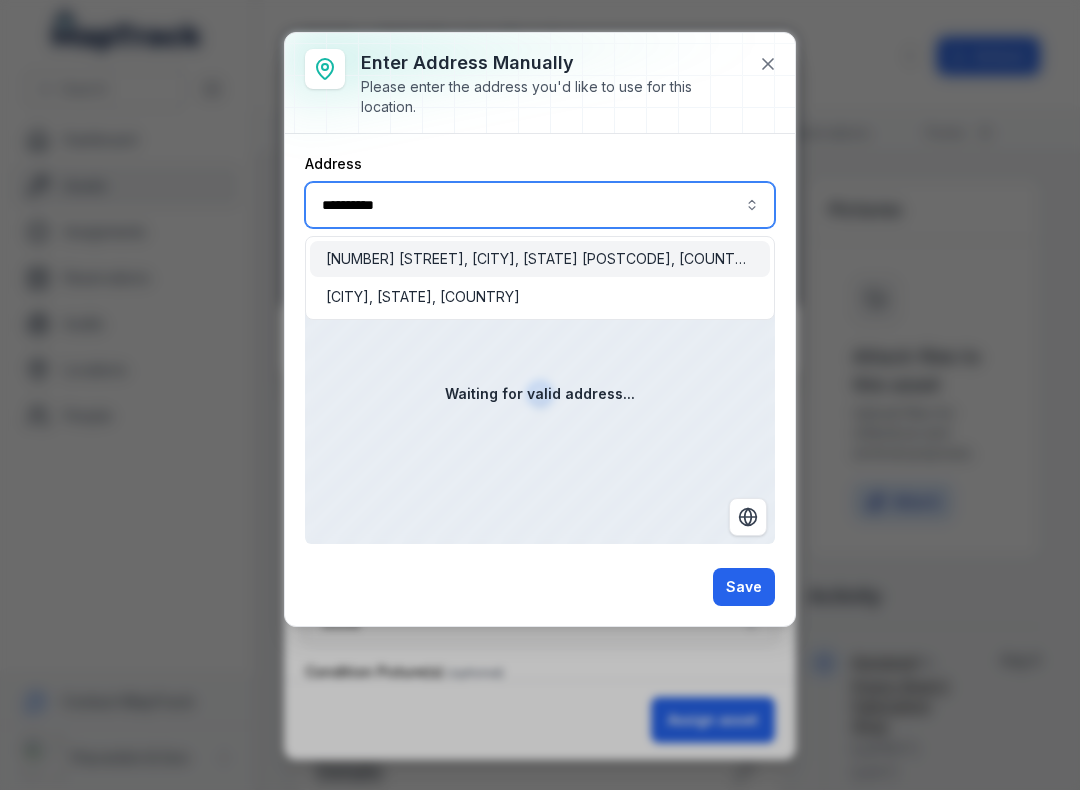 click on "[NUMBER] [STREET], [CITY], [STATE] [POSTCODE], [COUNTRY]" at bounding box center [540, 259] 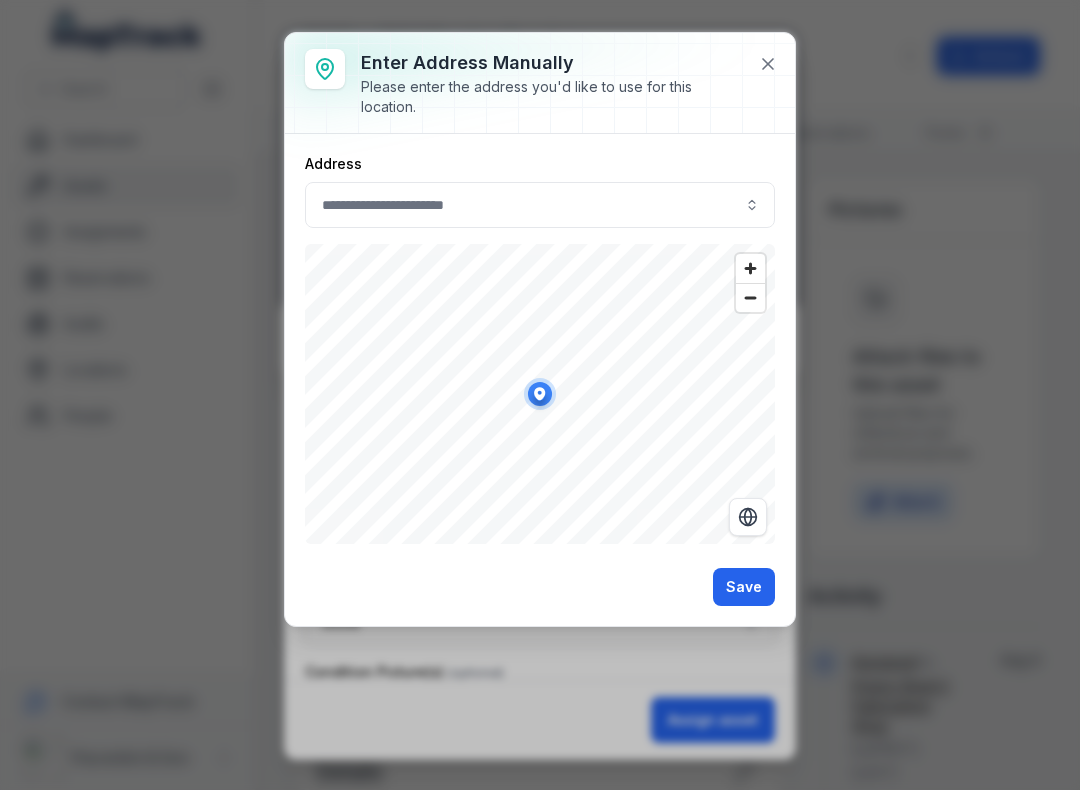 click on "Save" at bounding box center [744, 587] 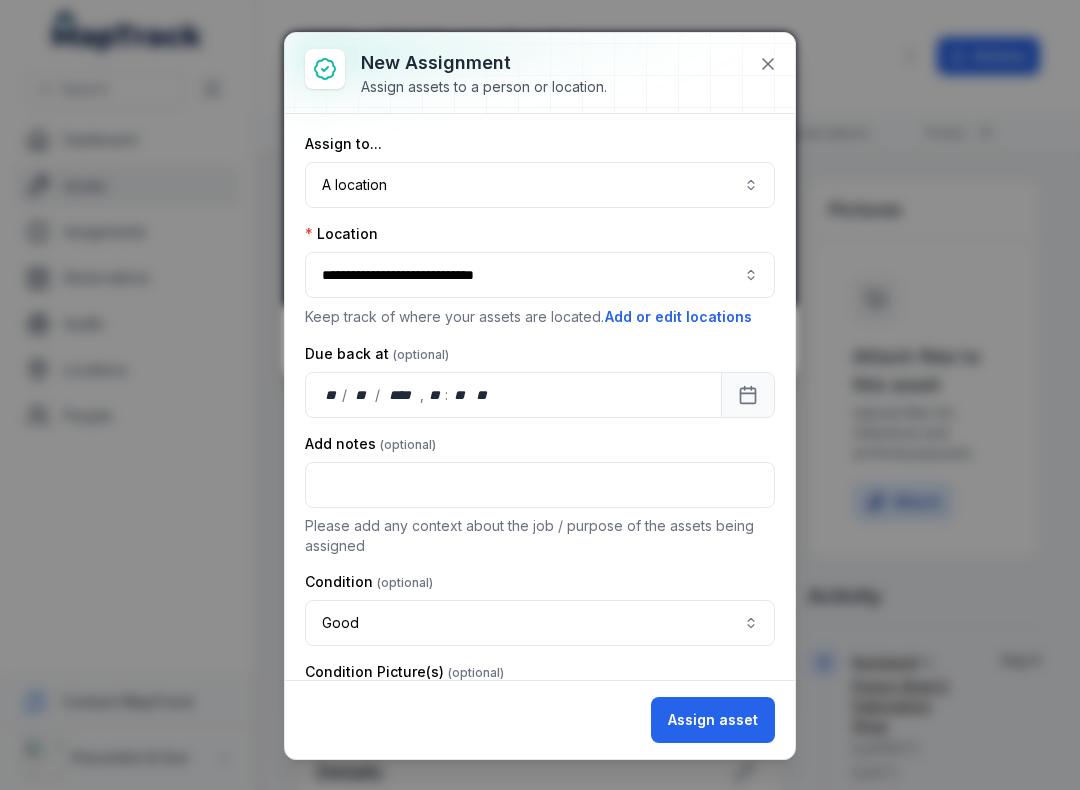 click on "Assign asset" at bounding box center [713, 720] 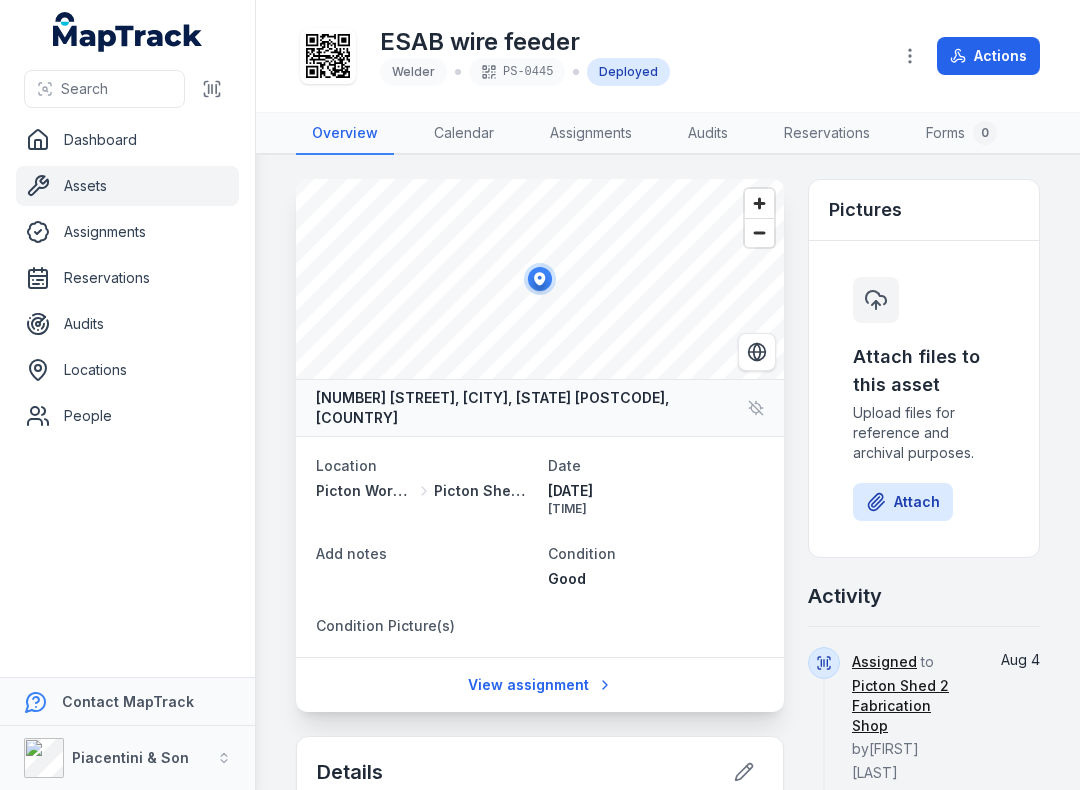 click 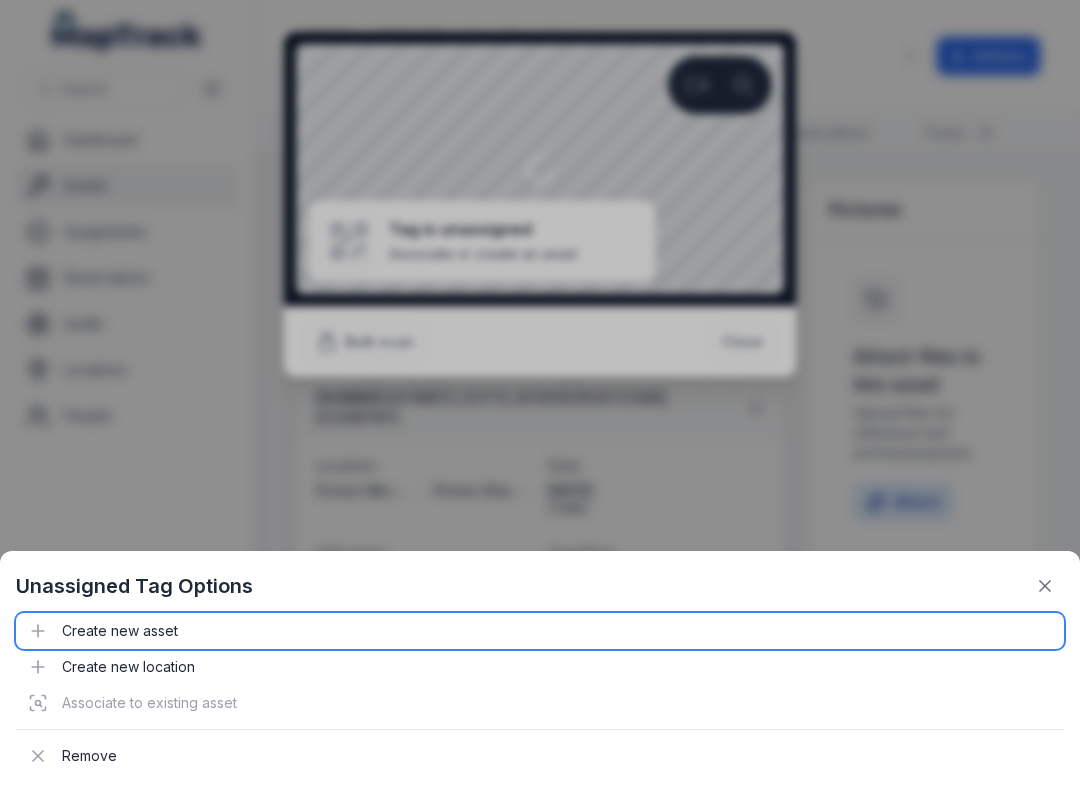 click on "Create new asset" at bounding box center [540, 631] 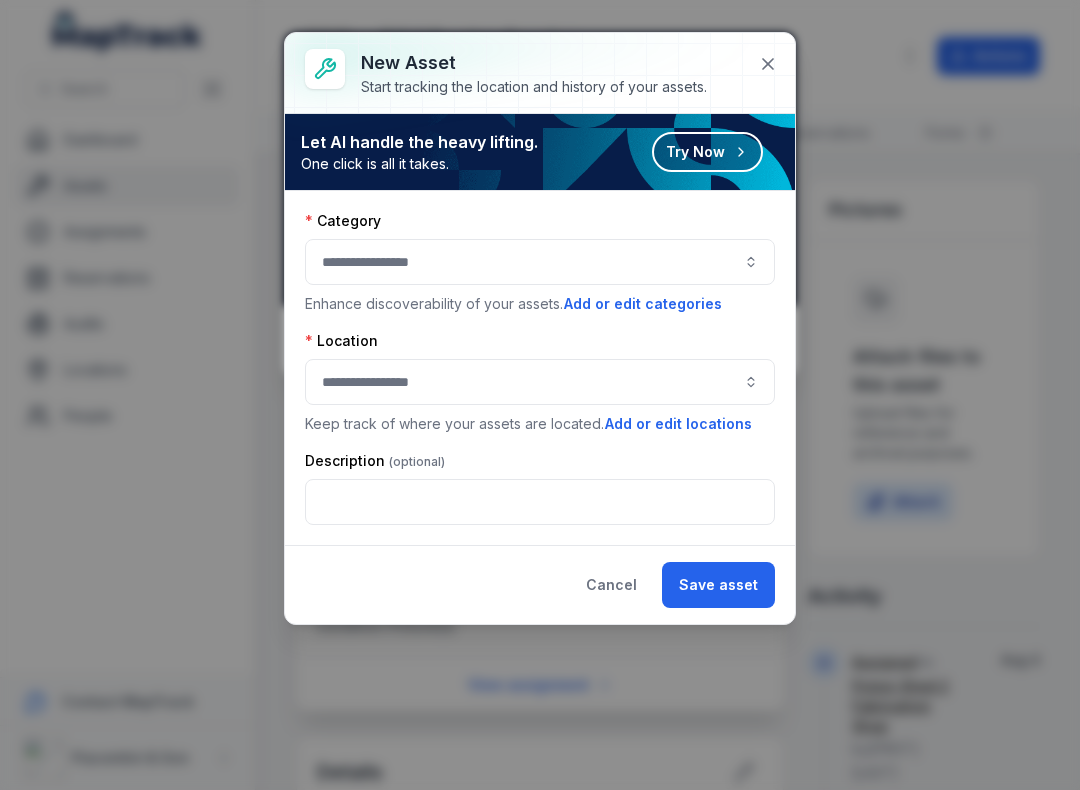 click at bounding box center (540, 262) 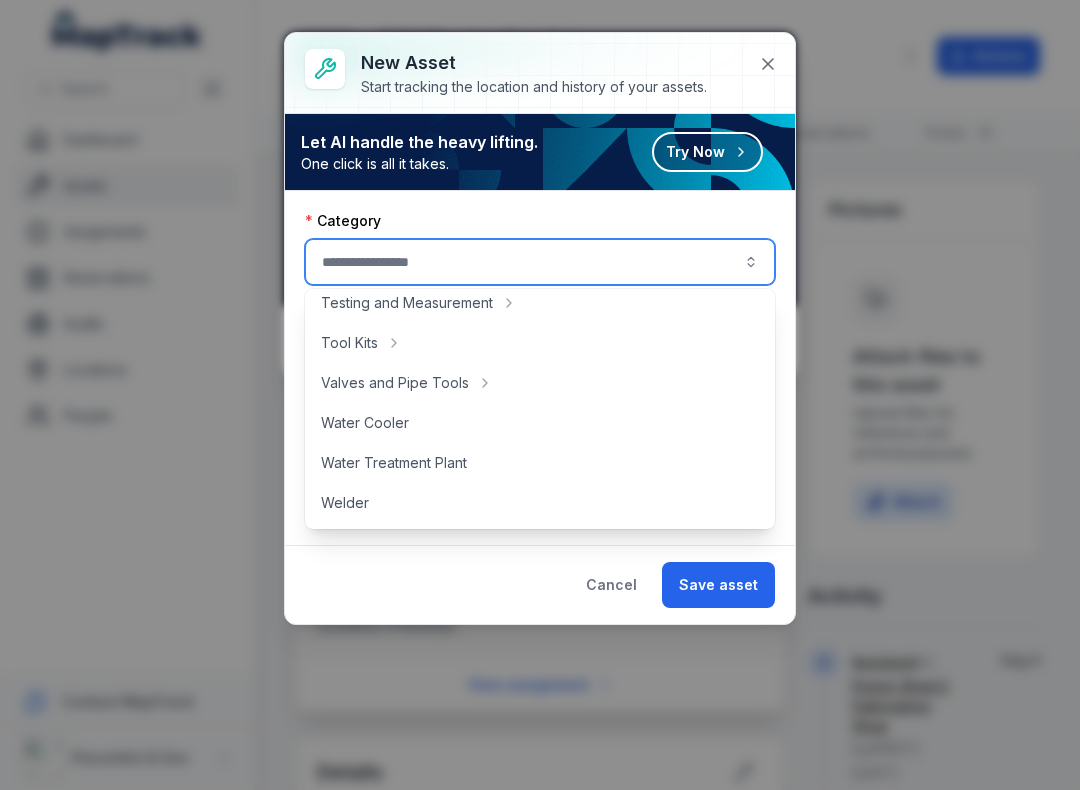scroll, scrollTop: 892, scrollLeft: 0, axis: vertical 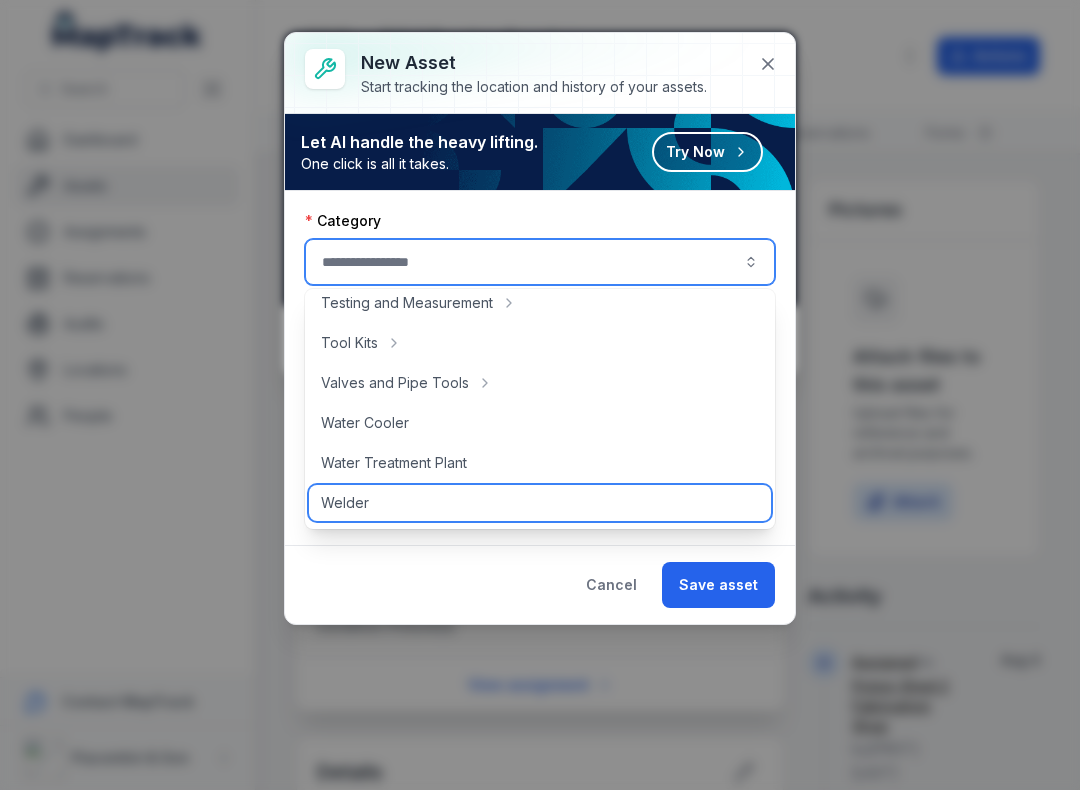click on "Welder" at bounding box center (345, 503) 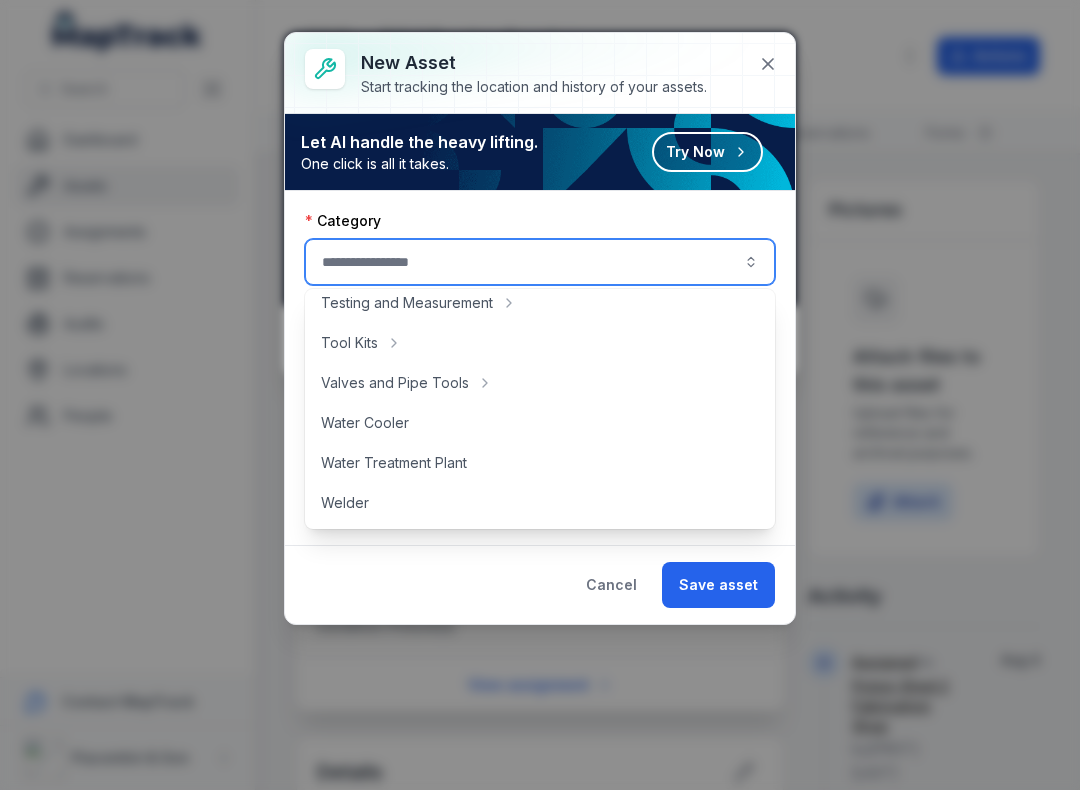 type on "******" 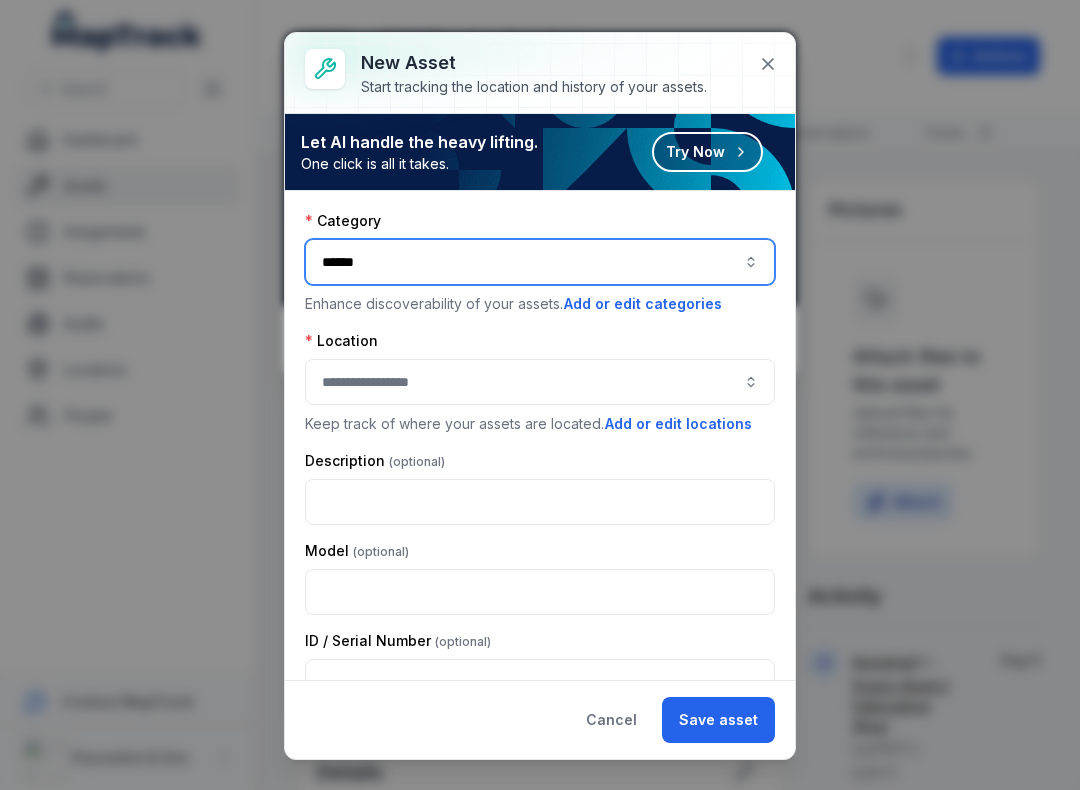 click at bounding box center (540, 382) 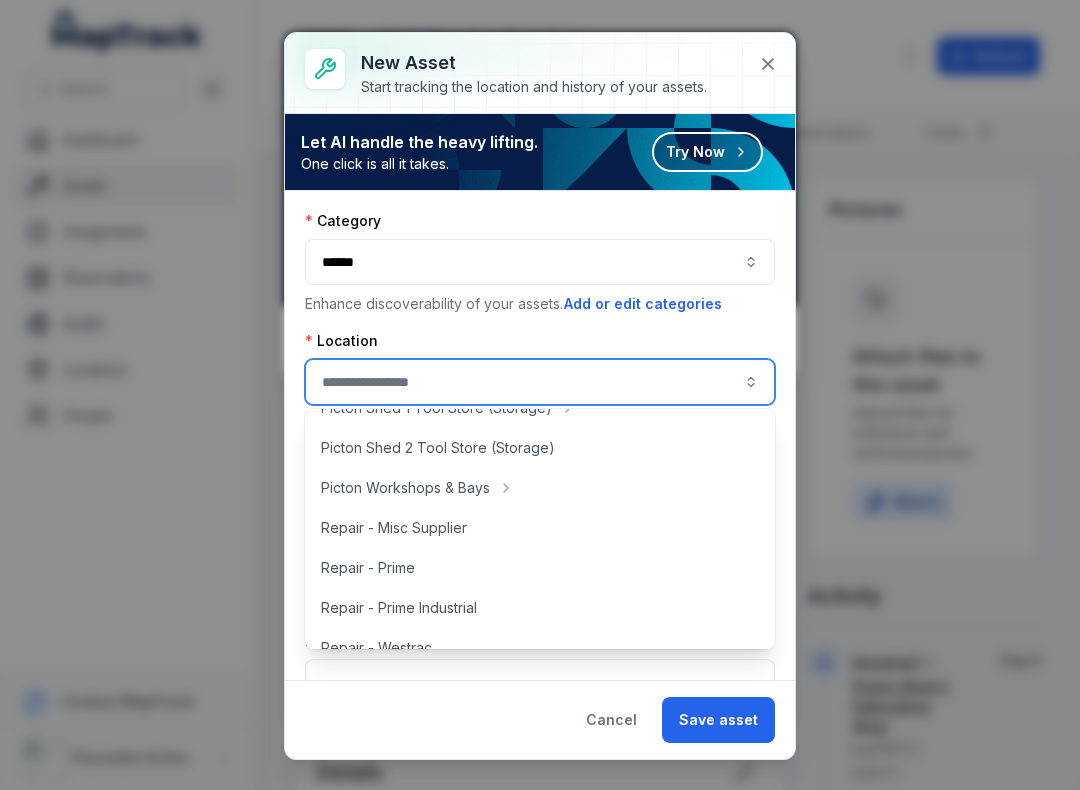 scroll, scrollTop: 432, scrollLeft: 0, axis: vertical 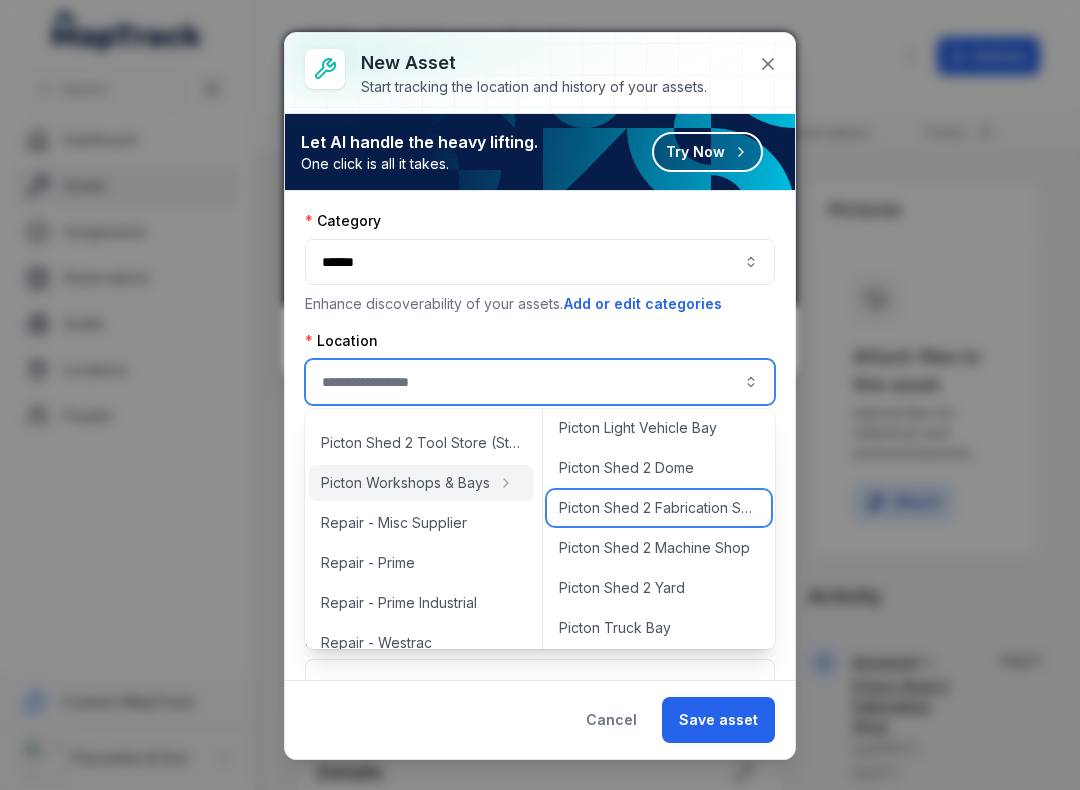 click on "Picton Shed 2 Fabrication Shop" at bounding box center [659, 508] 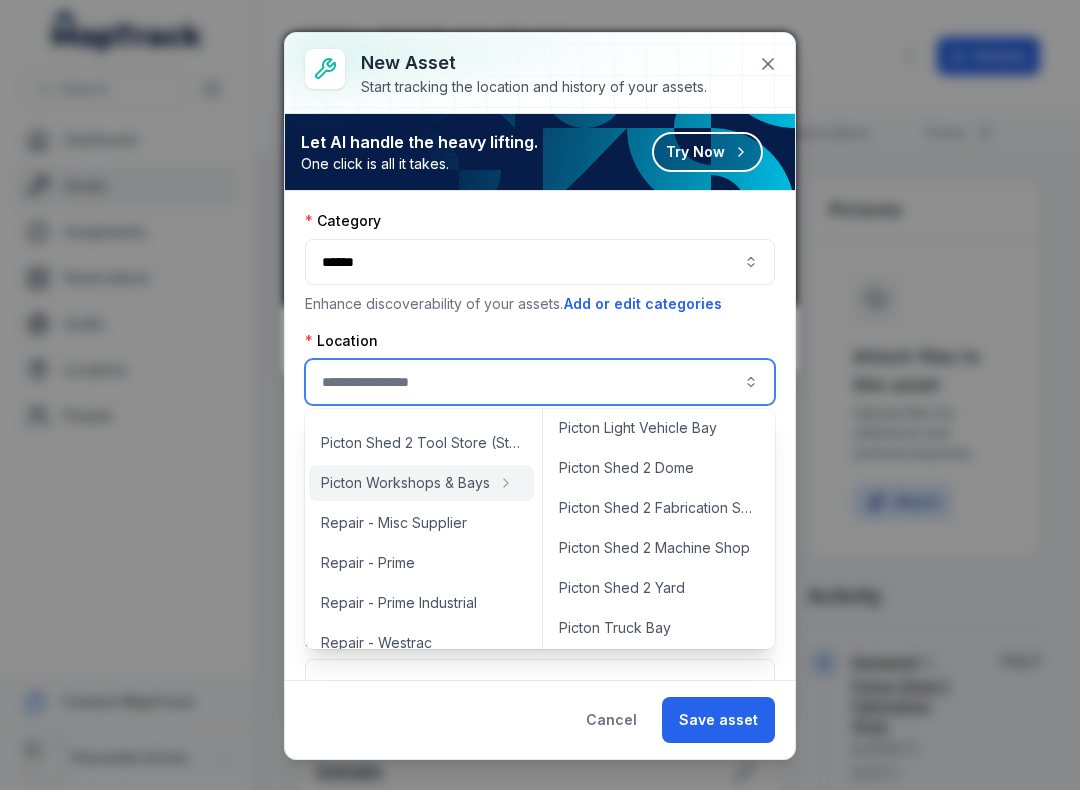 type on "**********" 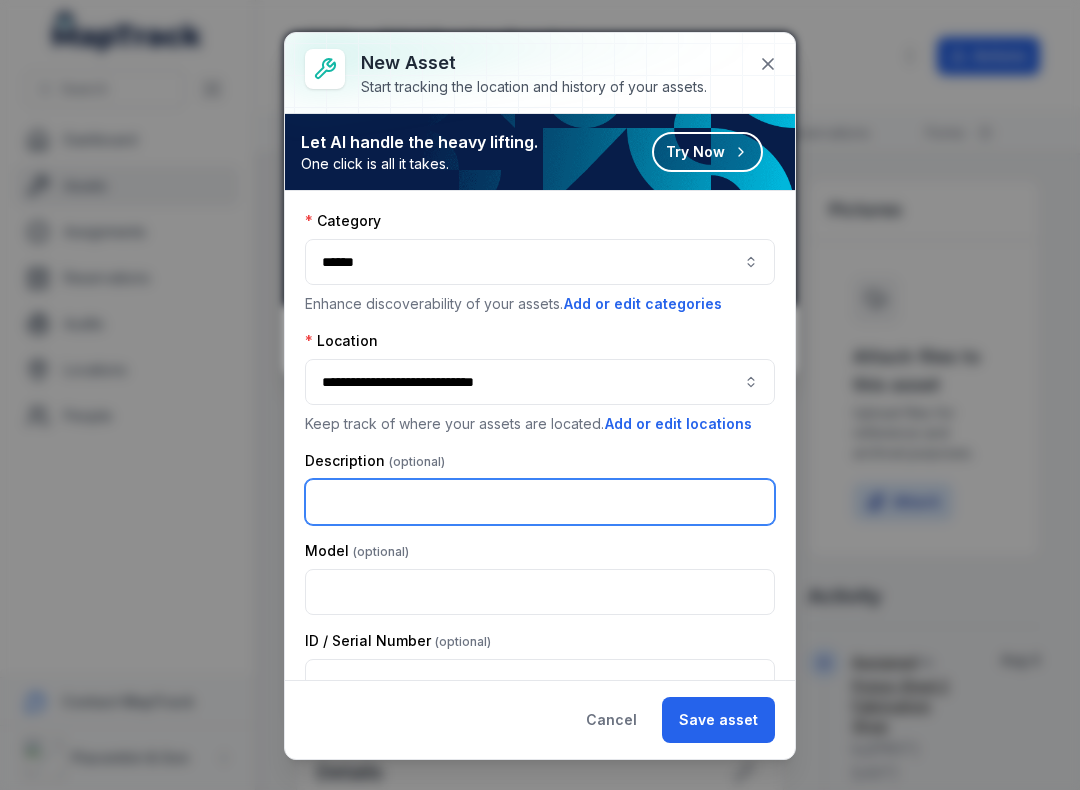 click at bounding box center (540, 502) 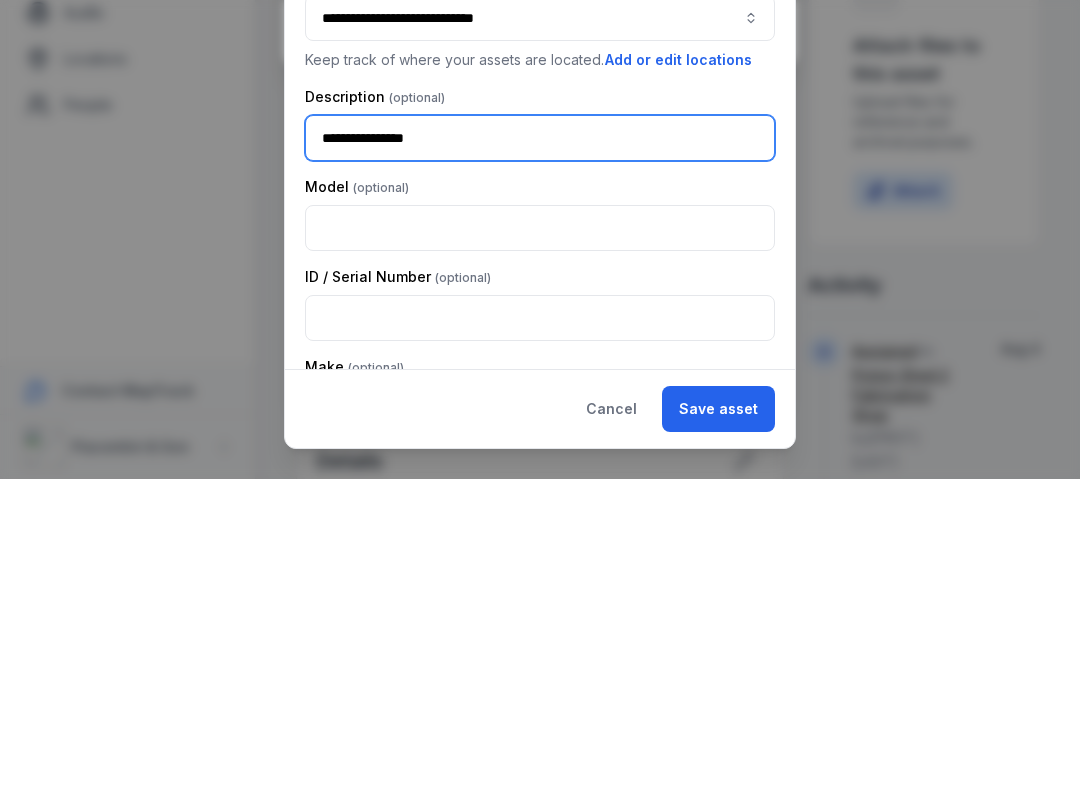 scroll, scrollTop: 64, scrollLeft: 0, axis: vertical 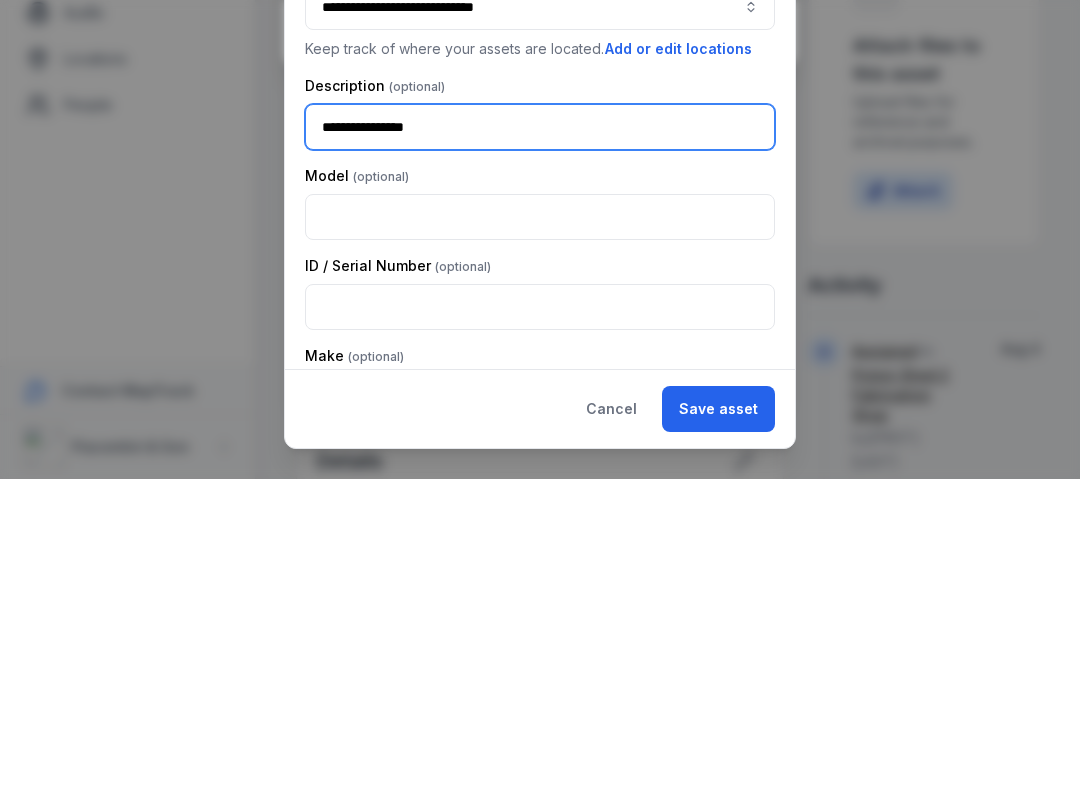 type on "**********" 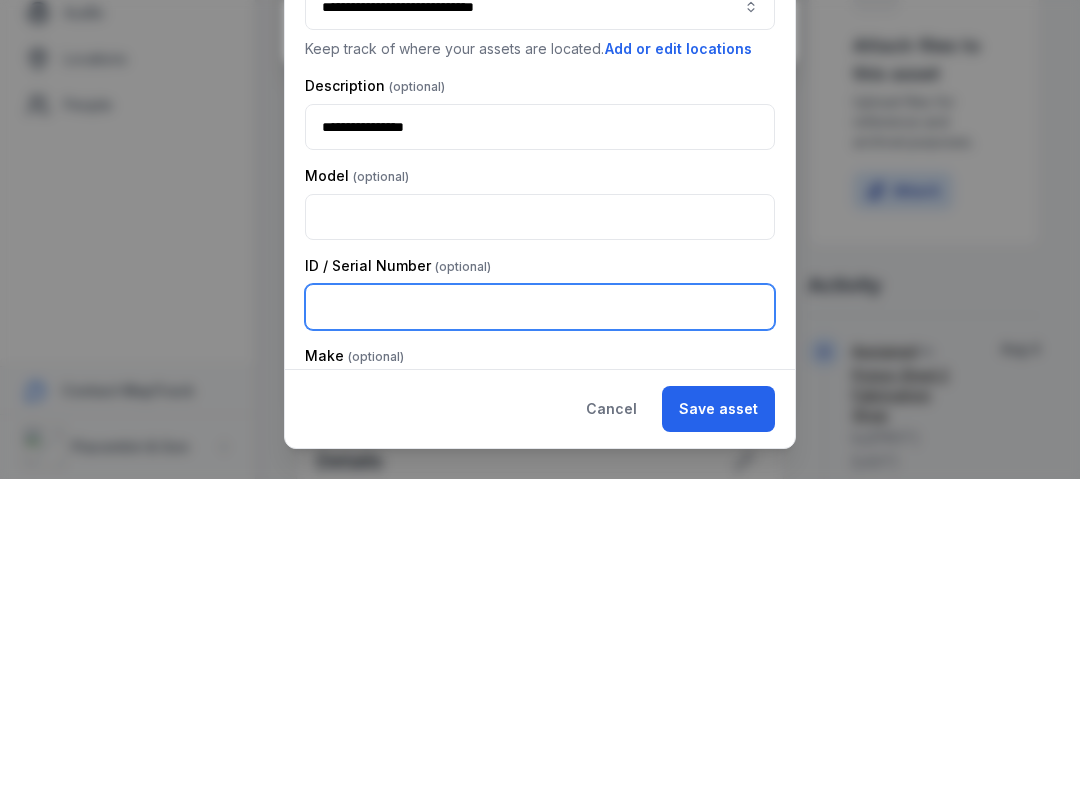 click at bounding box center (540, 618) 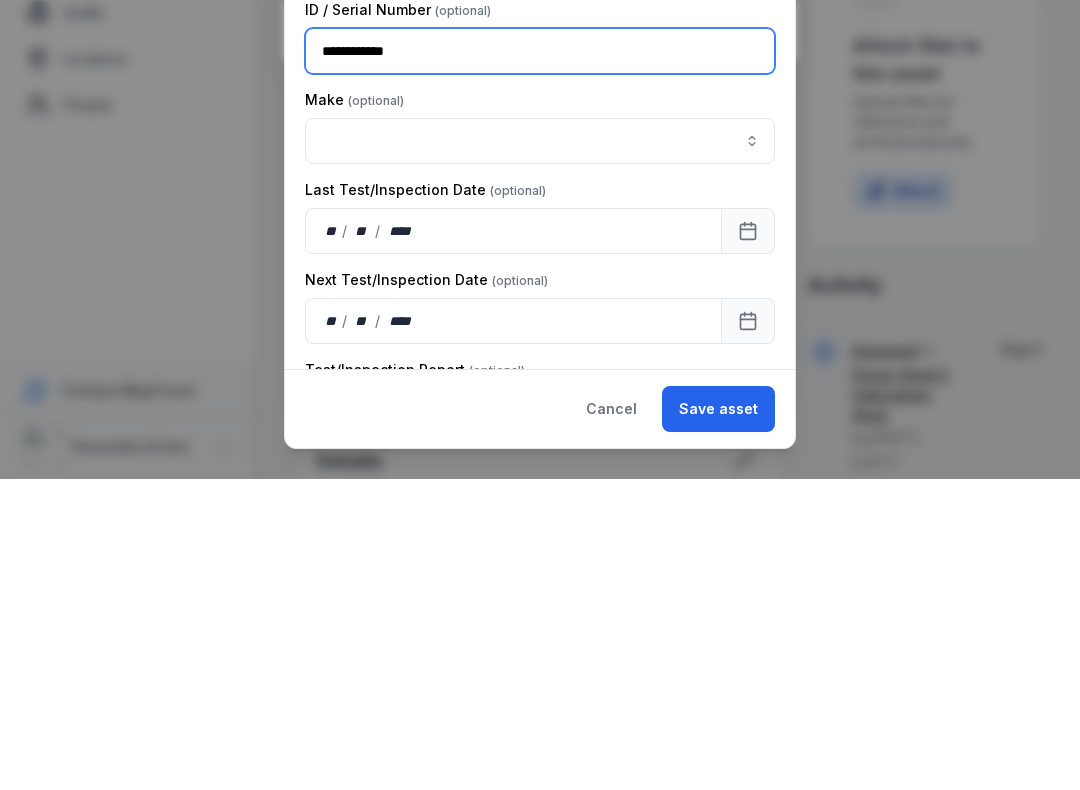 scroll, scrollTop: 322, scrollLeft: 0, axis: vertical 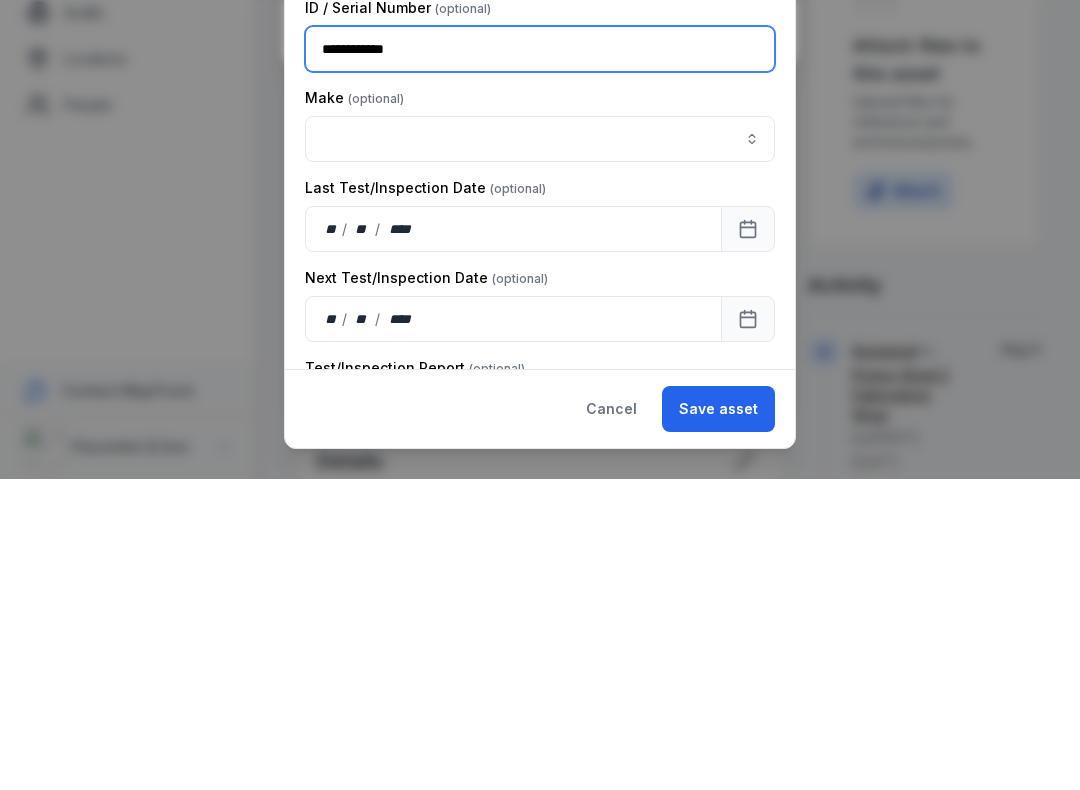 type on "**********" 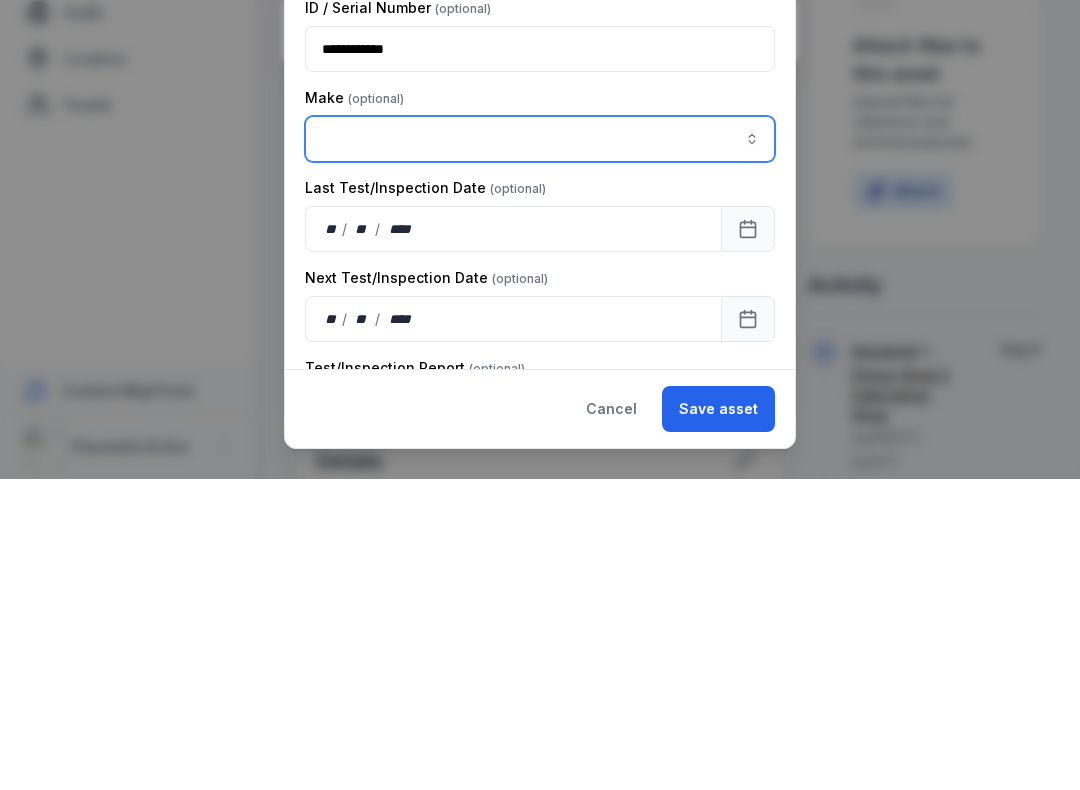 click at bounding box center (752, 450) 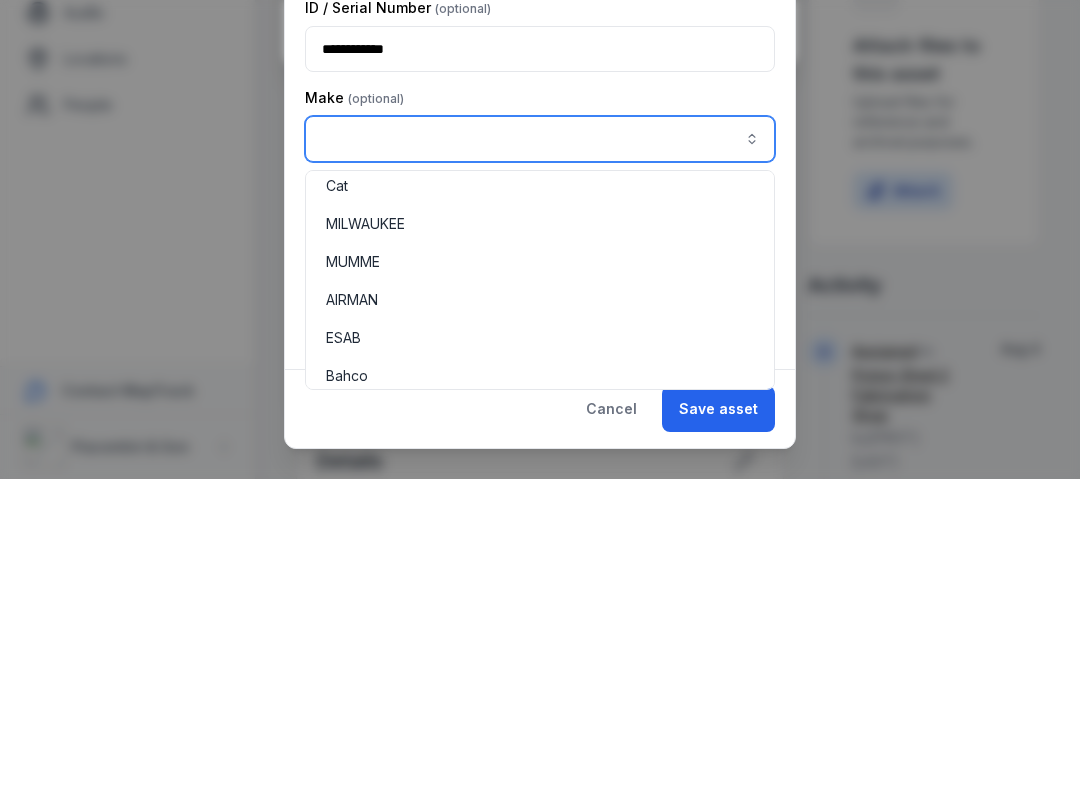 scroll, scrollTop: 95, scrollLeft: 0, axis: vertical 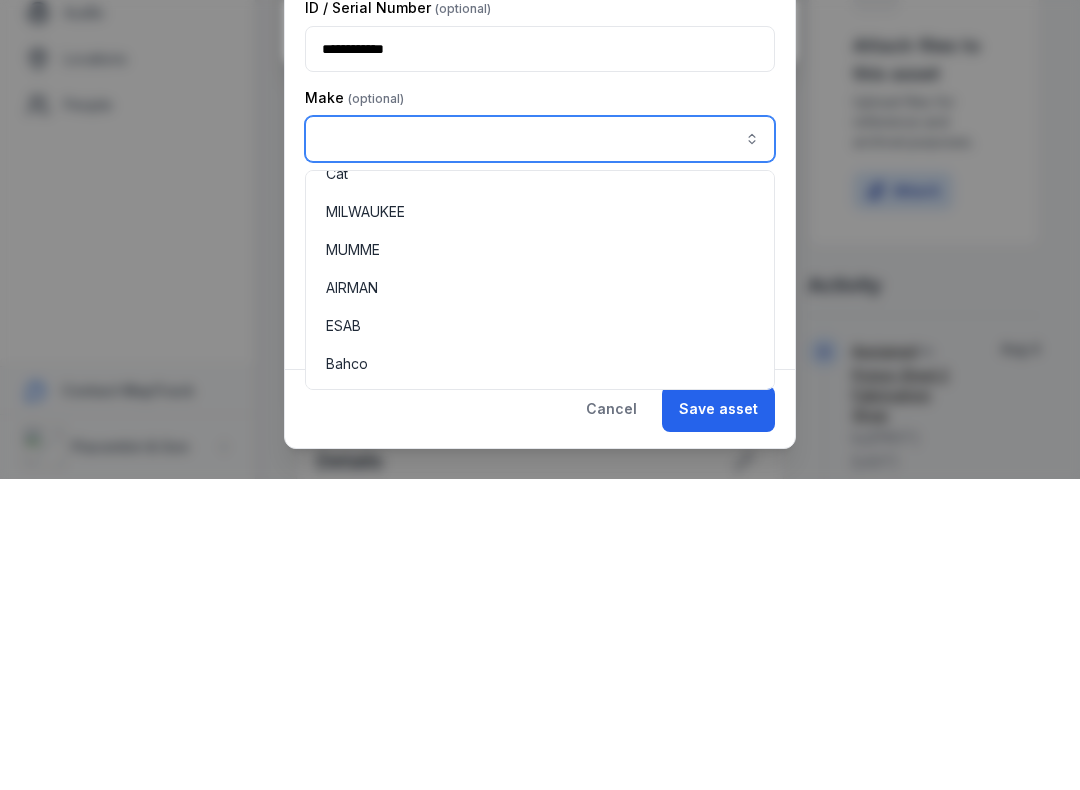 click on "ESAB" at bounding box center (343, 637) 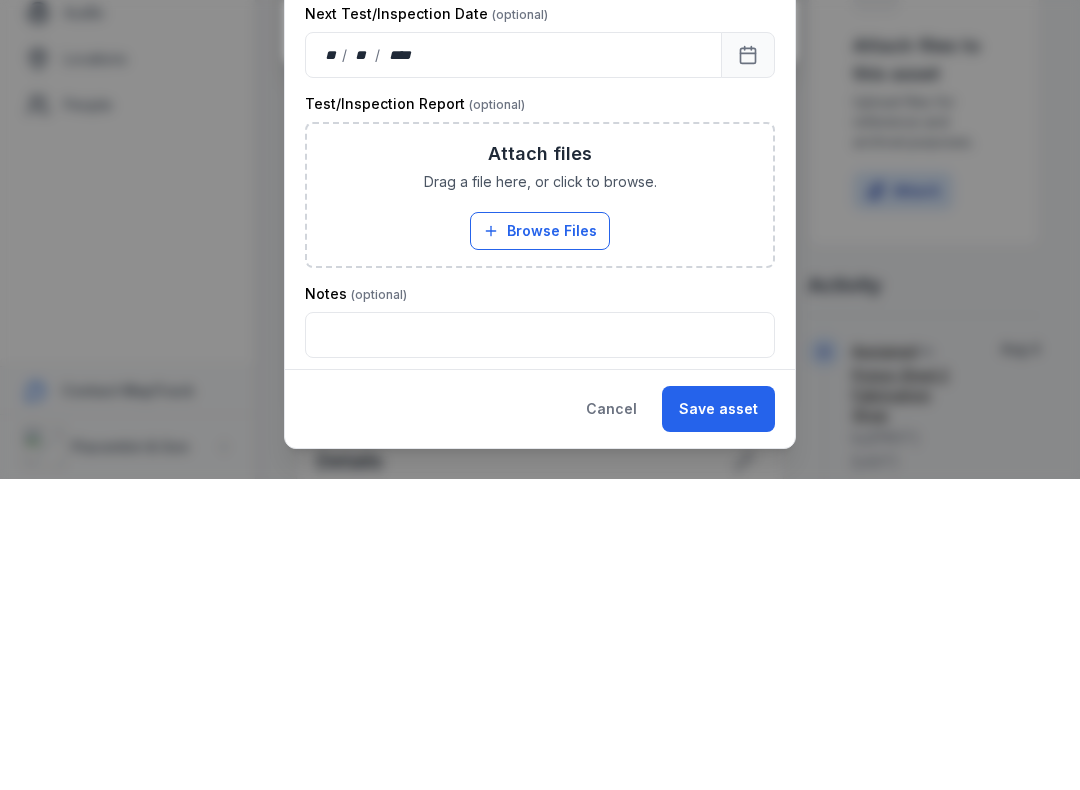 scroll, scrollTop: 587, scrollLeft: 0, axis: vertical 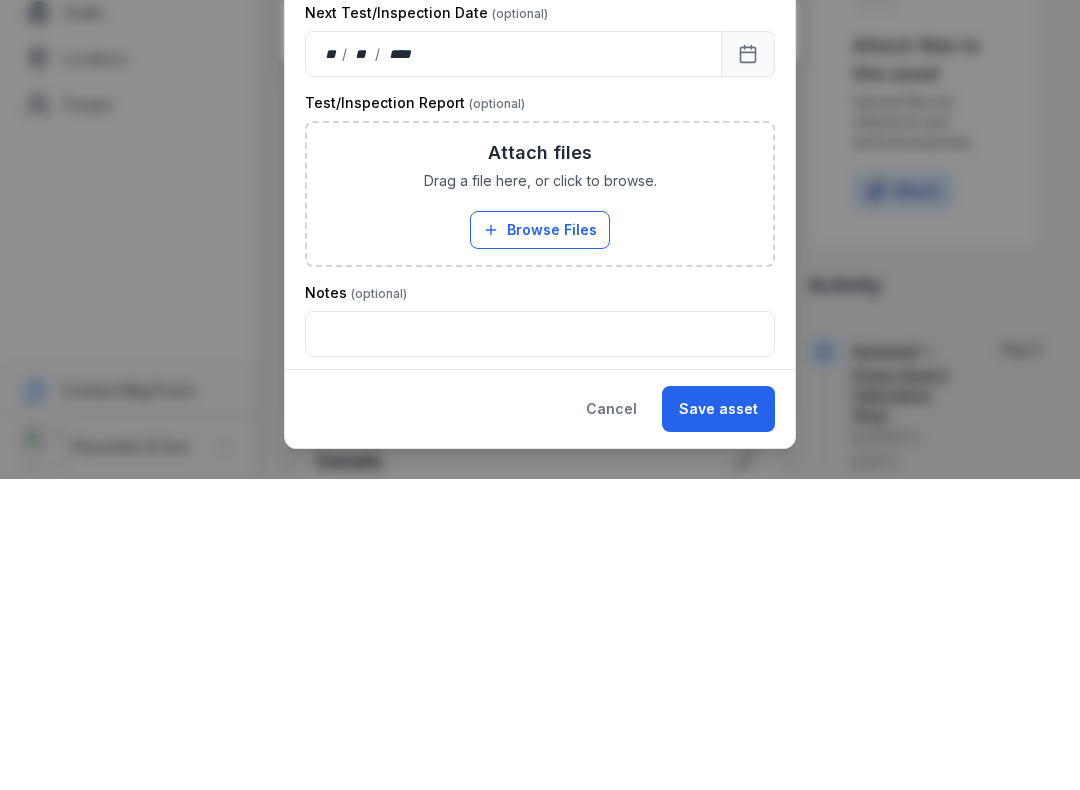 click on "Browse Files" at bounding box center (540, 541) 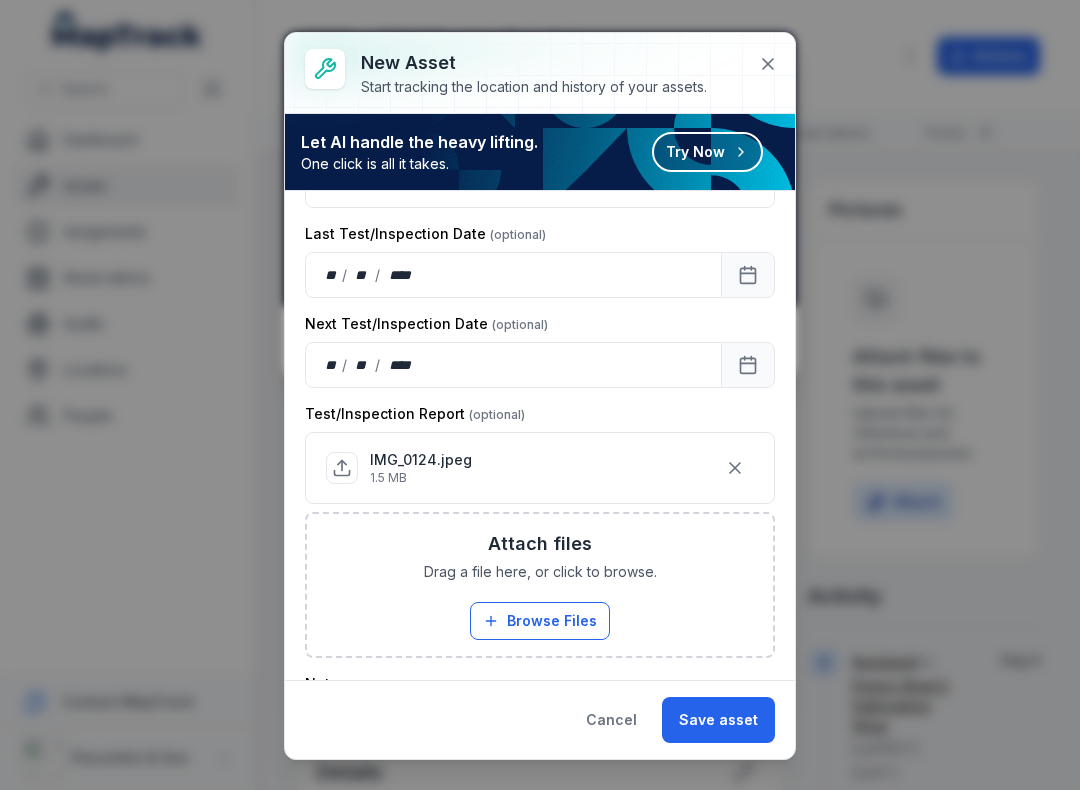click on "Save asset" at bounding box center (718, 720) 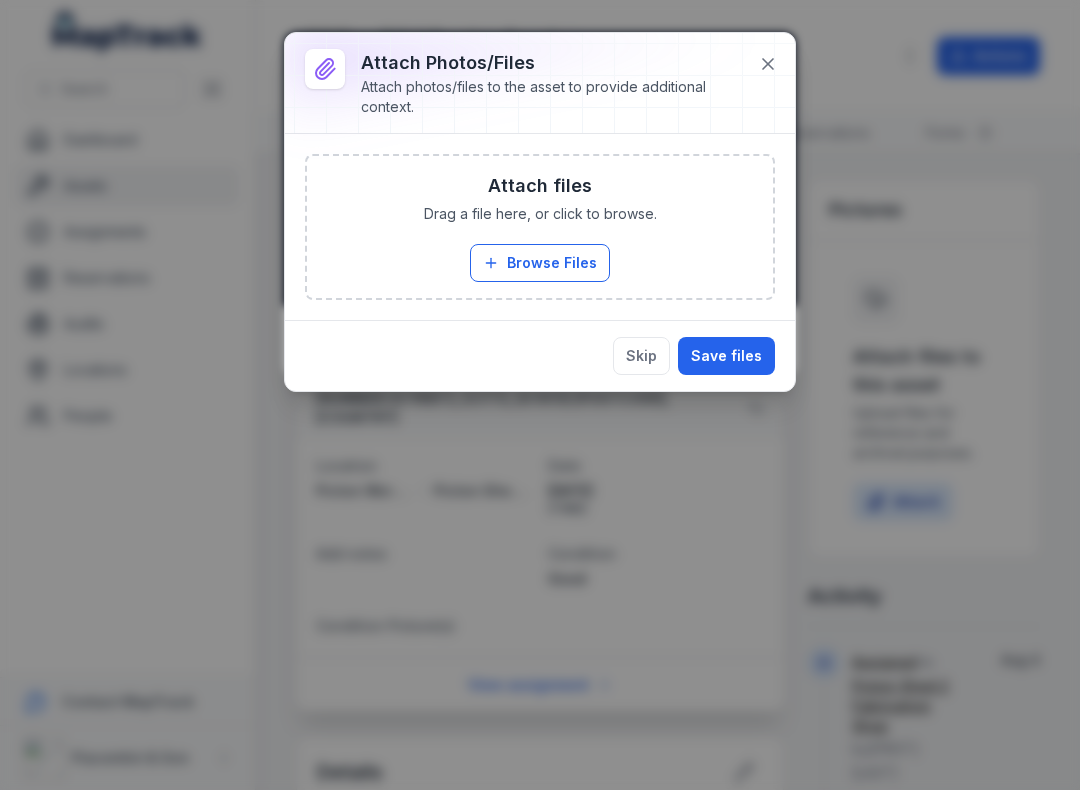 click on "Save files" at bounding box center (726, 356) 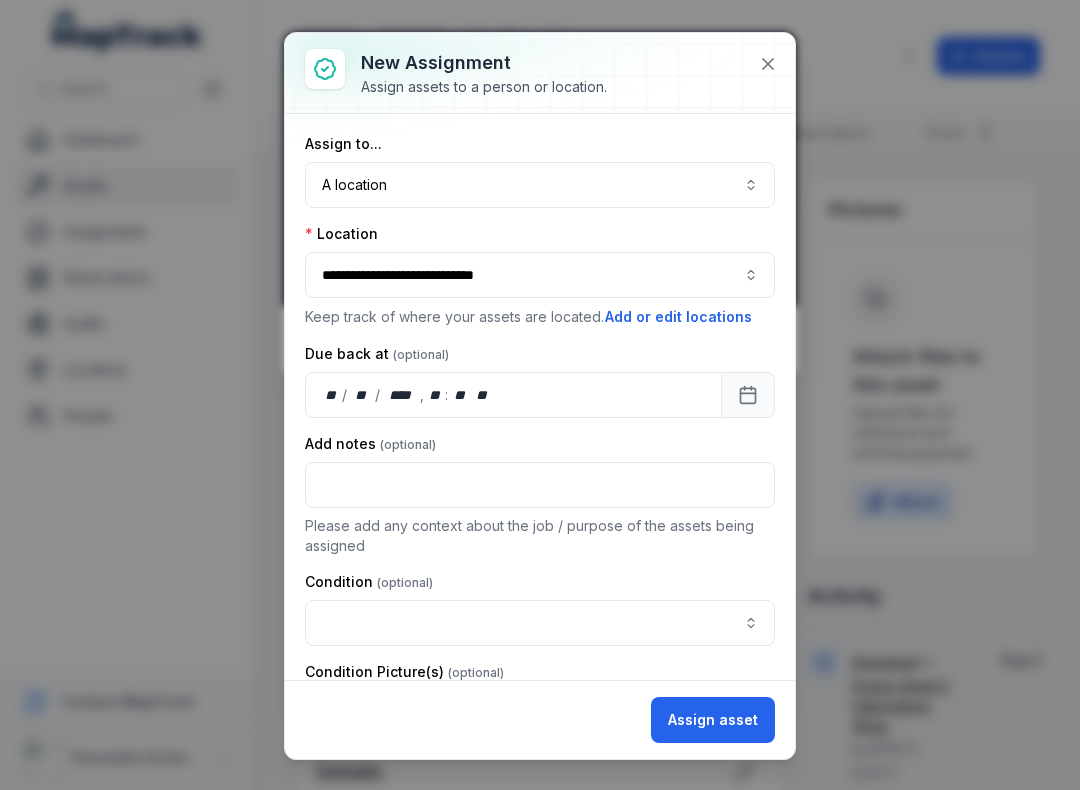click at bounding box center (540, 623) 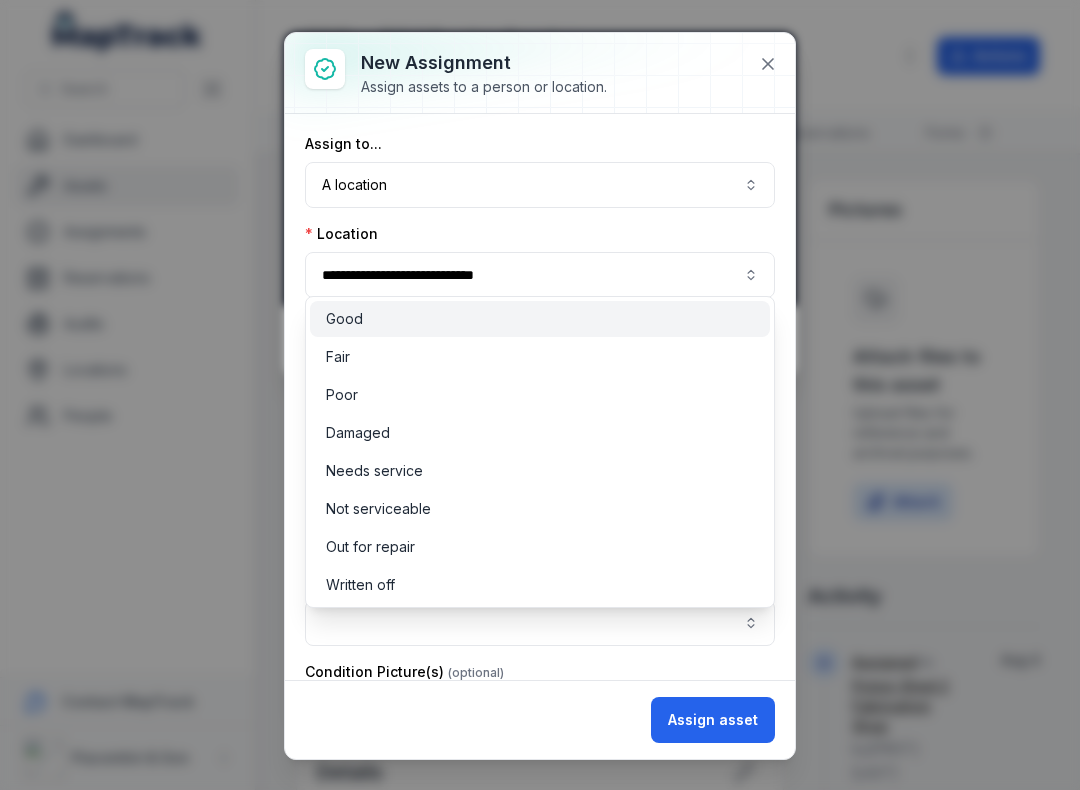 click on "Good" at bounding box center [540, 319] 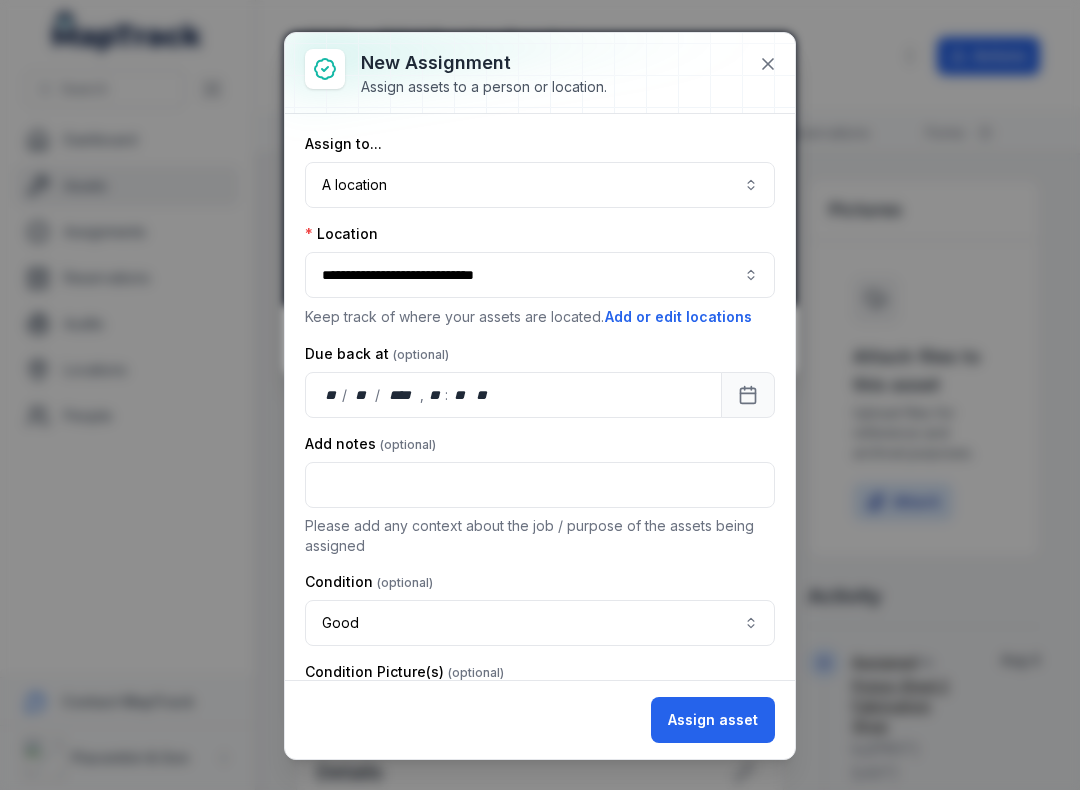 click on "Assign asset" at bounding box center (713, 720) 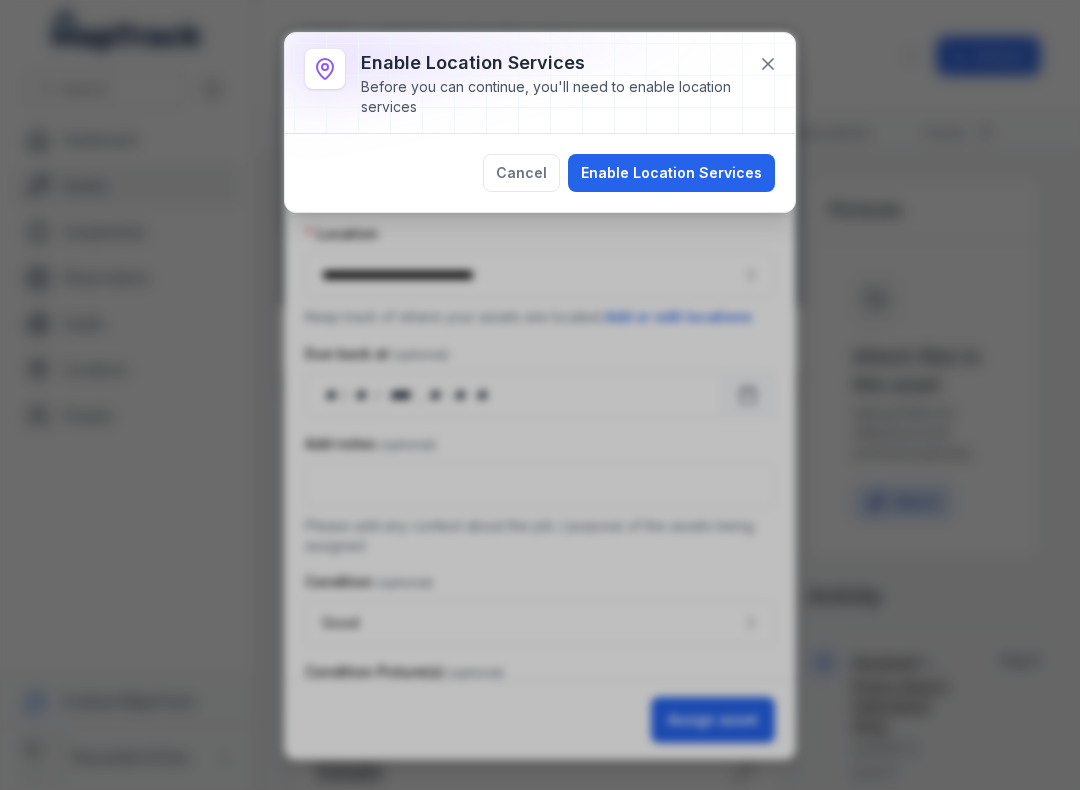 click on "Enable Location Services" at bounding box center [671, 173] 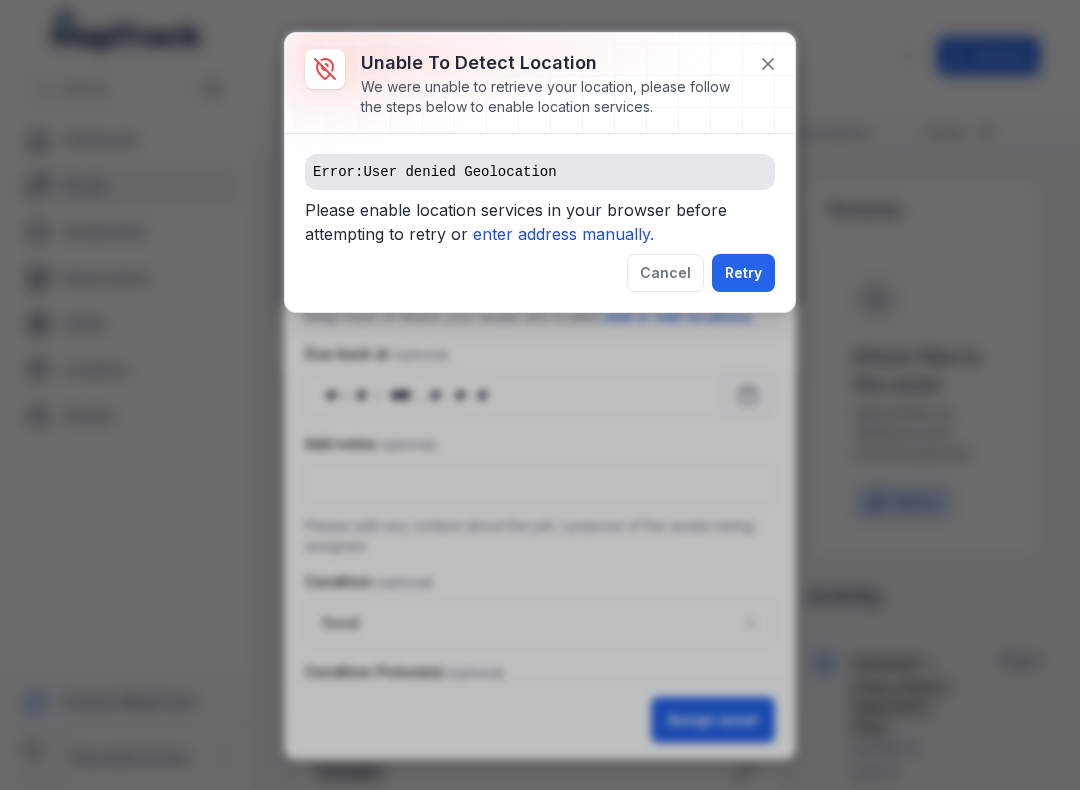 click on "enter address manually." at bounding box center (563, 234) 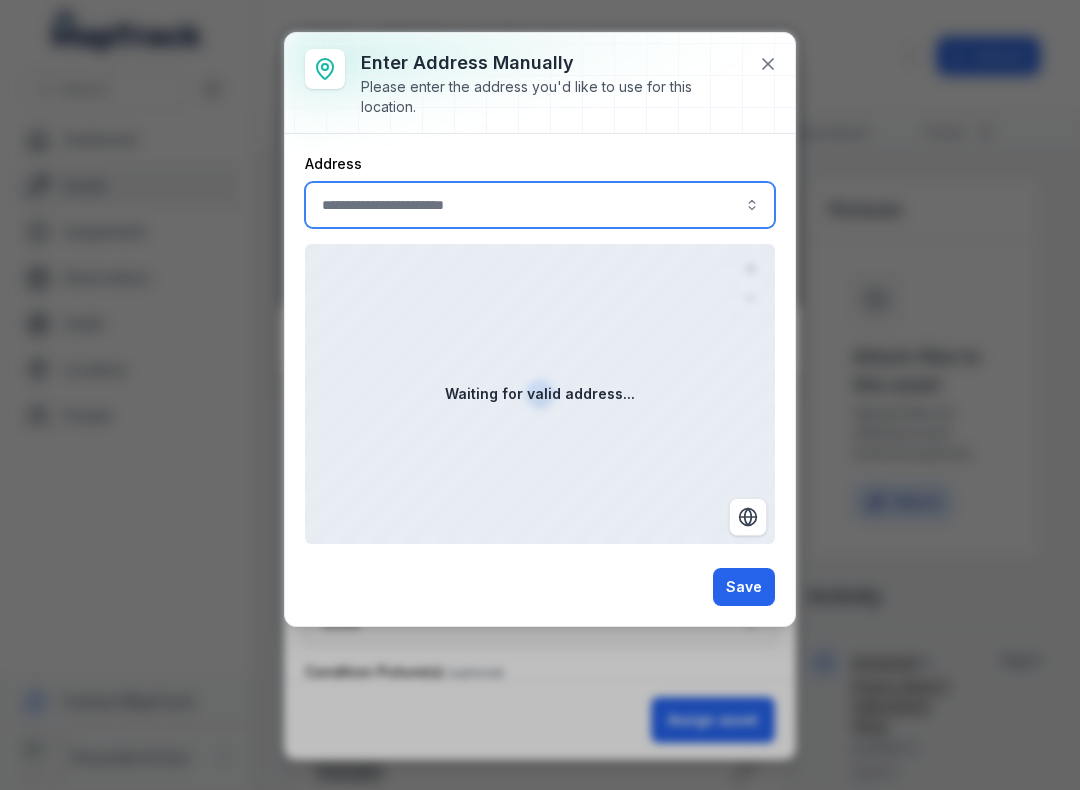 click at bounding box center (540, 205) 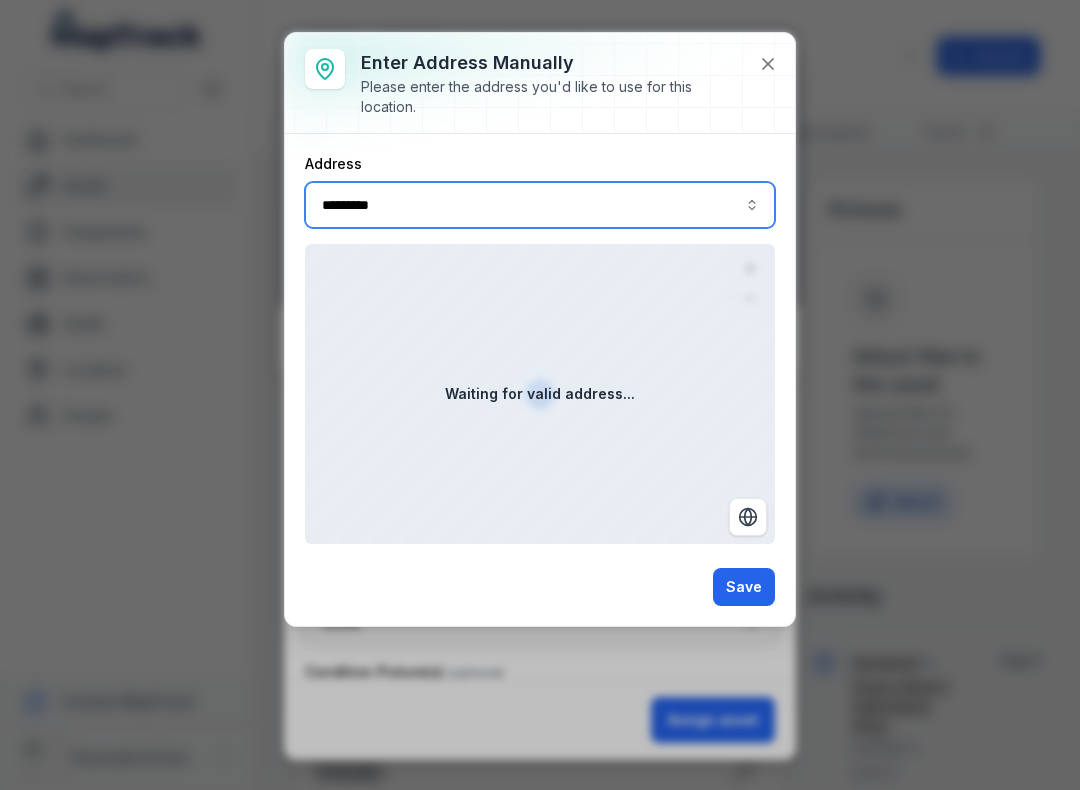 type on "**********" 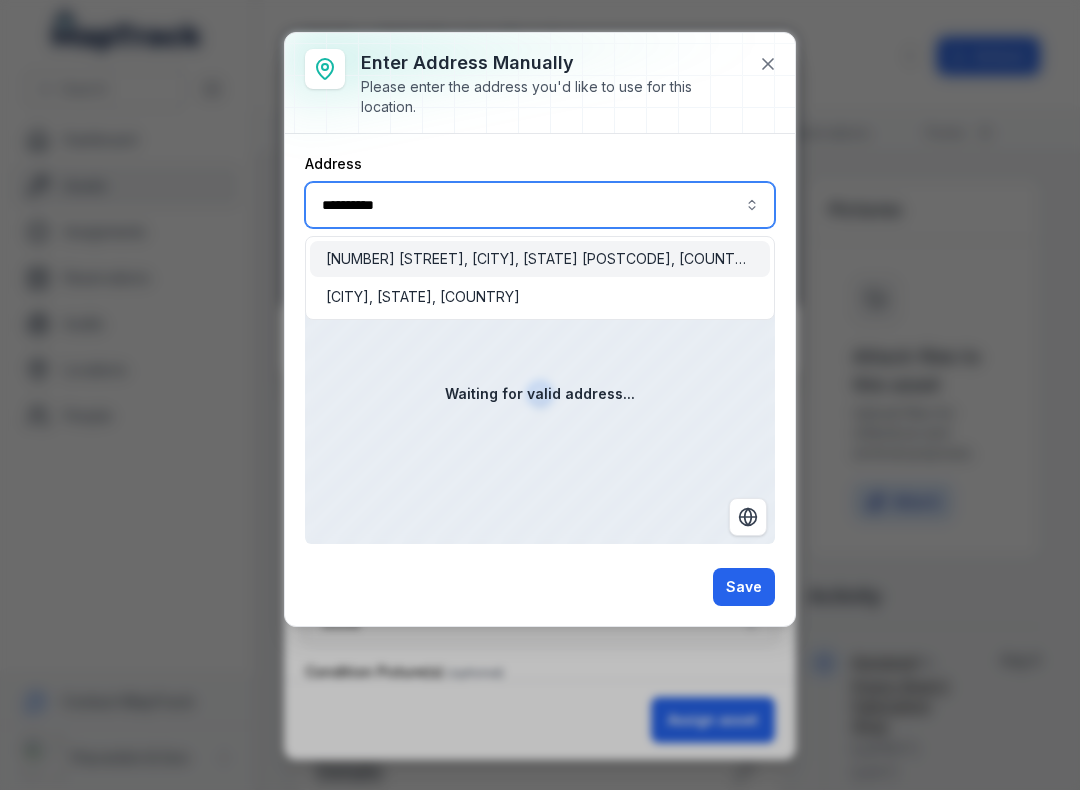 click on "[NUMBER] [STREET], [CITY], [STATE] [POSTCODE], [COUNTRY]" at bounding box center (540, 259) 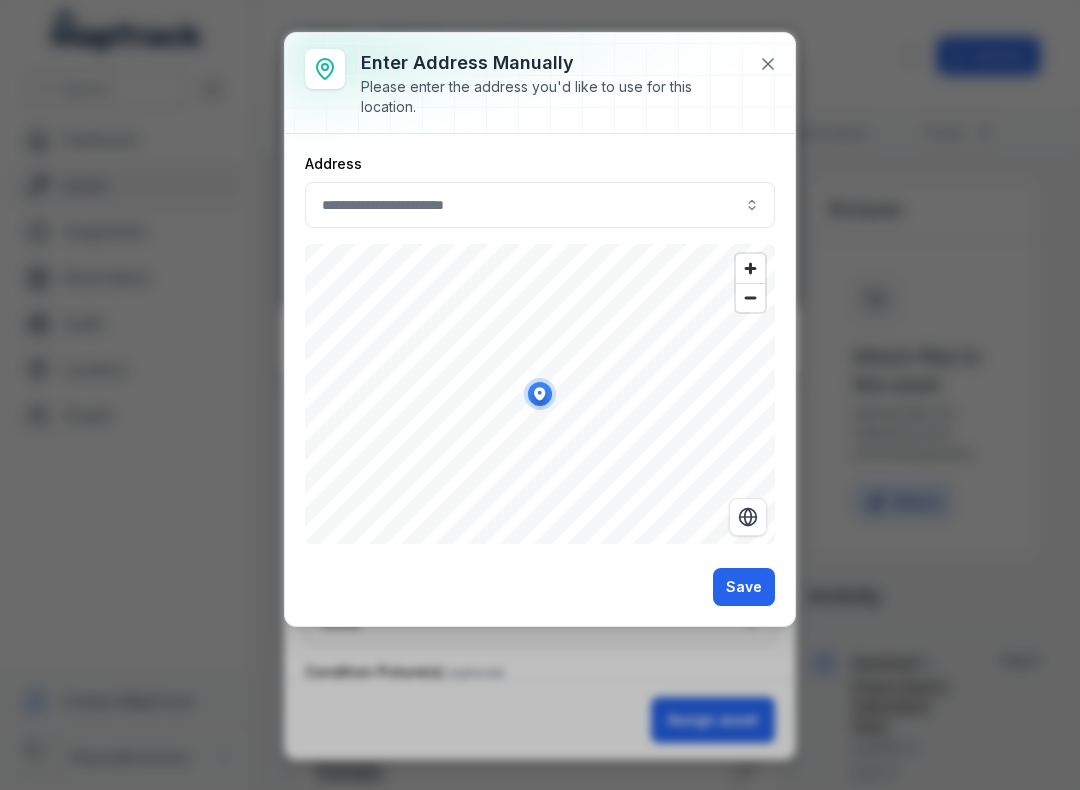 click on "Save" at bounding box center (744, 587) 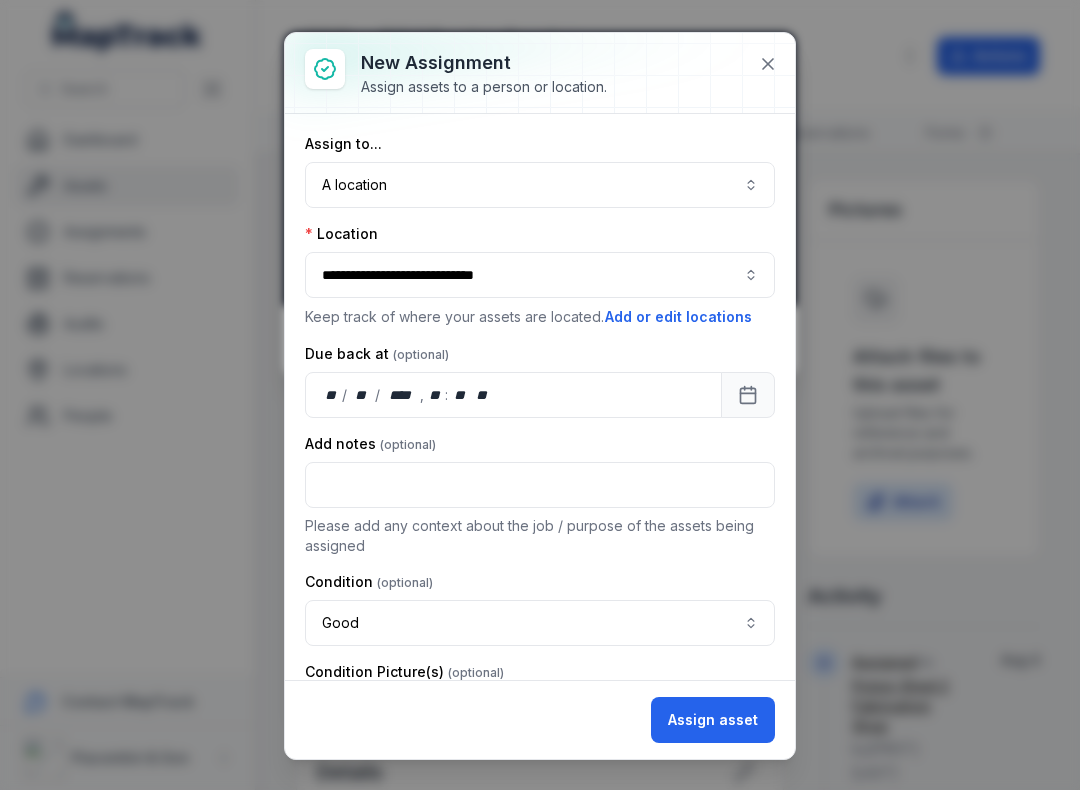 click on "Assign asset" at bounding box center [713, 720] 